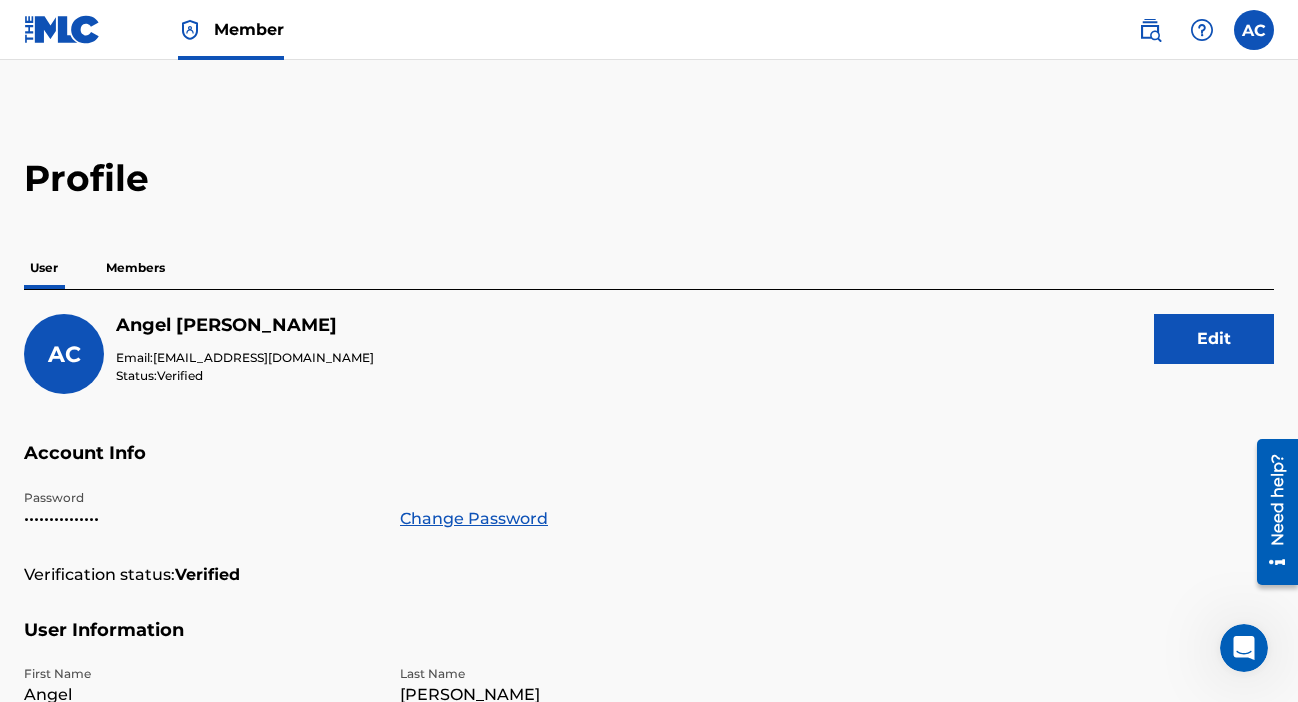 scroll, scrollTop: 0, scrollLeft: 0, axis: both 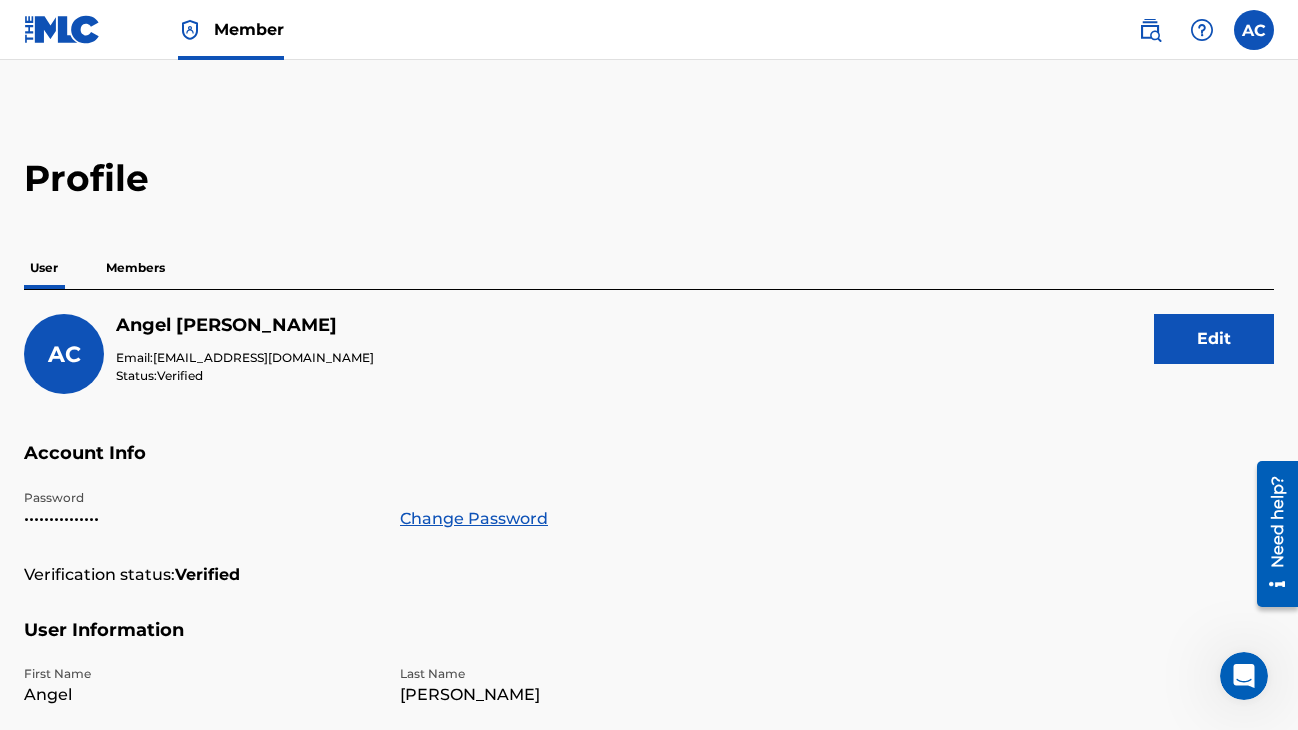 click at bounding box center [62, 29] 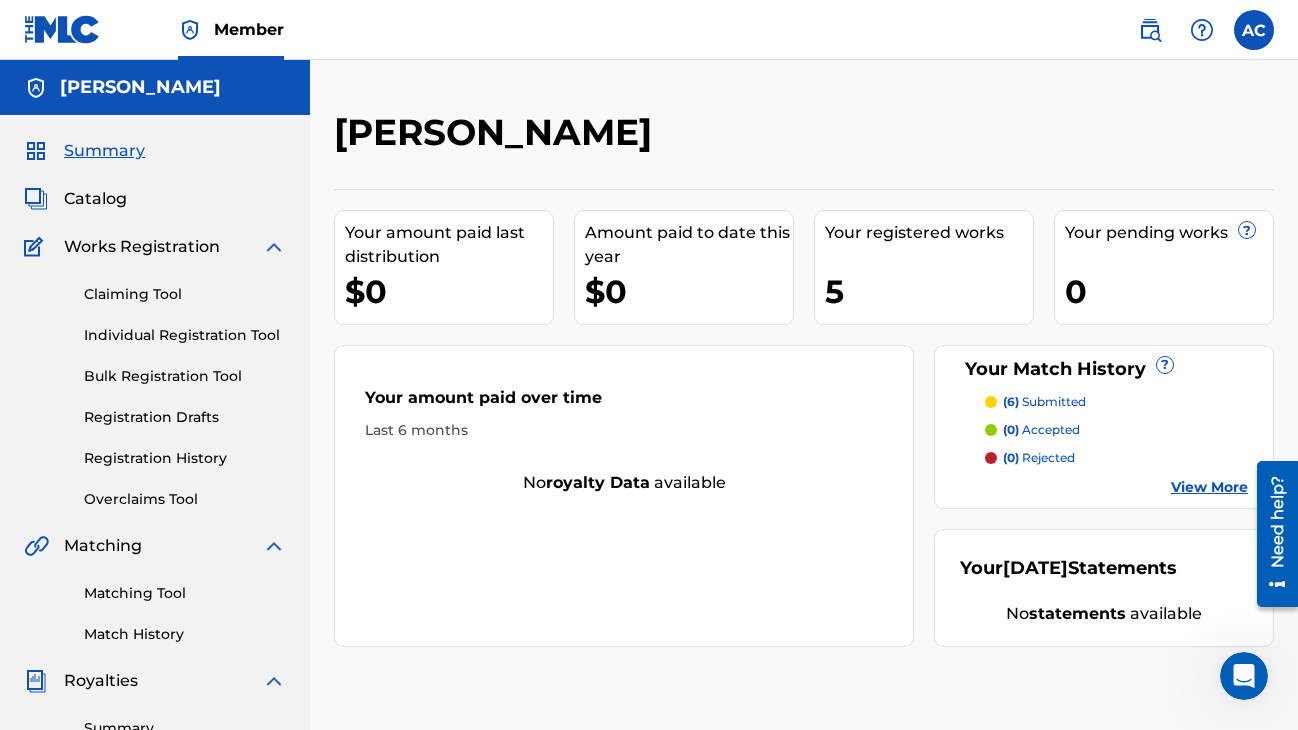 scroll, scrollTop: 0, scrollLeft: 0, axis: both 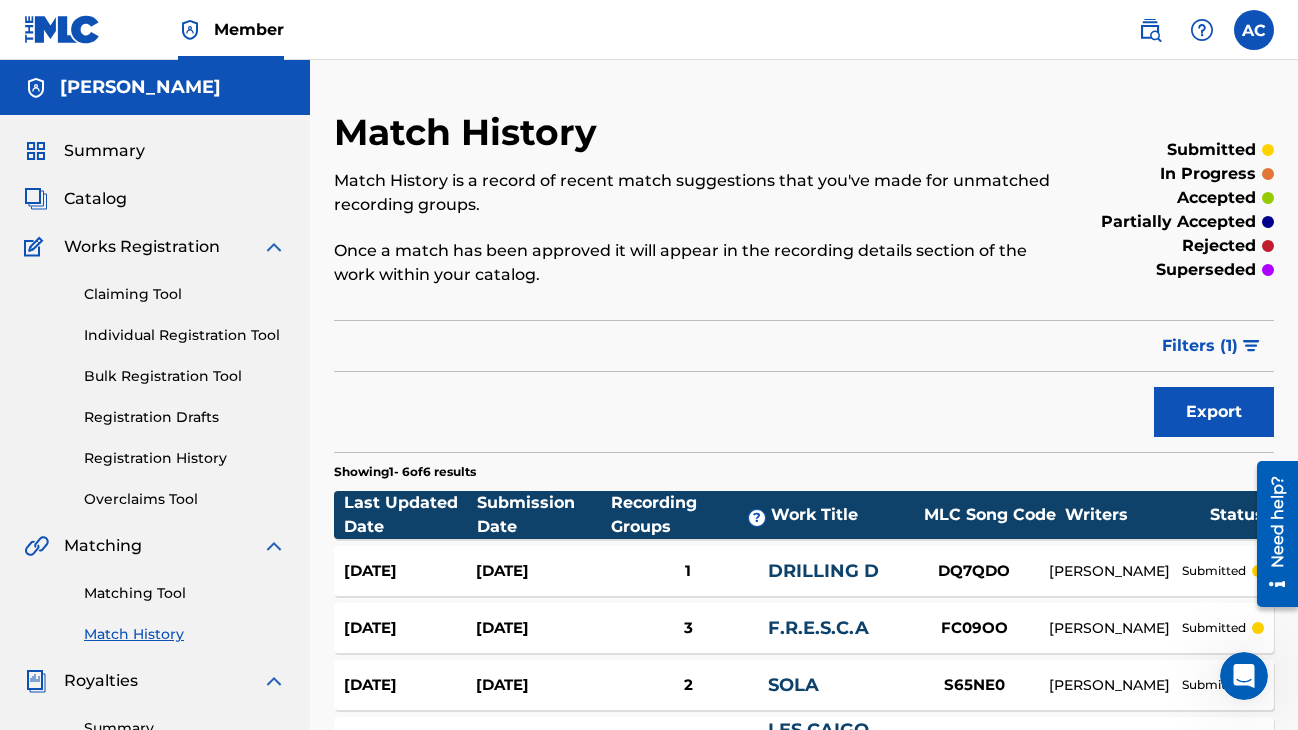 click on "Overclaims Tool" at bounding box center [185, 499] 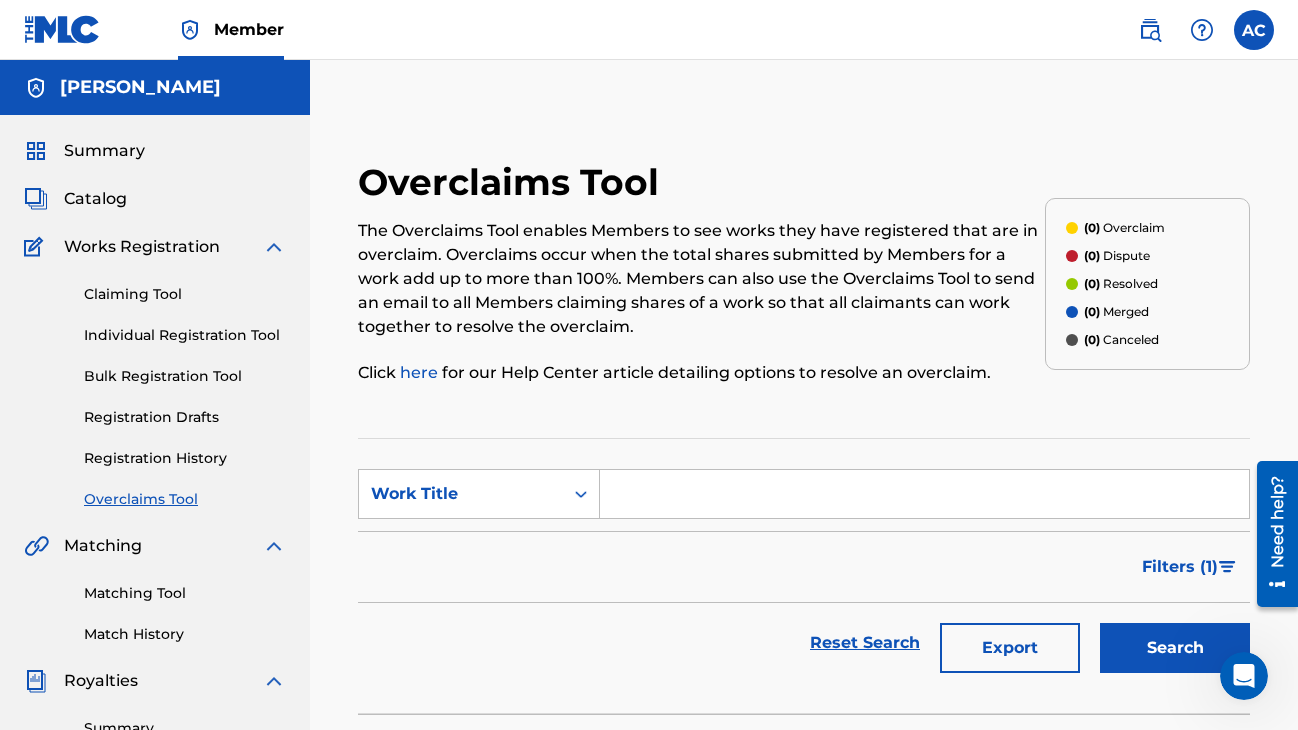click on "SearchWithCriteriacbd8f843-f250-4c0d-ba78-c3c175f574a0 Work Title Filter Status of Overclaim Overclaim Dispute Resolved Merged Canceled Sort By Most Recent Overclaim Remaining Action Time Document Status Document Needed Document Pending Review Document Accepted Amendment Status Document Needed Document Pending Review Document Accepted Remove Filters Apply Filters Filters ( 1 ) Reset Search Export Search" at bounding box center (804, 576) 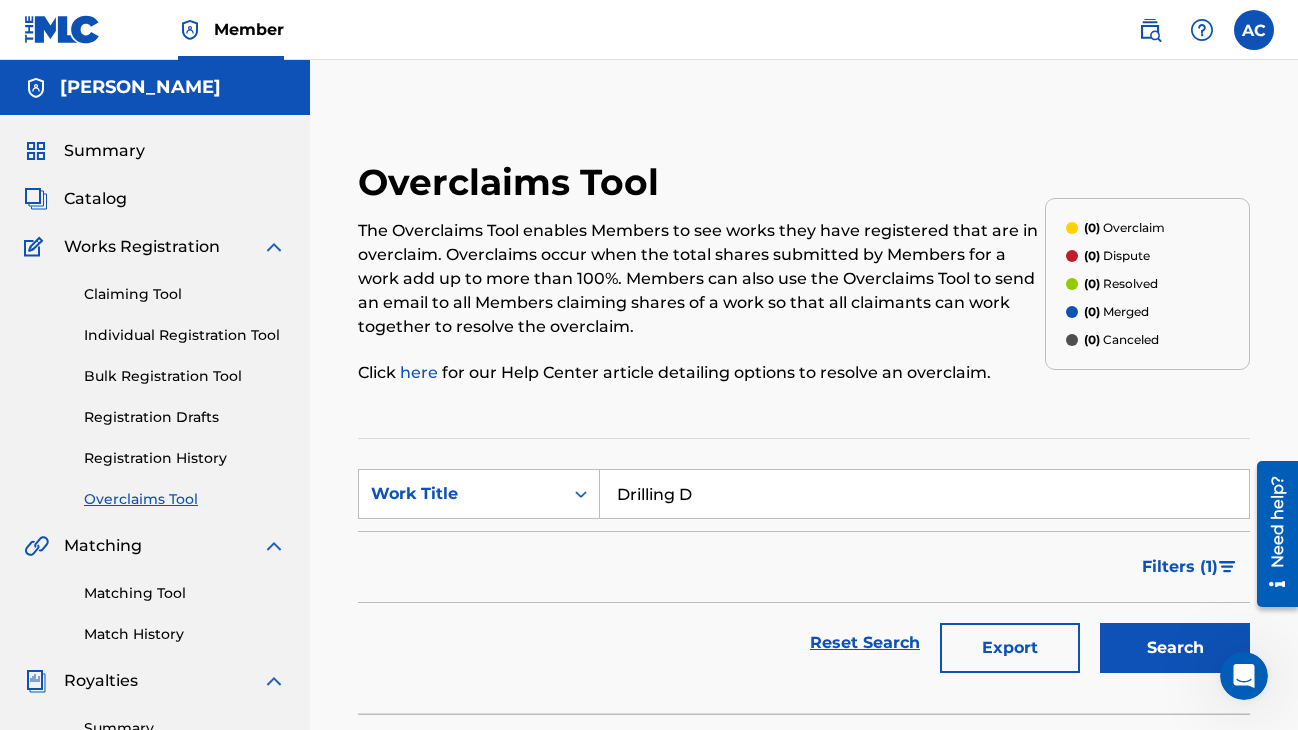 type on "Drilling D" 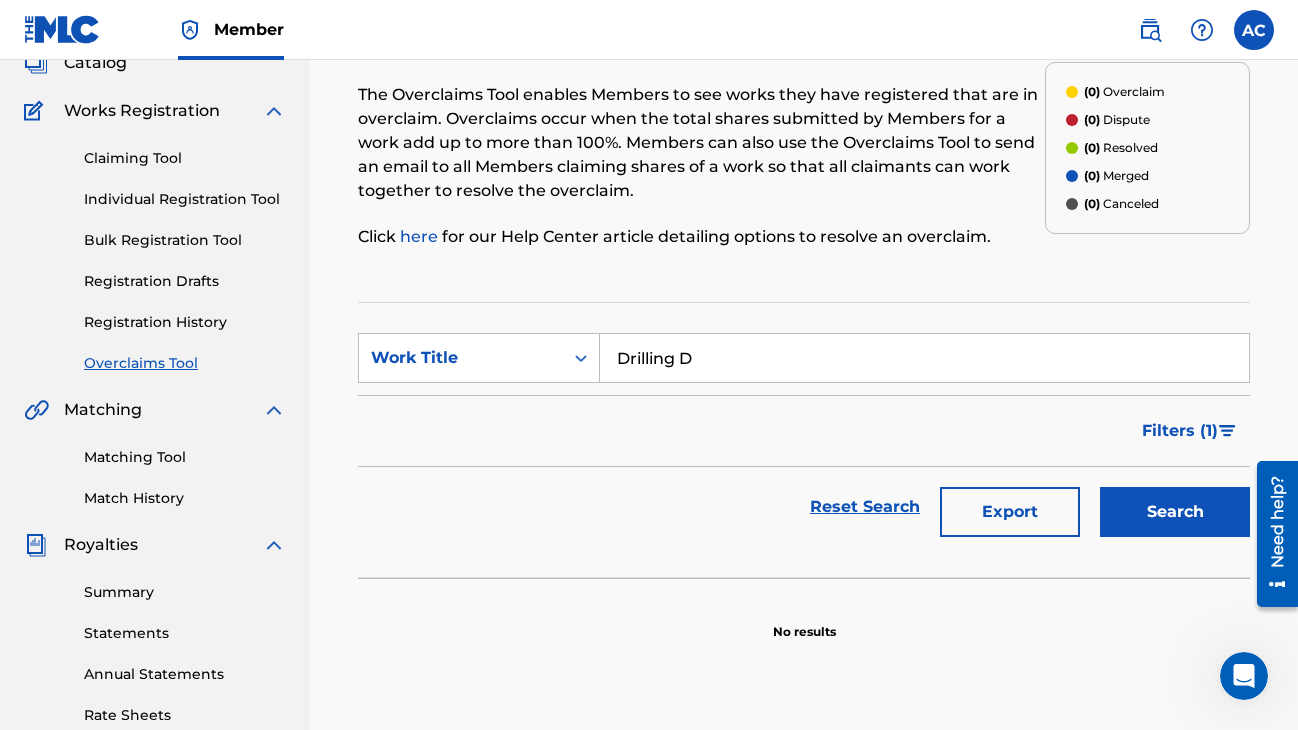 scroll, scrollTop: 141, scrollLeft: 0, axis: vertical 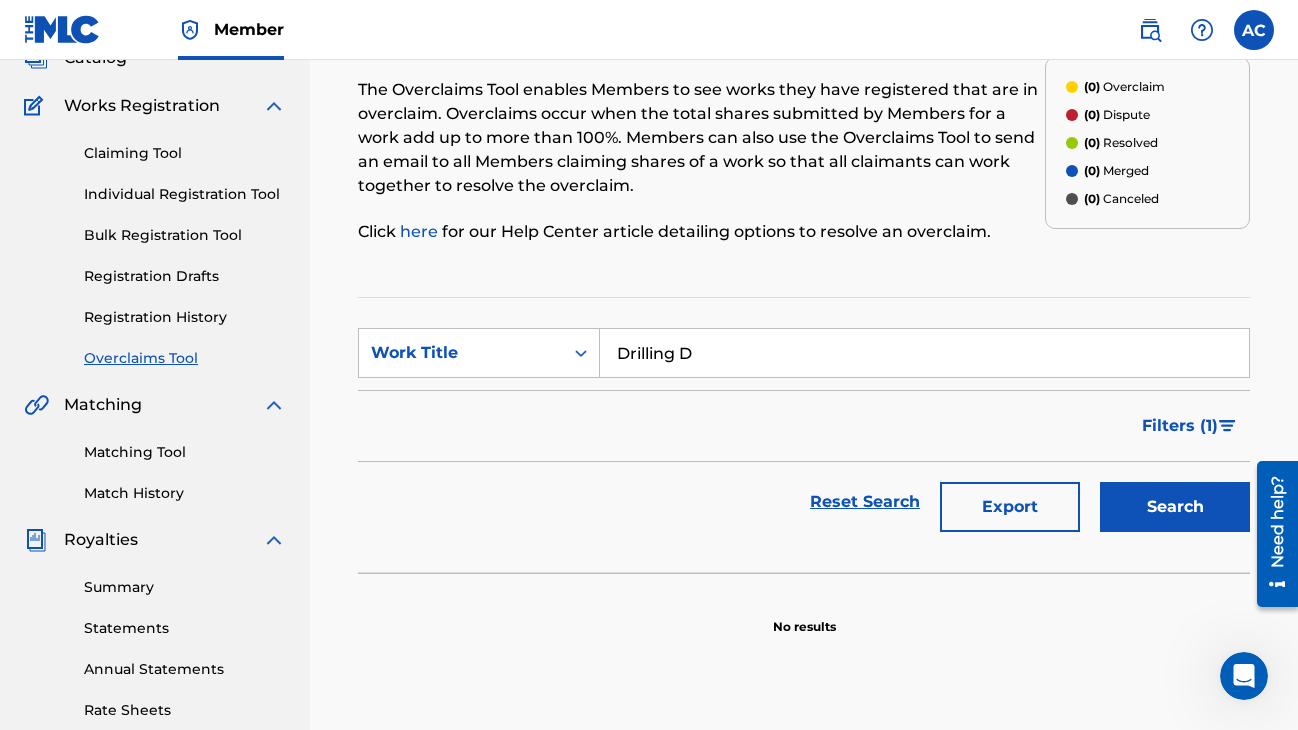 click on "Search" at bounding box center (1175, 507) 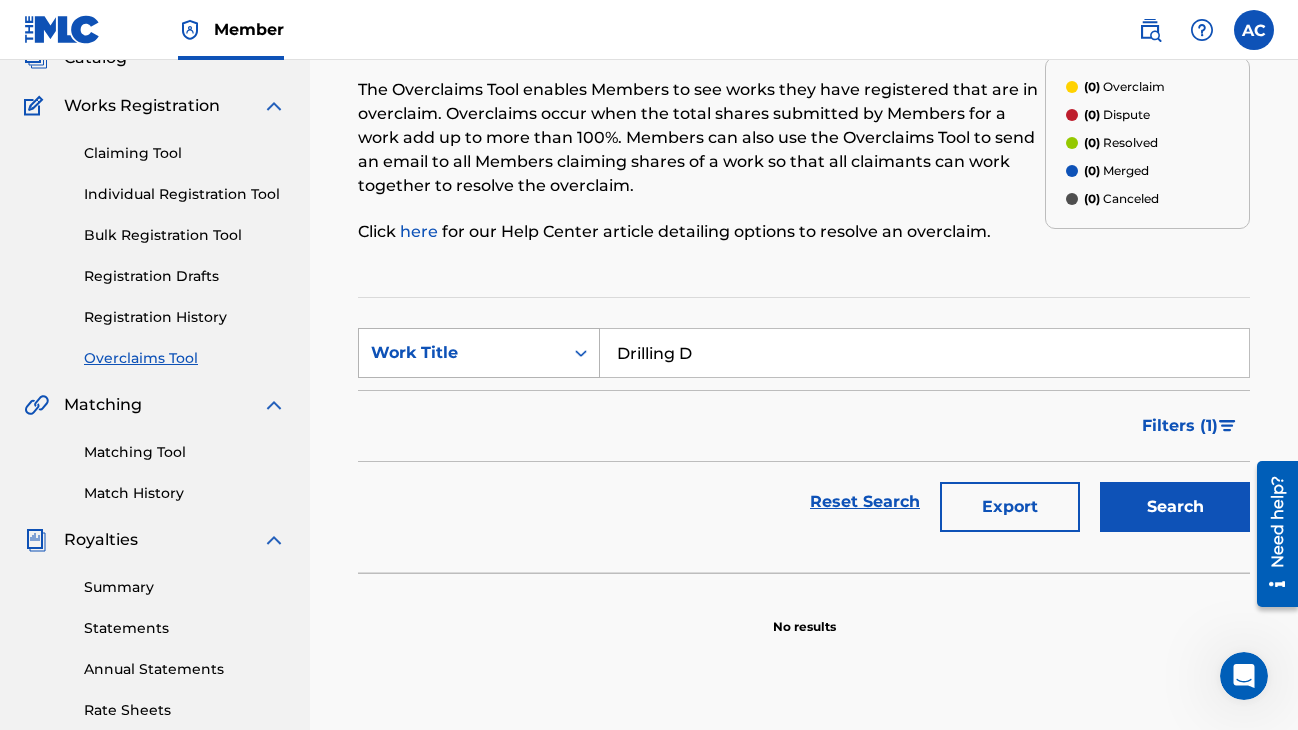 drag, startPoint x: 701, startPoint y: 362, endPoint x: 506, endPoint y: 361, distance: 195.00256 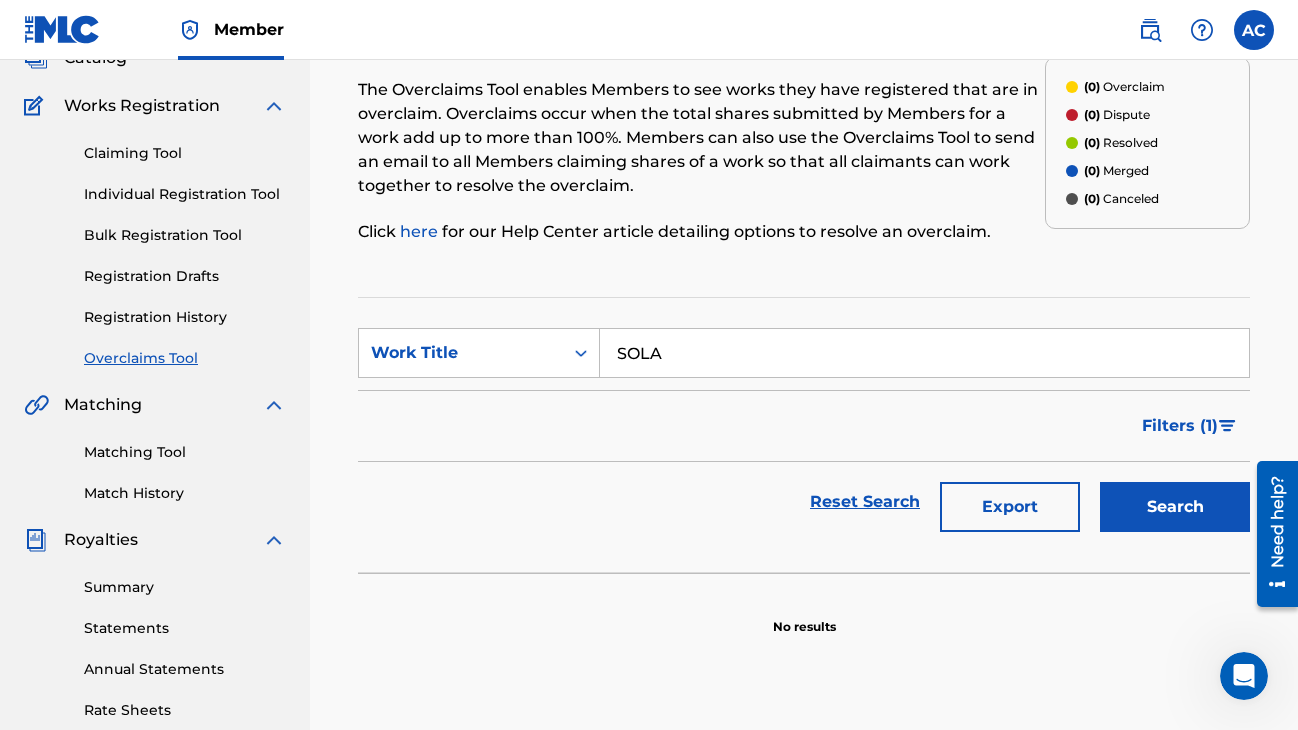 type on "SOLA" 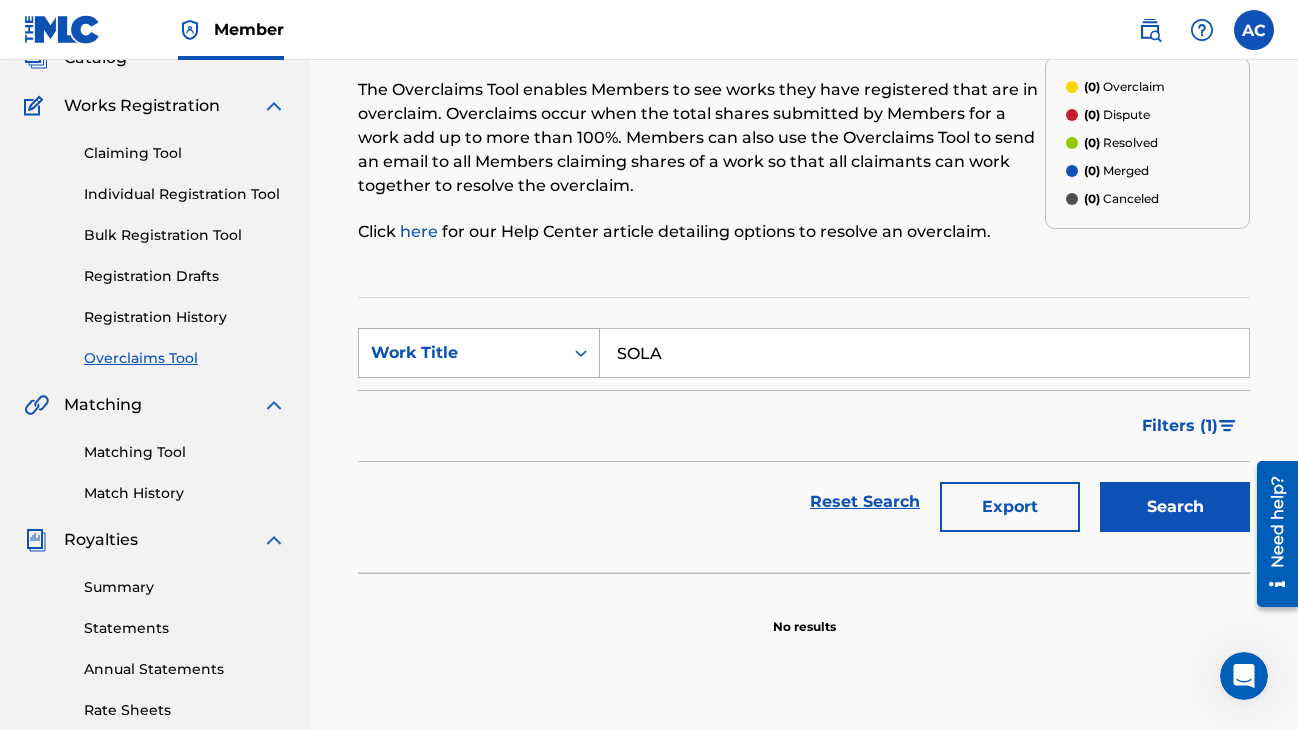 drag, startPoint x: 687, startPoint y: 370, endPoint x: 491, endPoint y: 372, distance: 196.01021 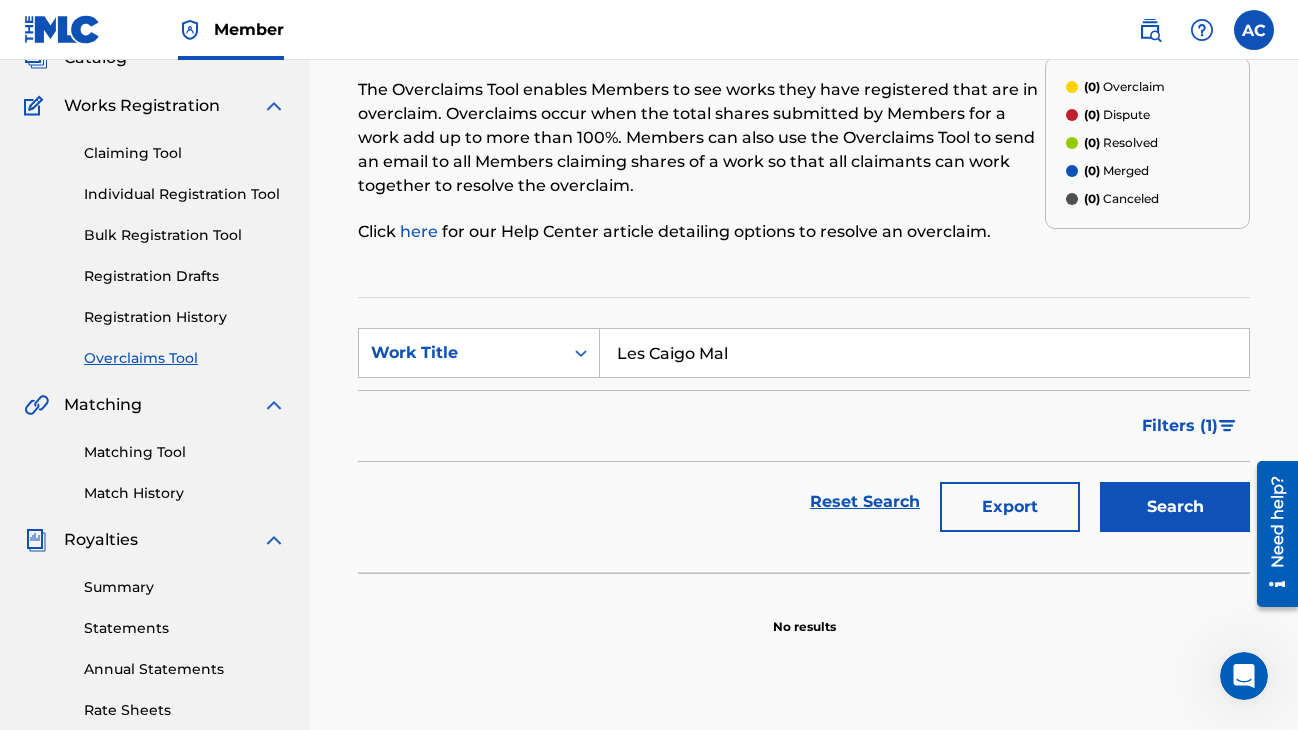 type on "Les Caigo Mal" 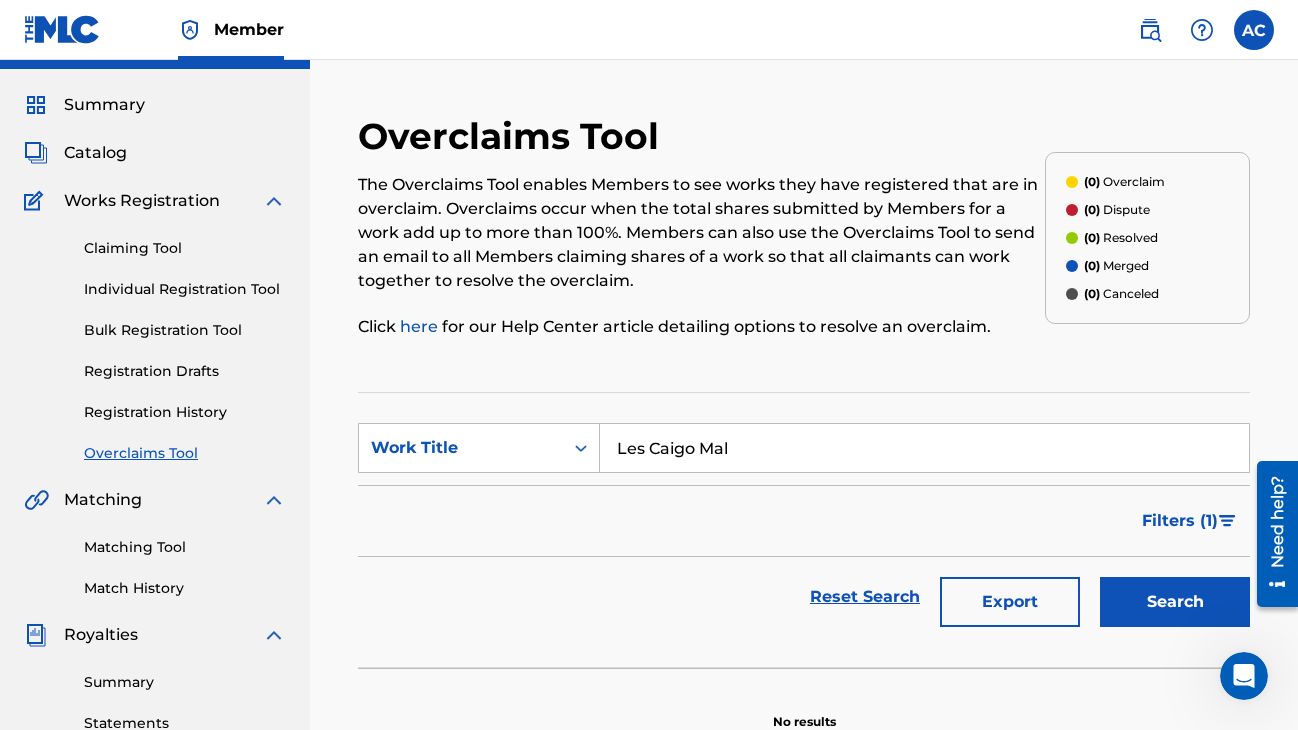 scroll, scrollTop: 47, scrollLeft: 0, axis: vertical 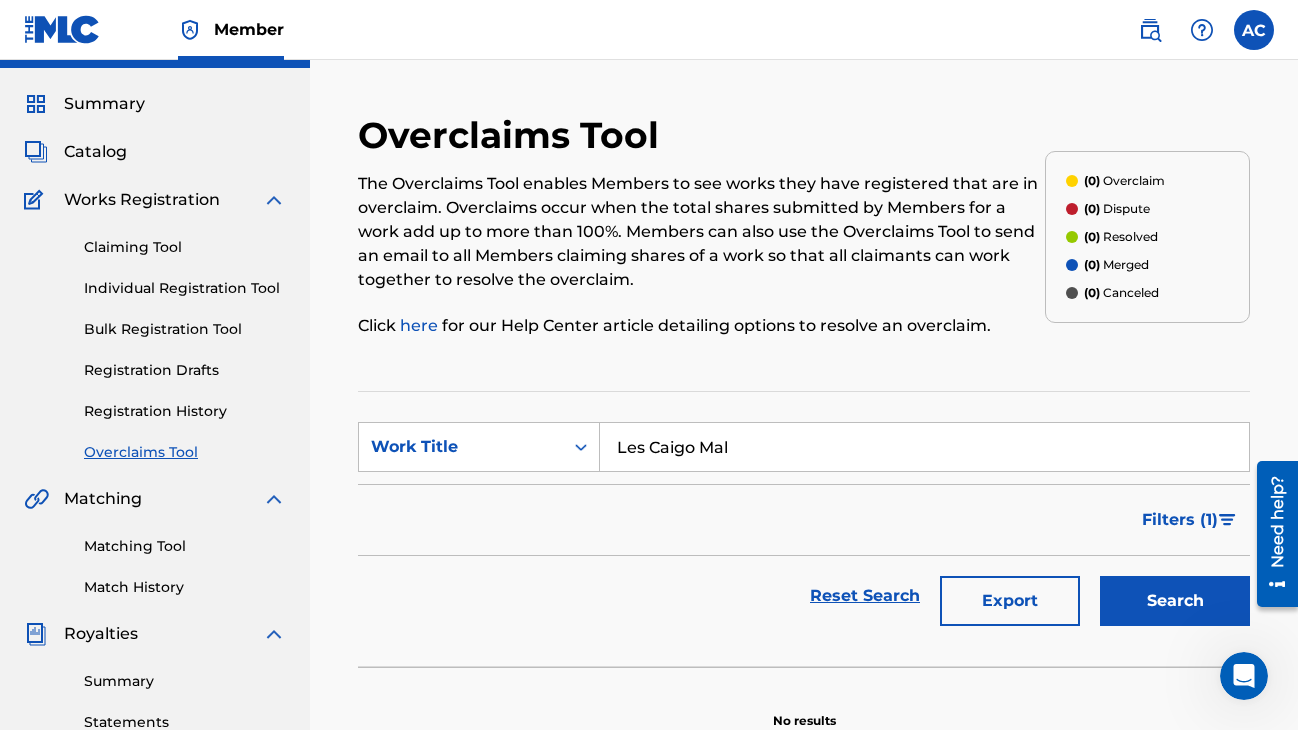 click on "Individual Registration Tool" at bounding box center (185, 288) 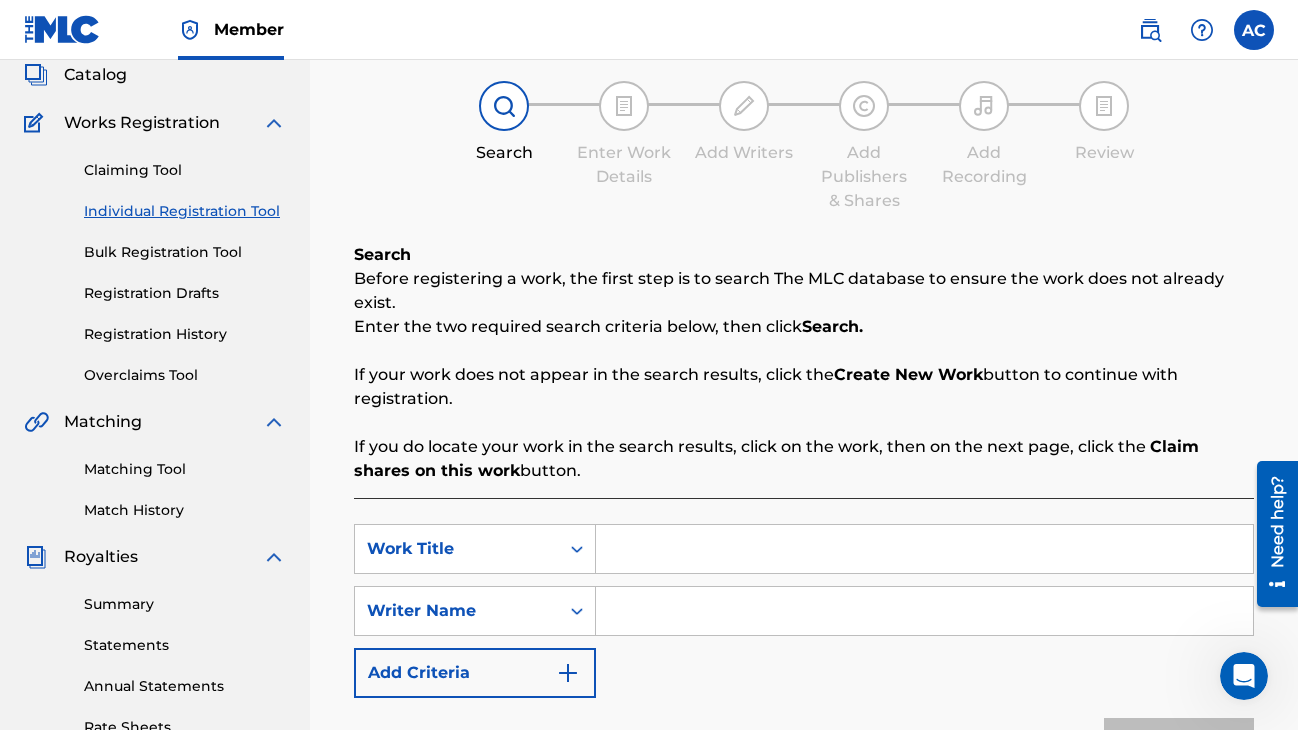 scroll, scrollTop: 147, scrollLeft: 0, axis: vertical 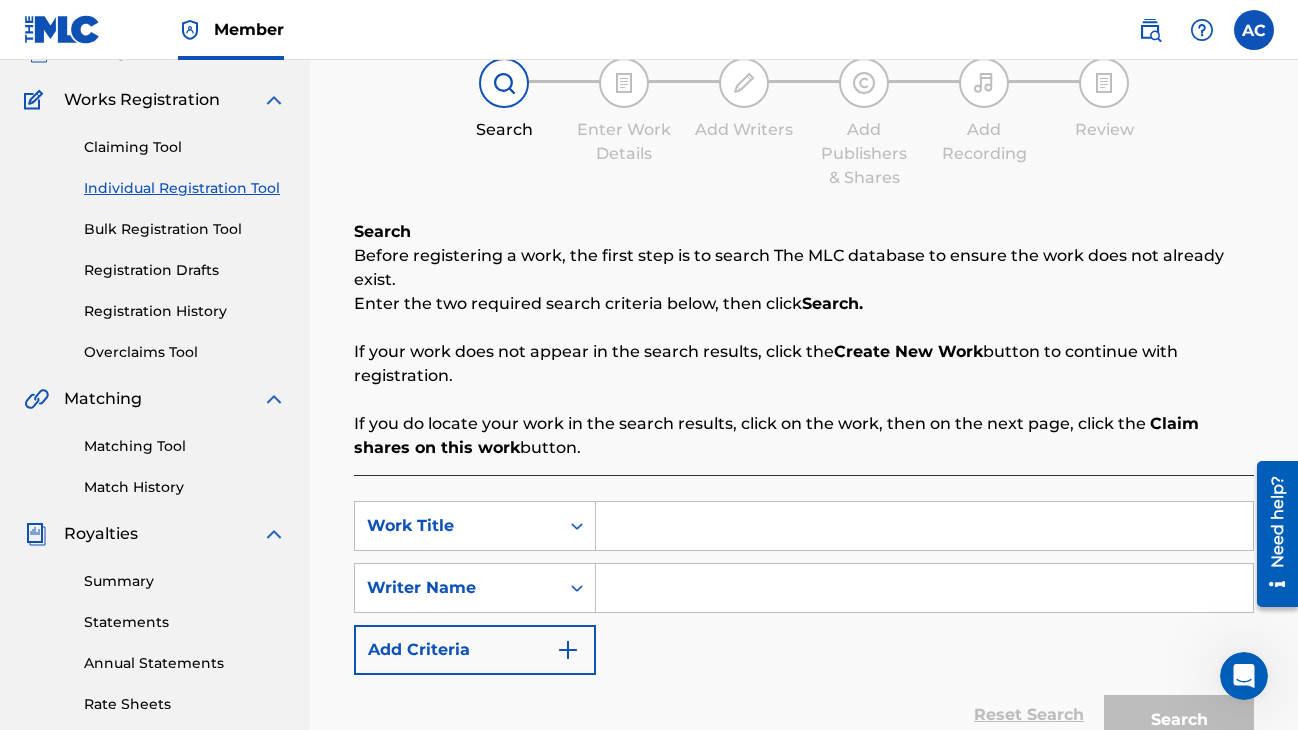 click at bounding box center (924, 526) 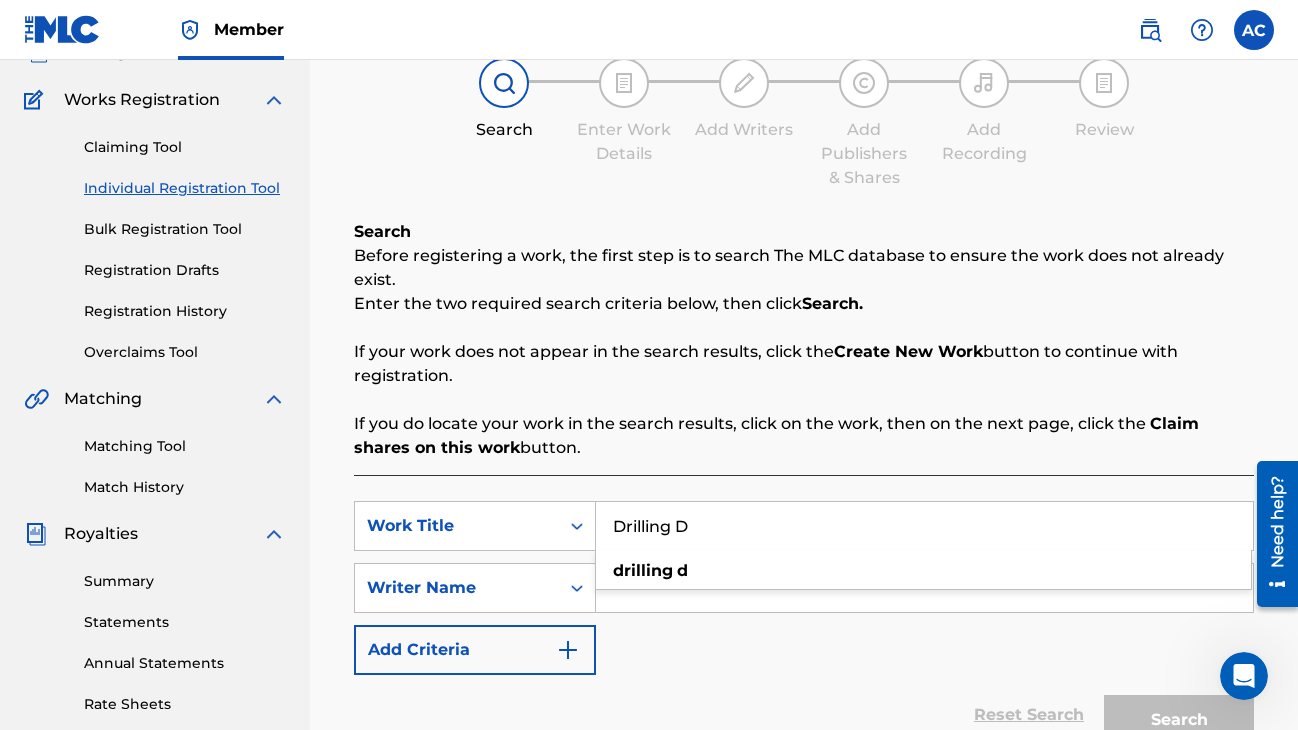 type on "Drilling D" 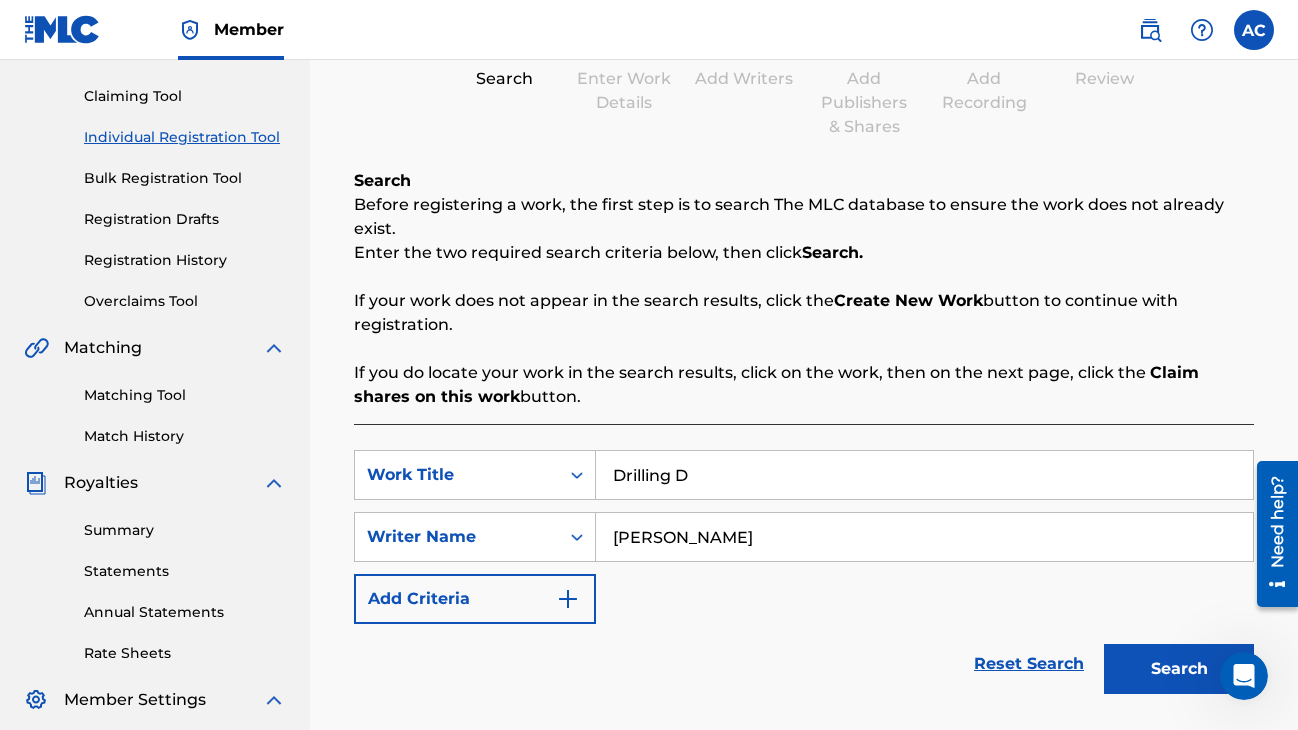 scroll, scrollTop: 202, scrollLeft: 0, axis: vertical 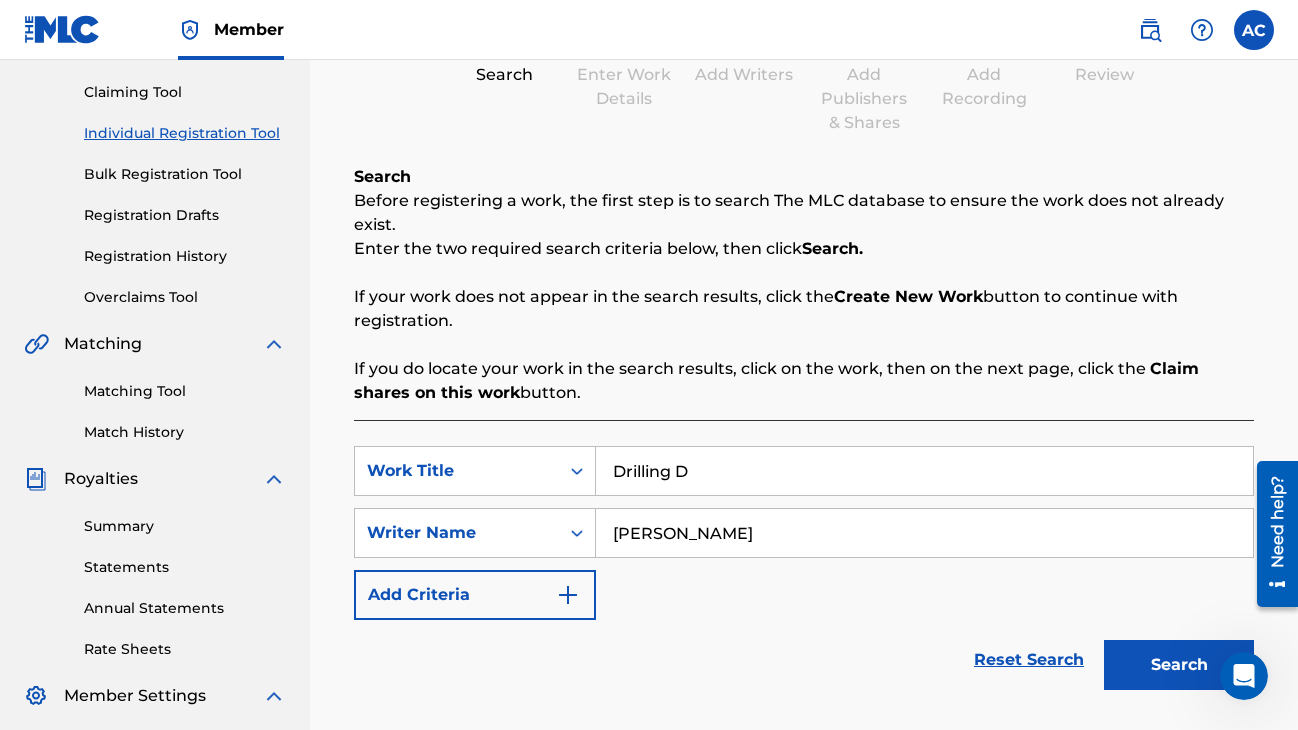 type on "[PERSON_NAME]" 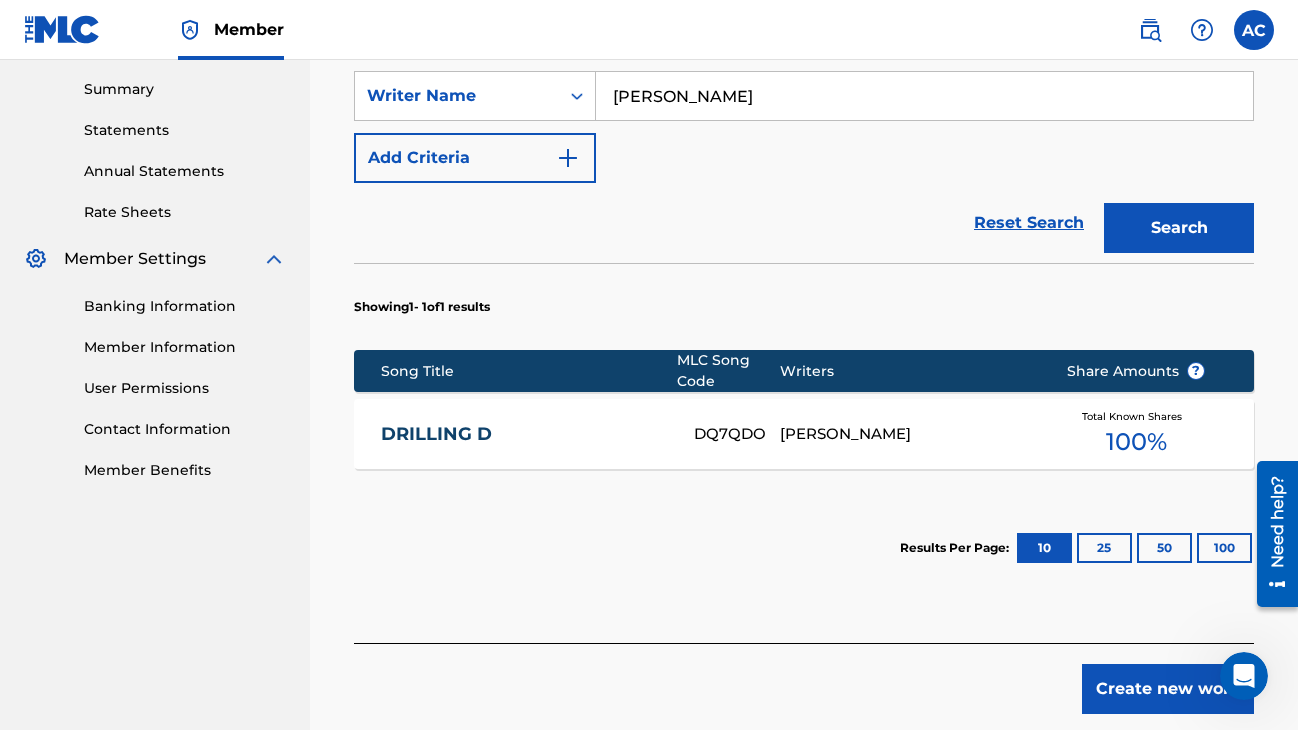 scroll, scrollTop: 639, scrollLeft: 0, axis: vertical 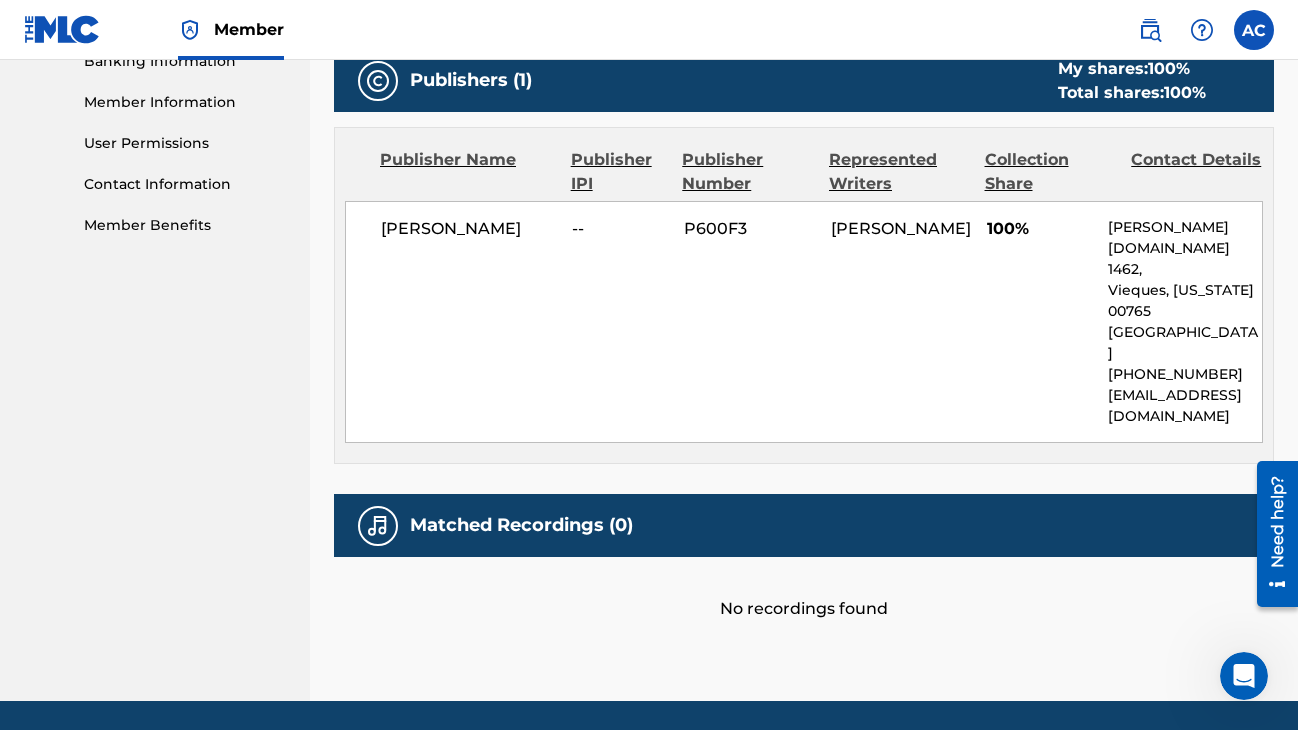 click on "Matched Recordings   (0)" at bounding box center (804, 525) 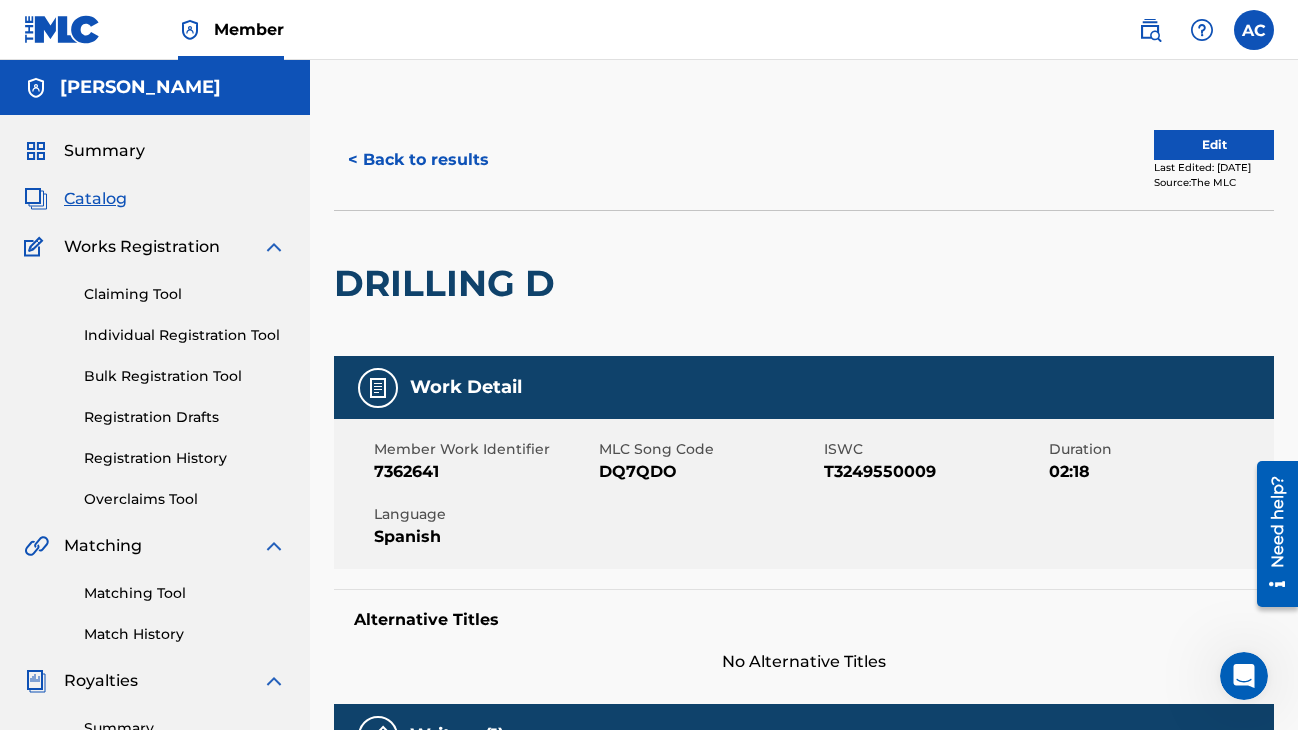 scroll, scrollTop: 0, scrollLeft: 0, axis: both 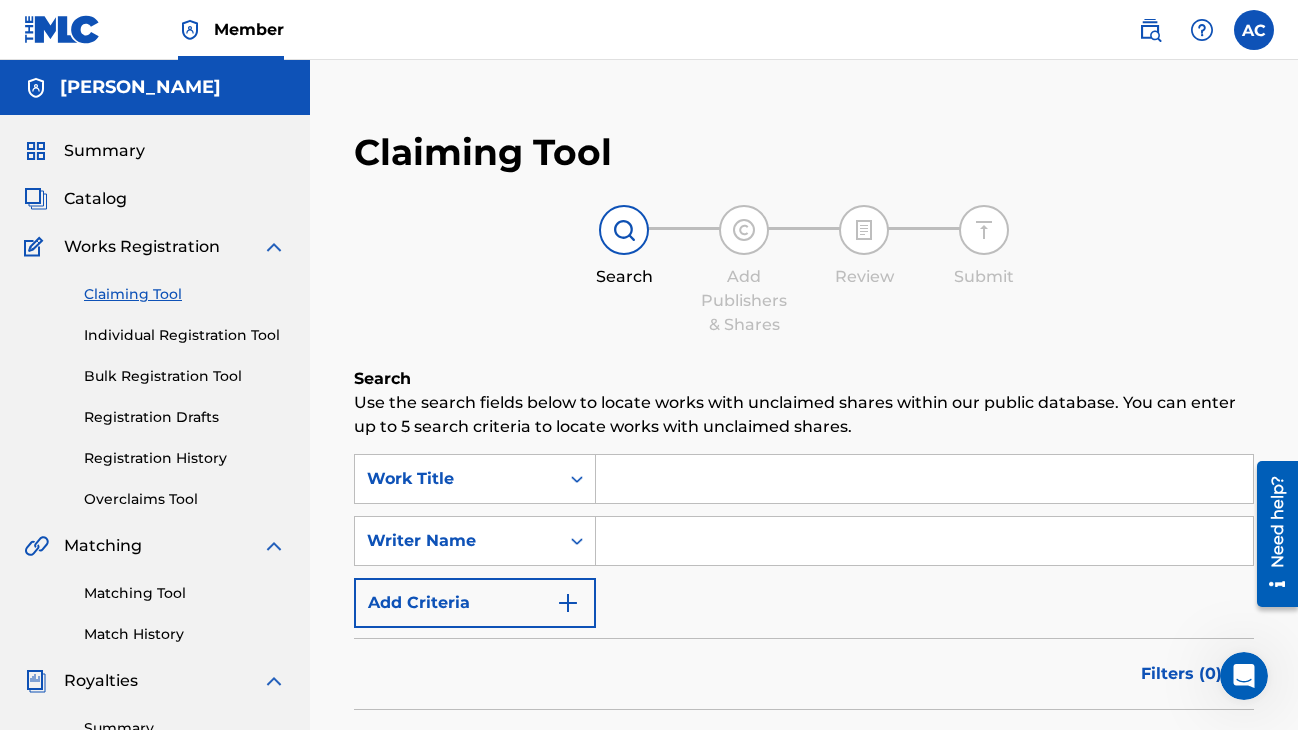 click at bounding box center (924, 479) 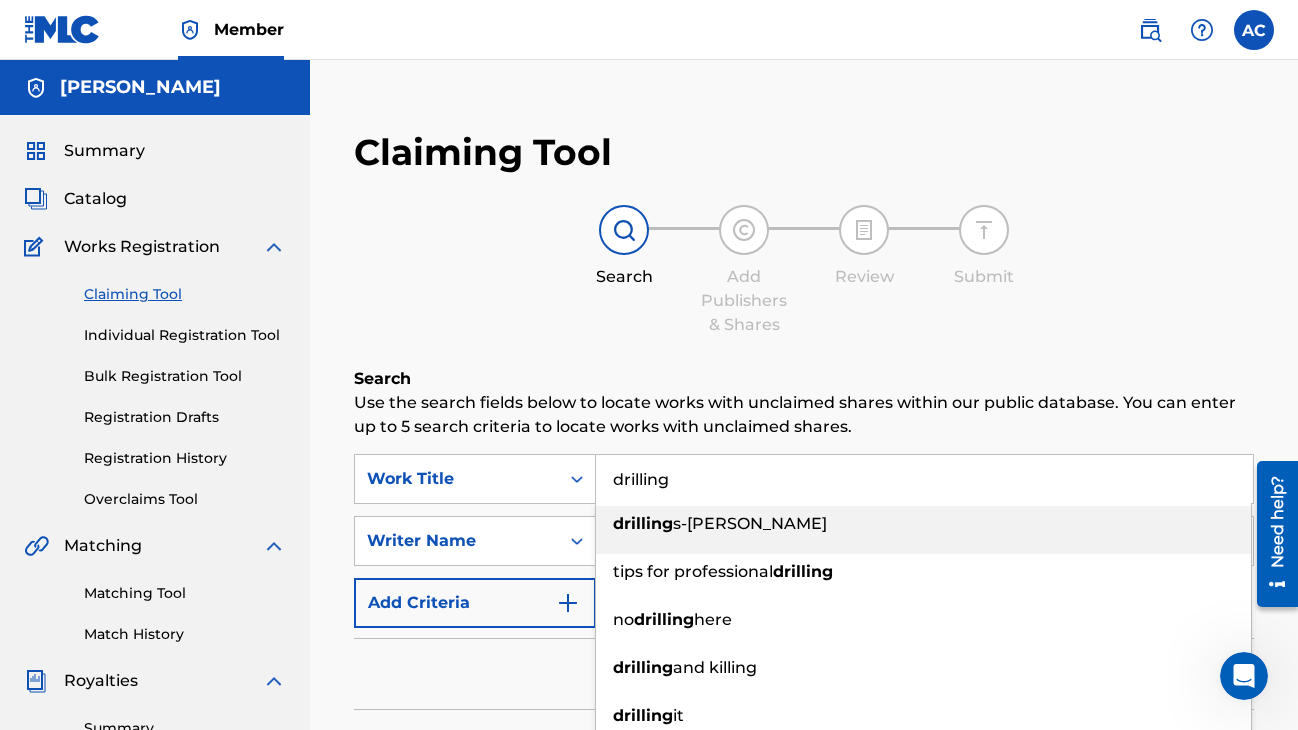 type on "drilling d" 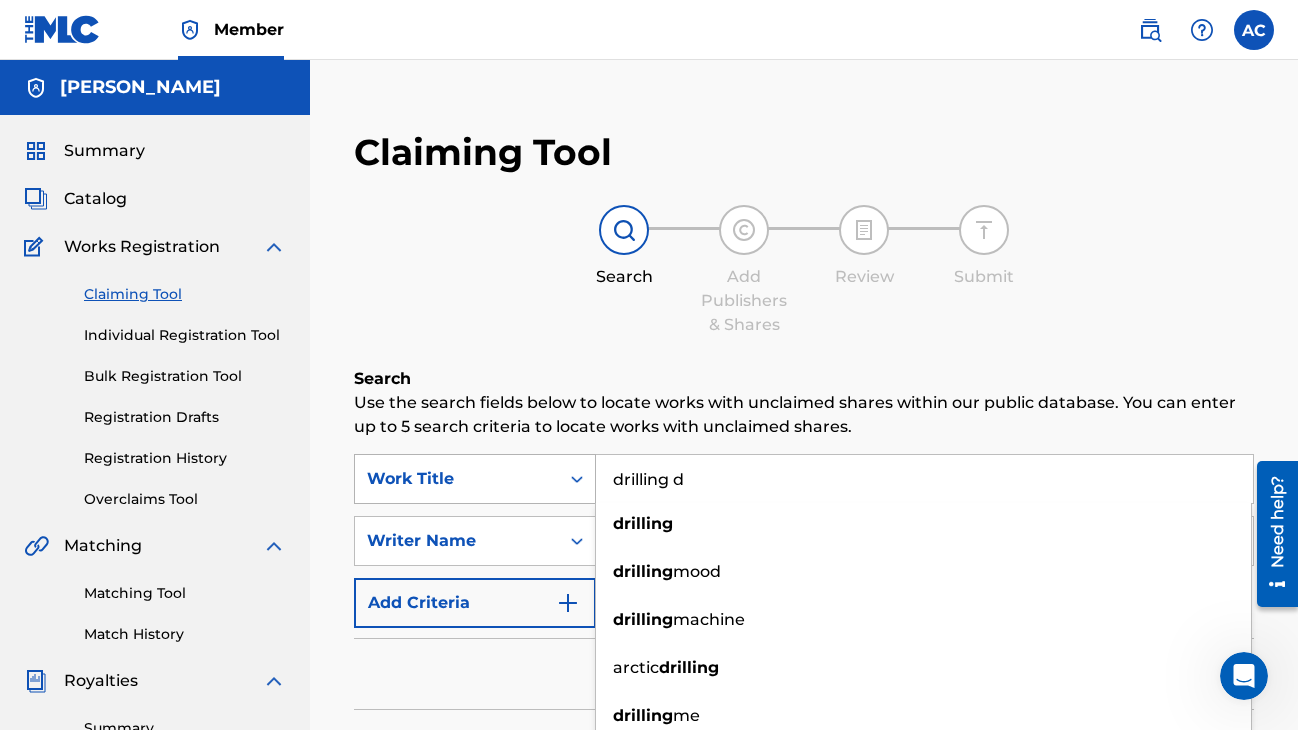 drag, startPoint x: 710, startPoint y: 473, endPoint x: 512, endPoint y: 484, distance: 198.30531 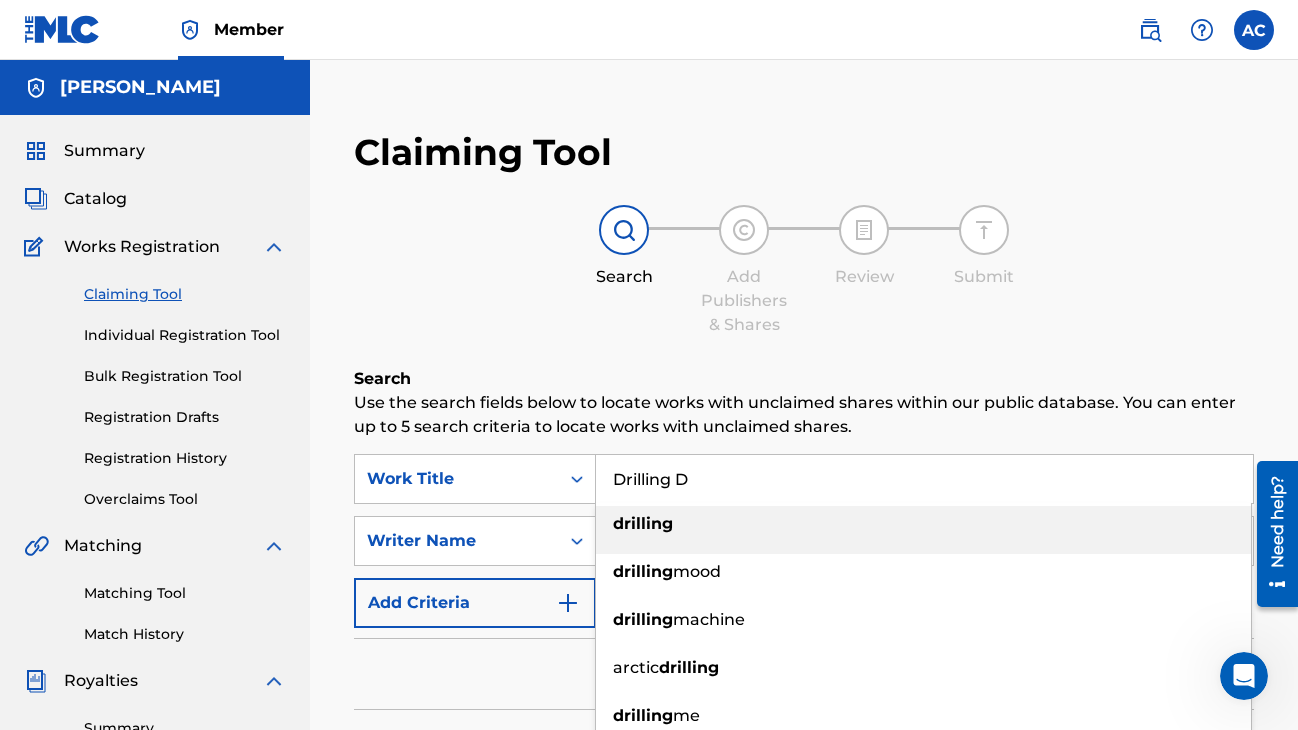 type on "Drilling D" 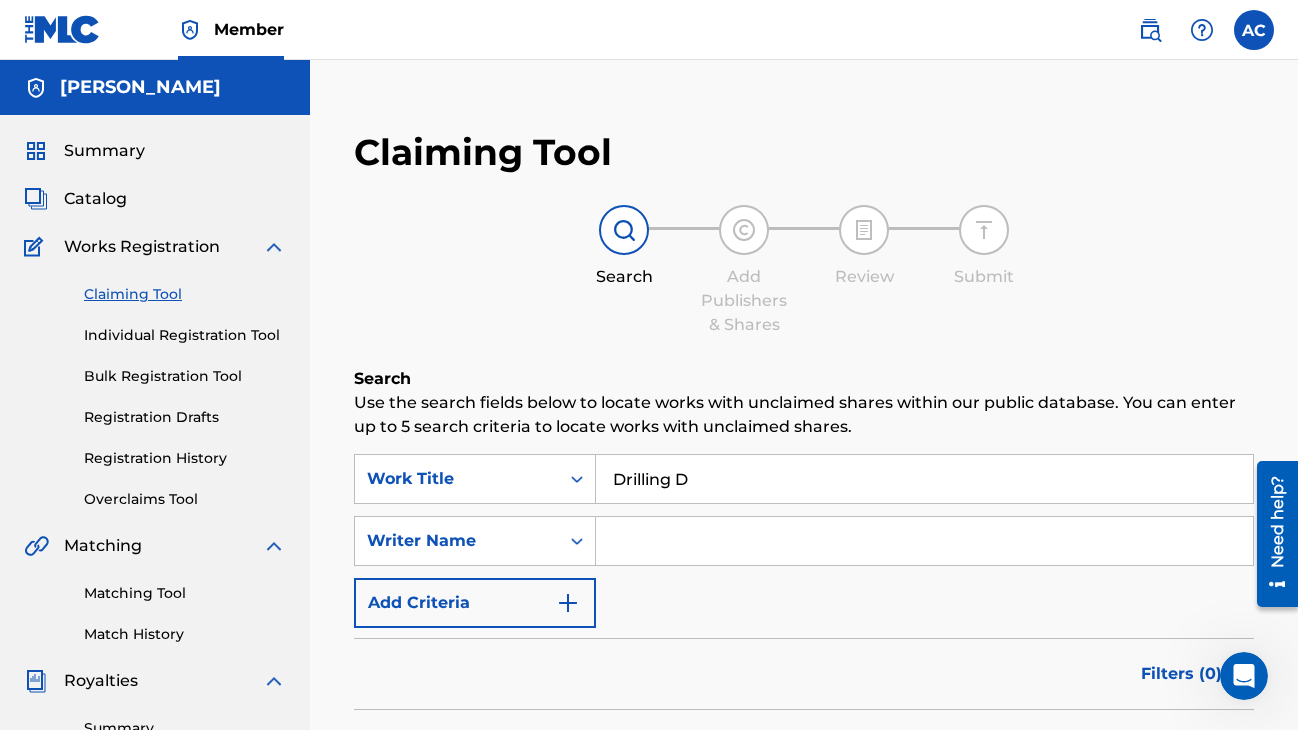 click on "Use the search fields below to locate works with unclaimed shares within our public database. You can enter up
to 5 search criteria to locate works with unclaimed shares." at bounding box center [804, 415] 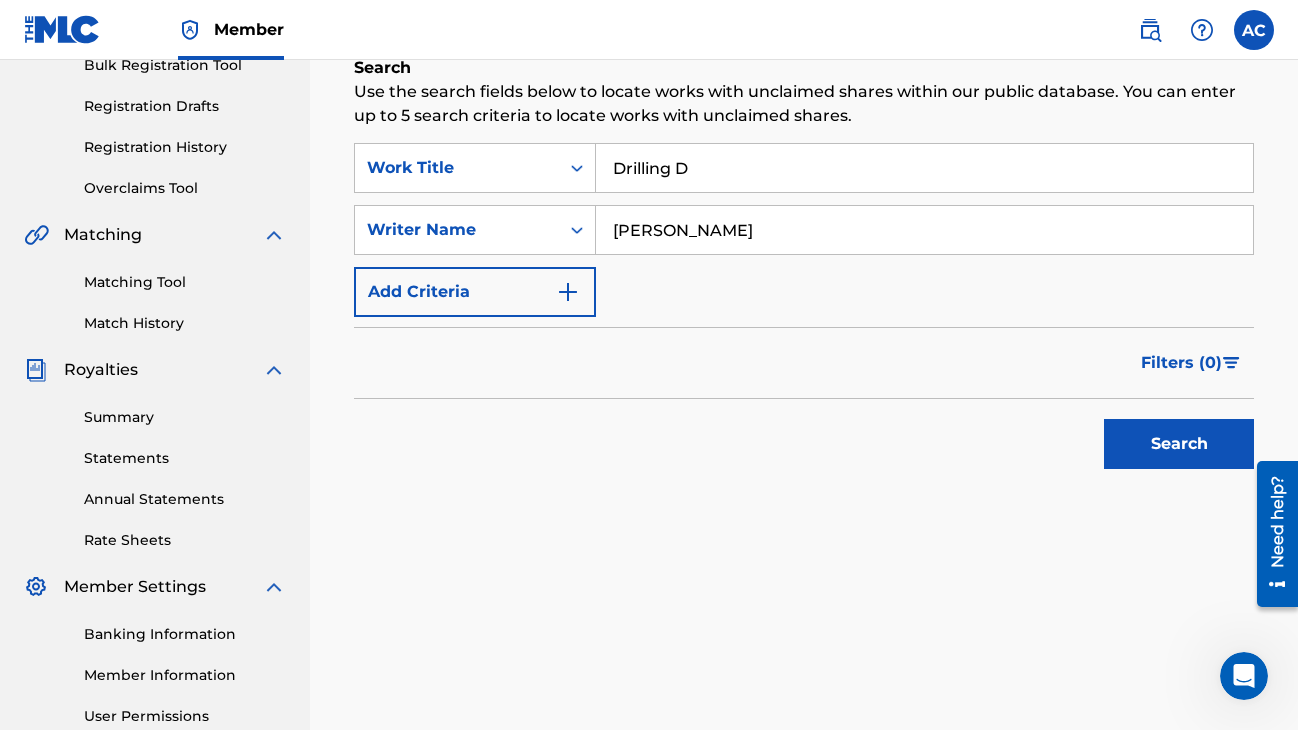 scroll, scrollTop: 307, scrollLeft: 0, axis: vertical 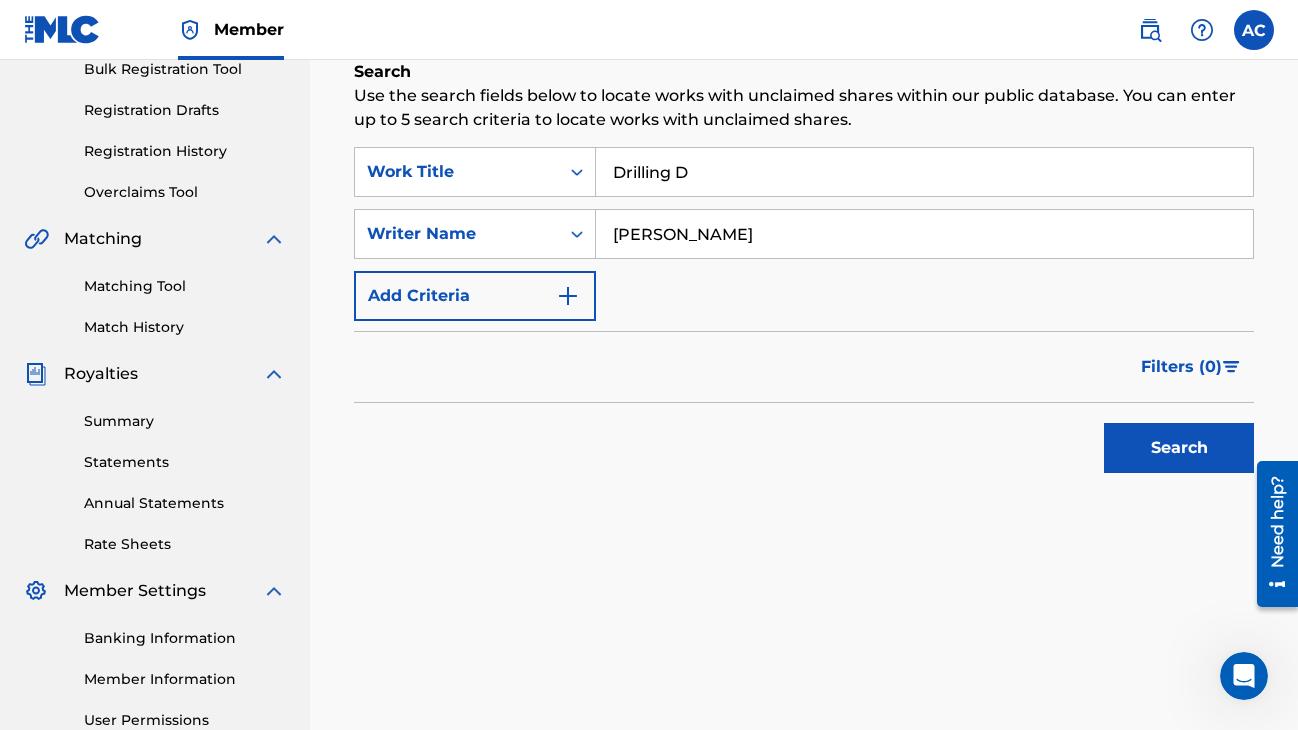 type on "[PERSON_NAME]" 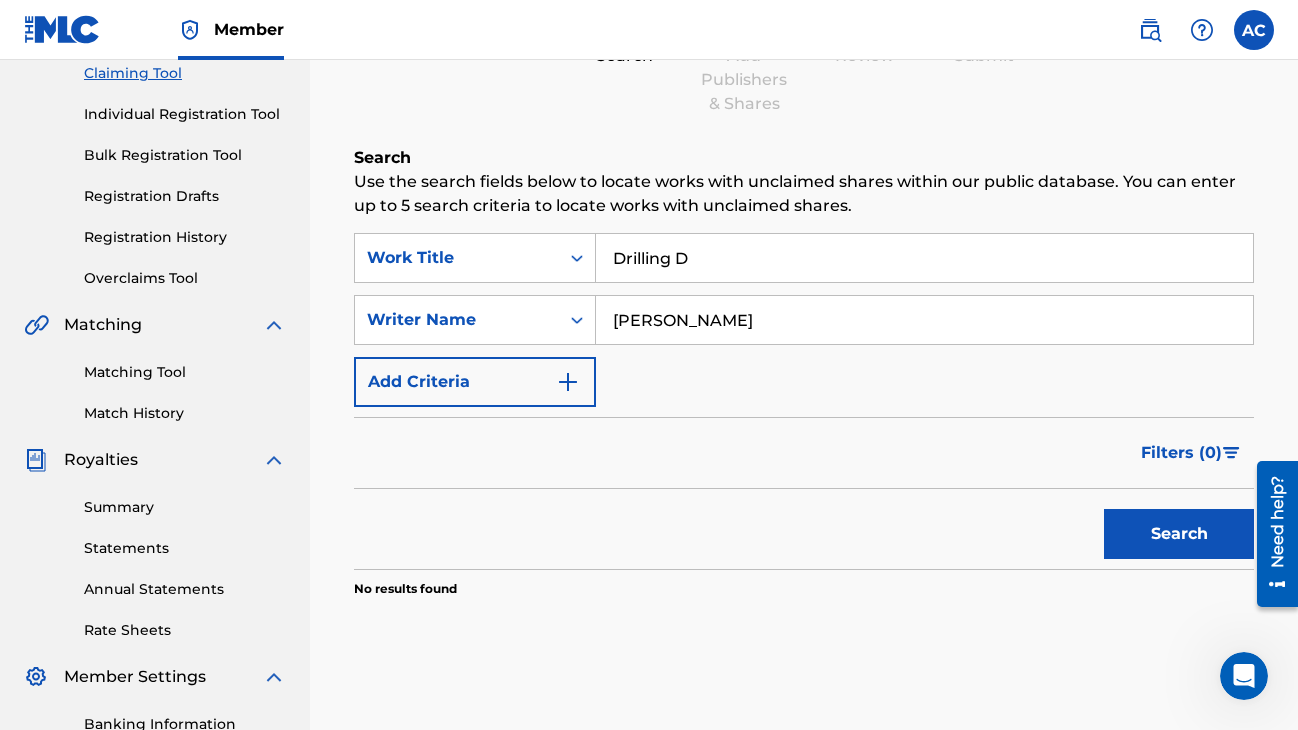 scroll, scrollTop: 225, scrollLeft: 0, axis: vertical 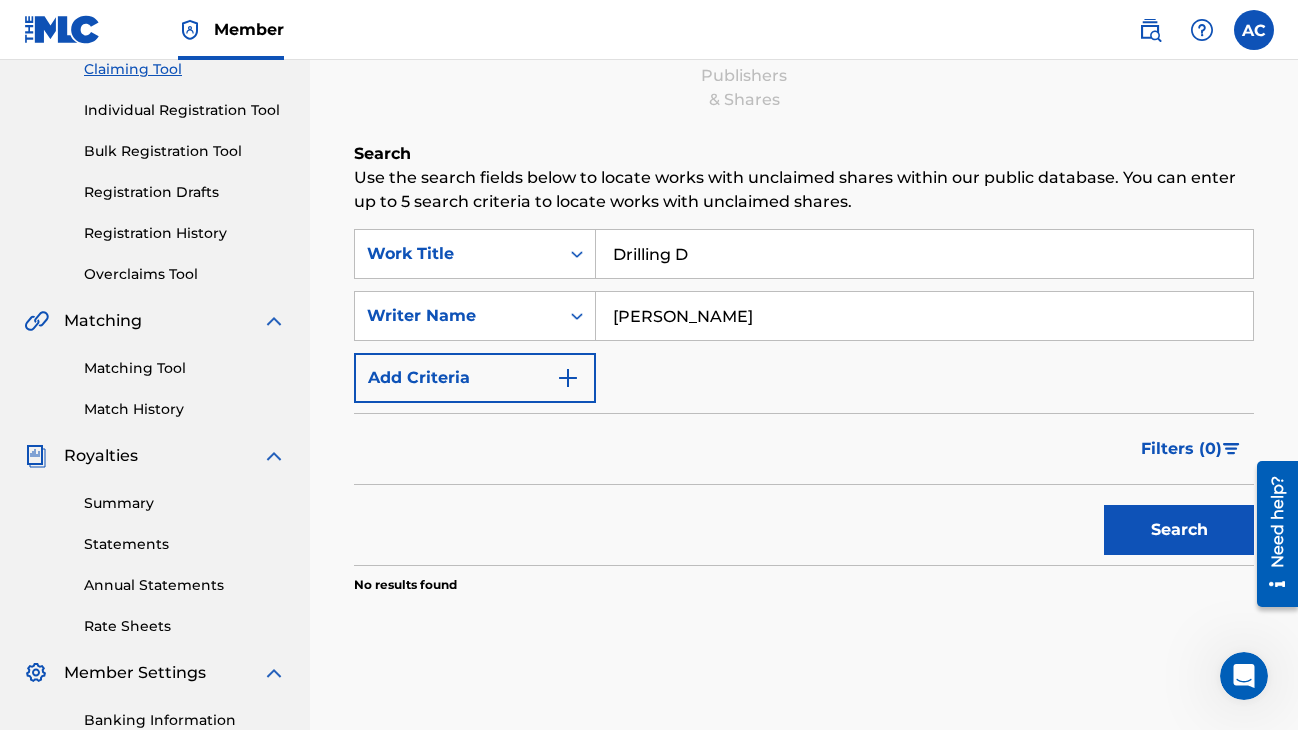 click on "Search" at bounding box center [1179, 530] 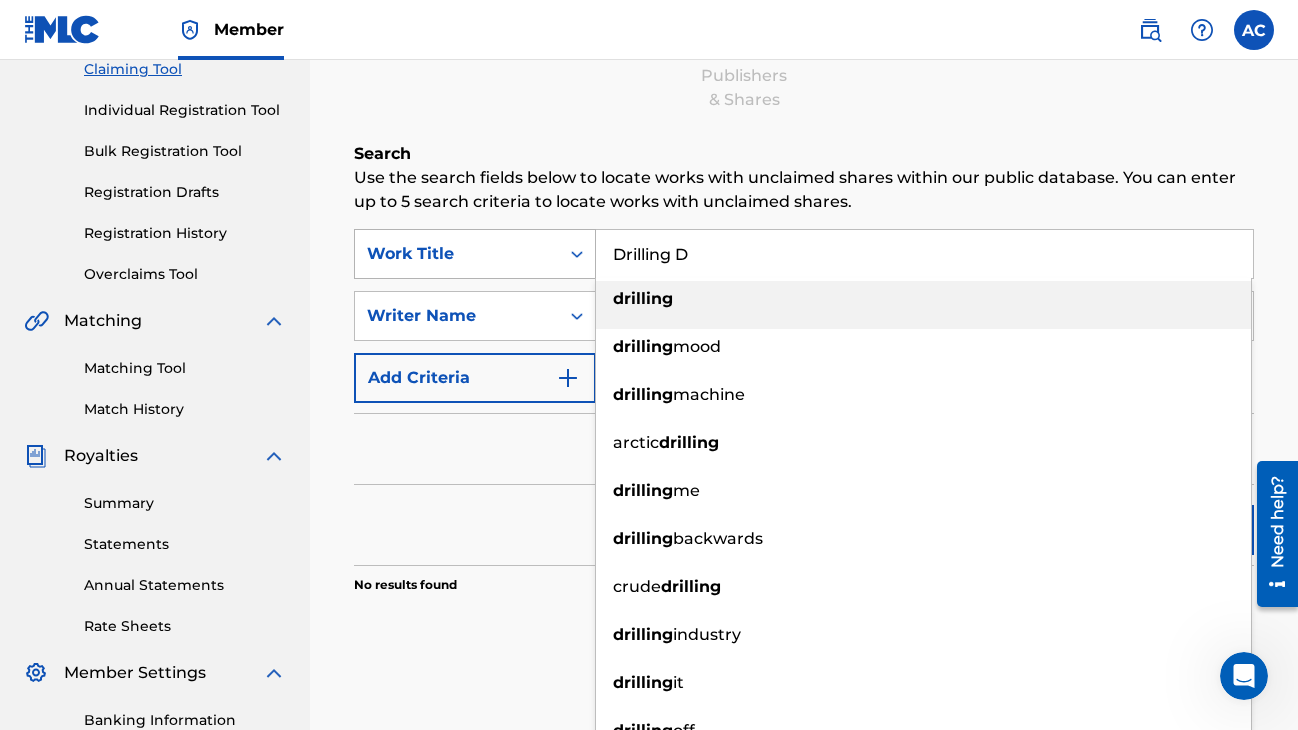 drag, startPoint x: 698, startPoint y: 257, endPoint x: 523, endPoint y: 262, distance: 175.07141 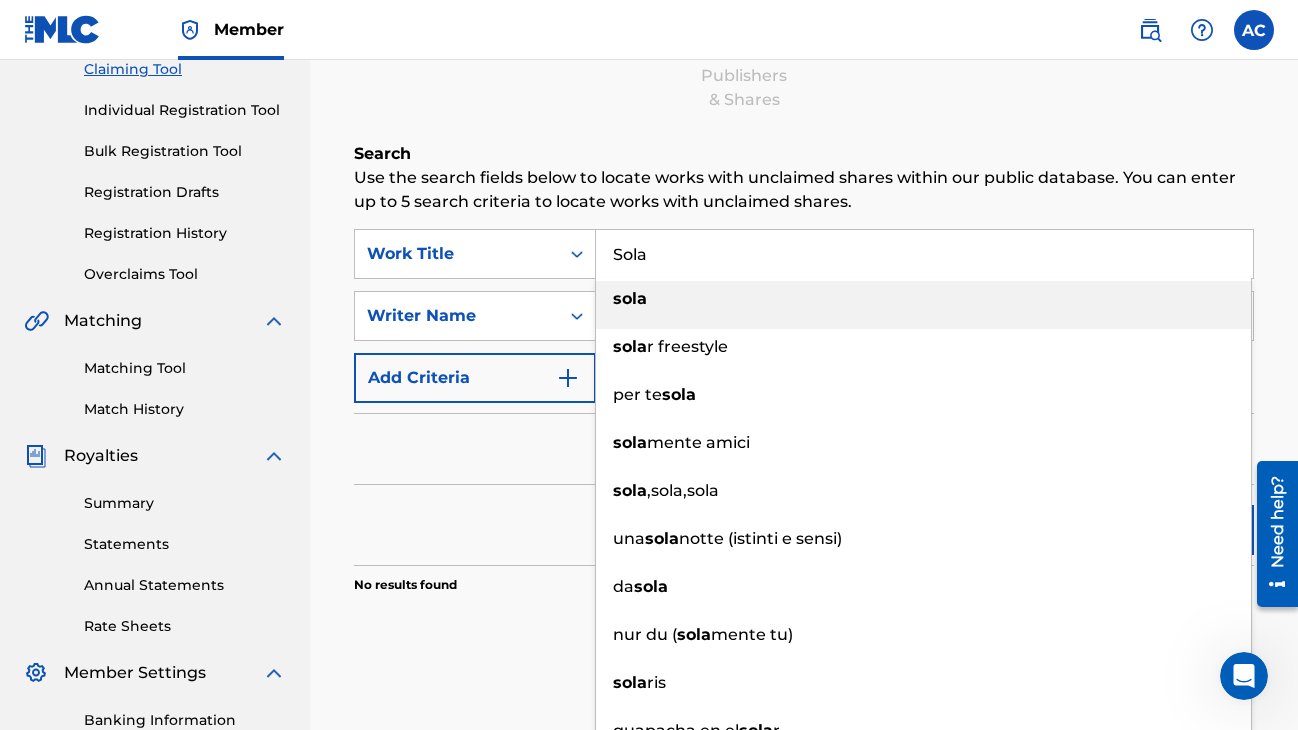 click on "sola" at bounding box center [630, 298] 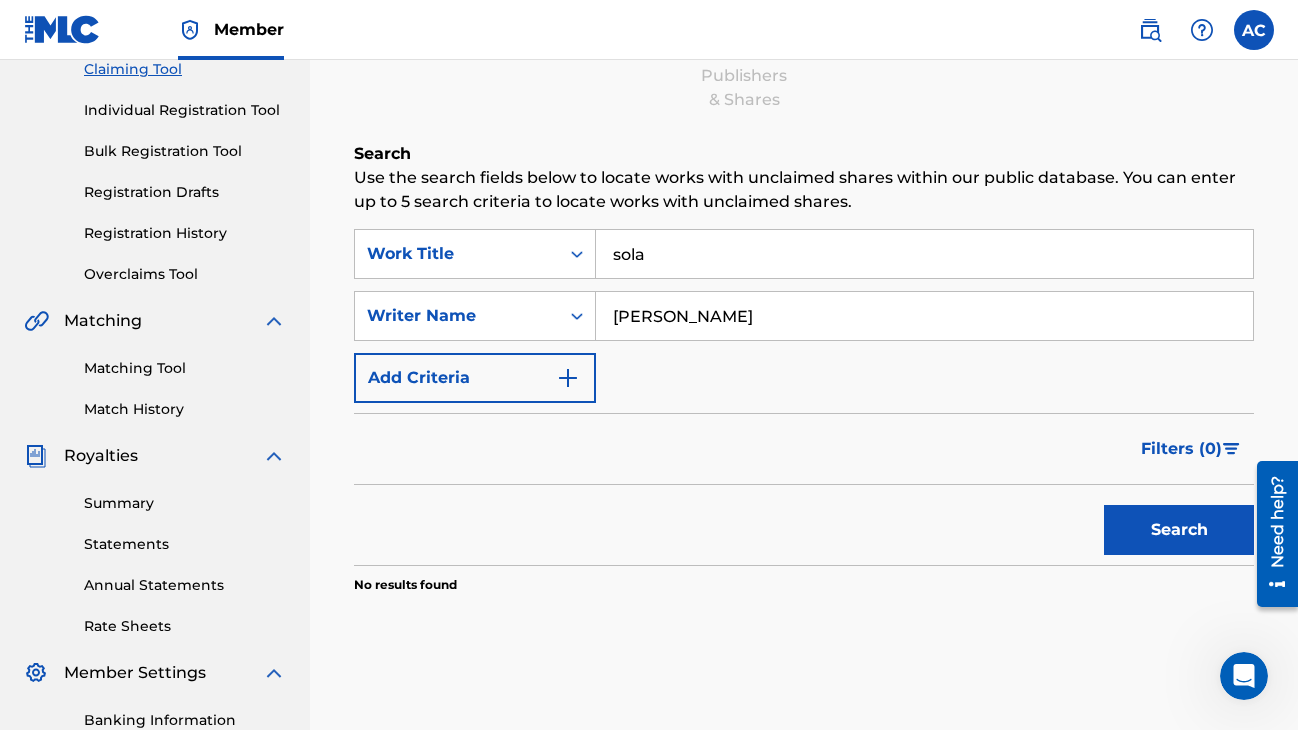 click on "Search" at bounding box center (1179, 530) 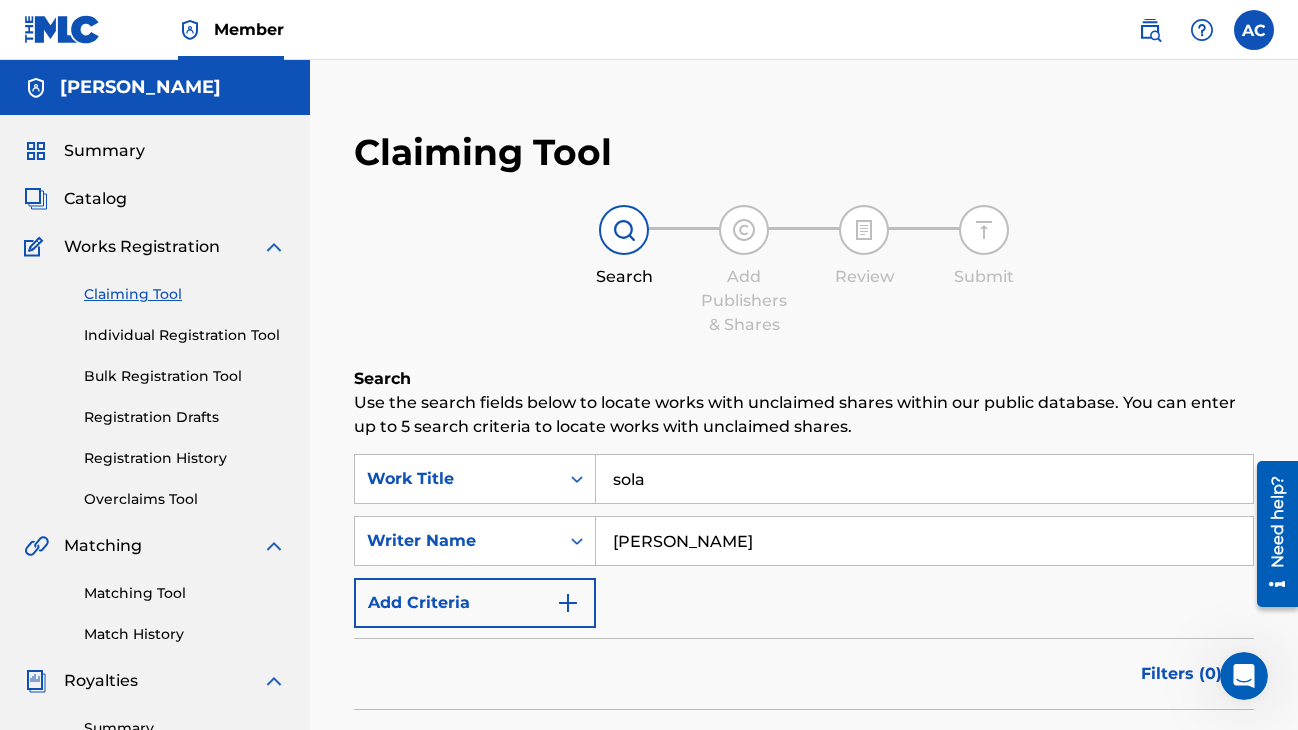 scroll, scrollTop: 0, scrollLeft: 0, axis: both 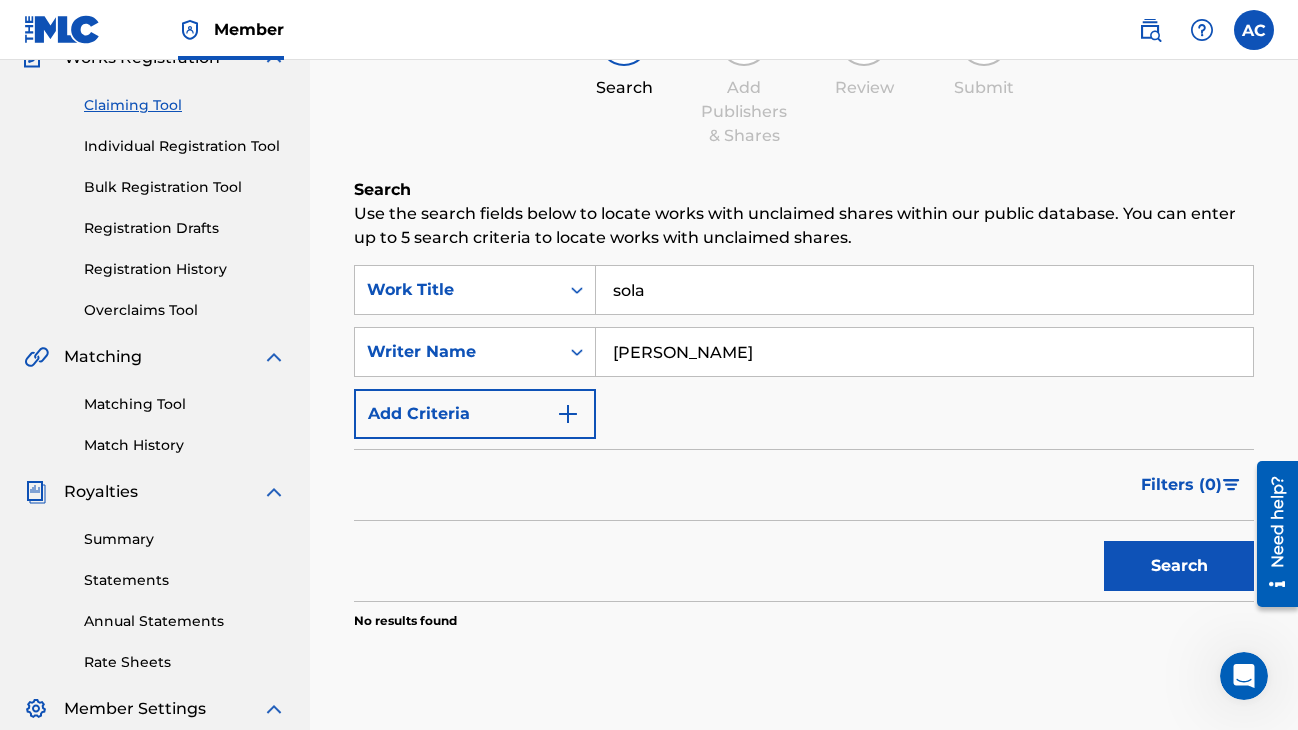 click on "Search" at bounding box center [1179, 566] 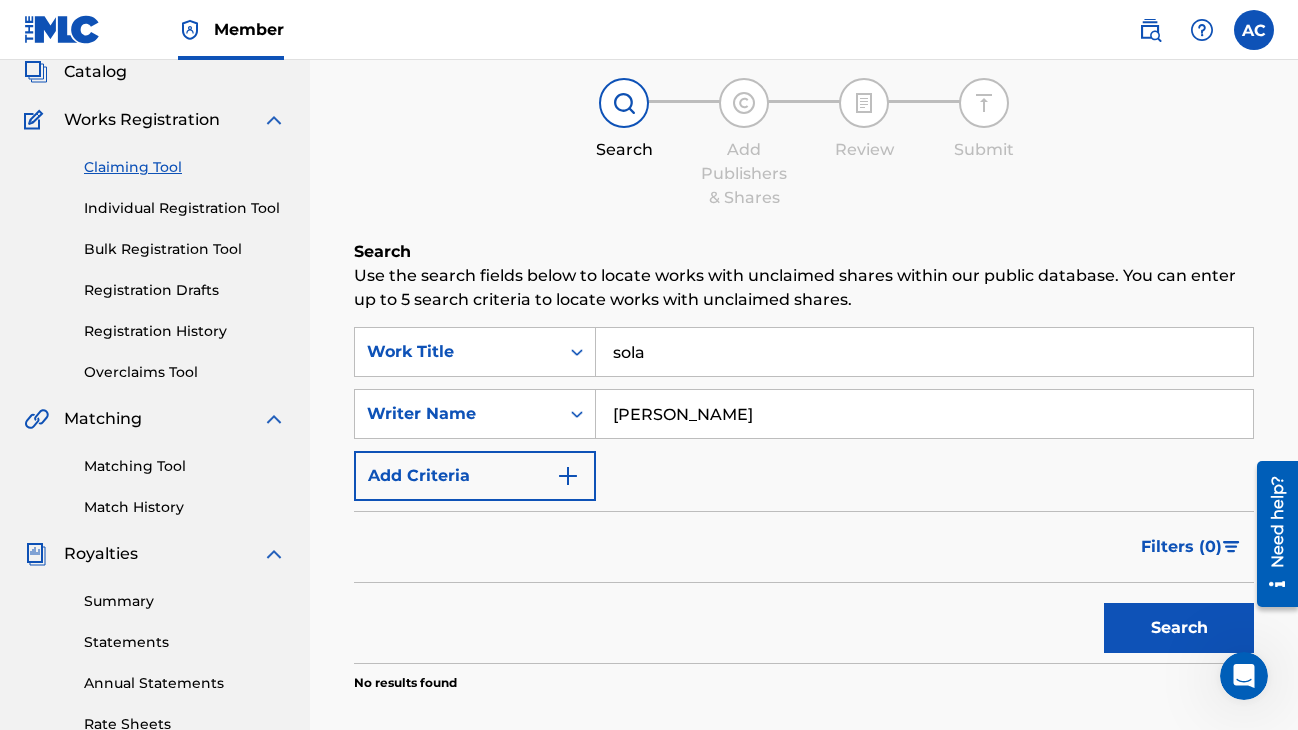 scroll, scrollTop: 120, scrollLeft: 0, axis: vertical 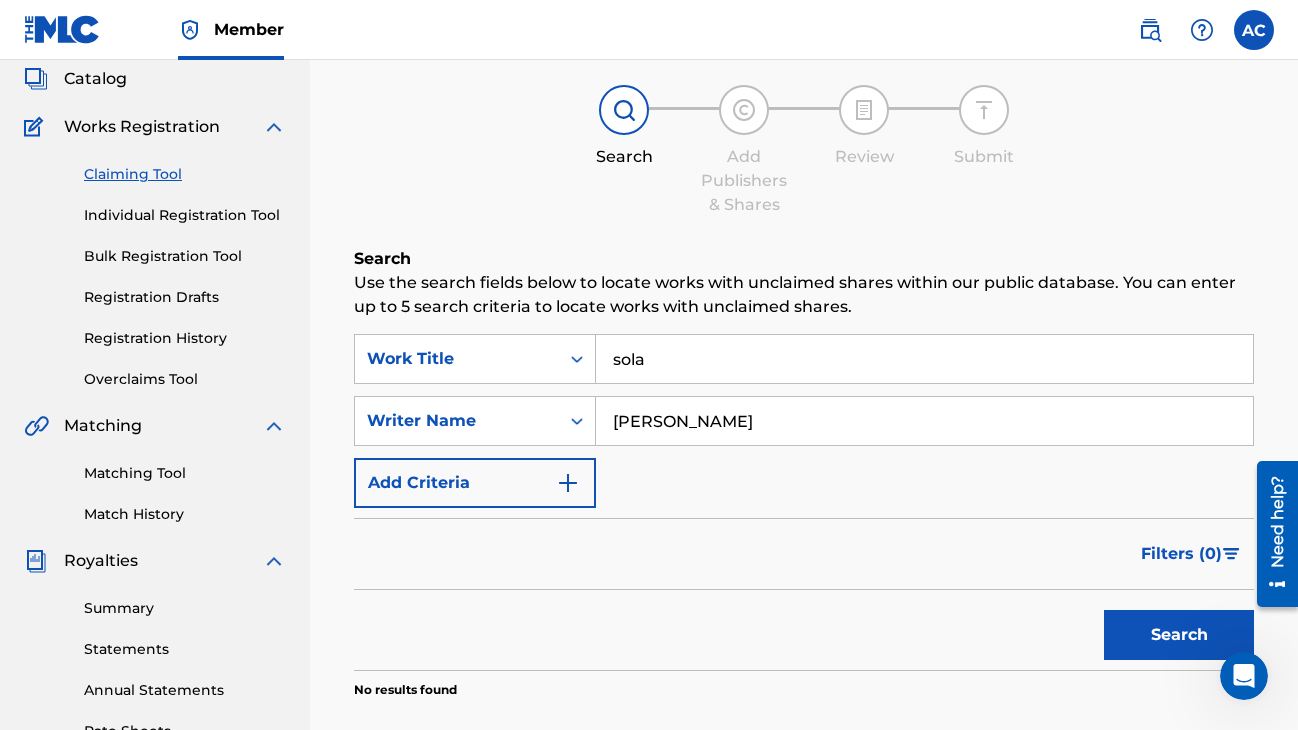 click on "SearchWithCriteria72498e21-f4a8-4ea3-bbf2-90bb1ee3a6f9 Work Title sola SearchWithCriteria144b4015-e923-40ca-86c7-453c6797a47e Writer Name [PERSON_NAME] Add Criteria" at bounding box center (804, 421) 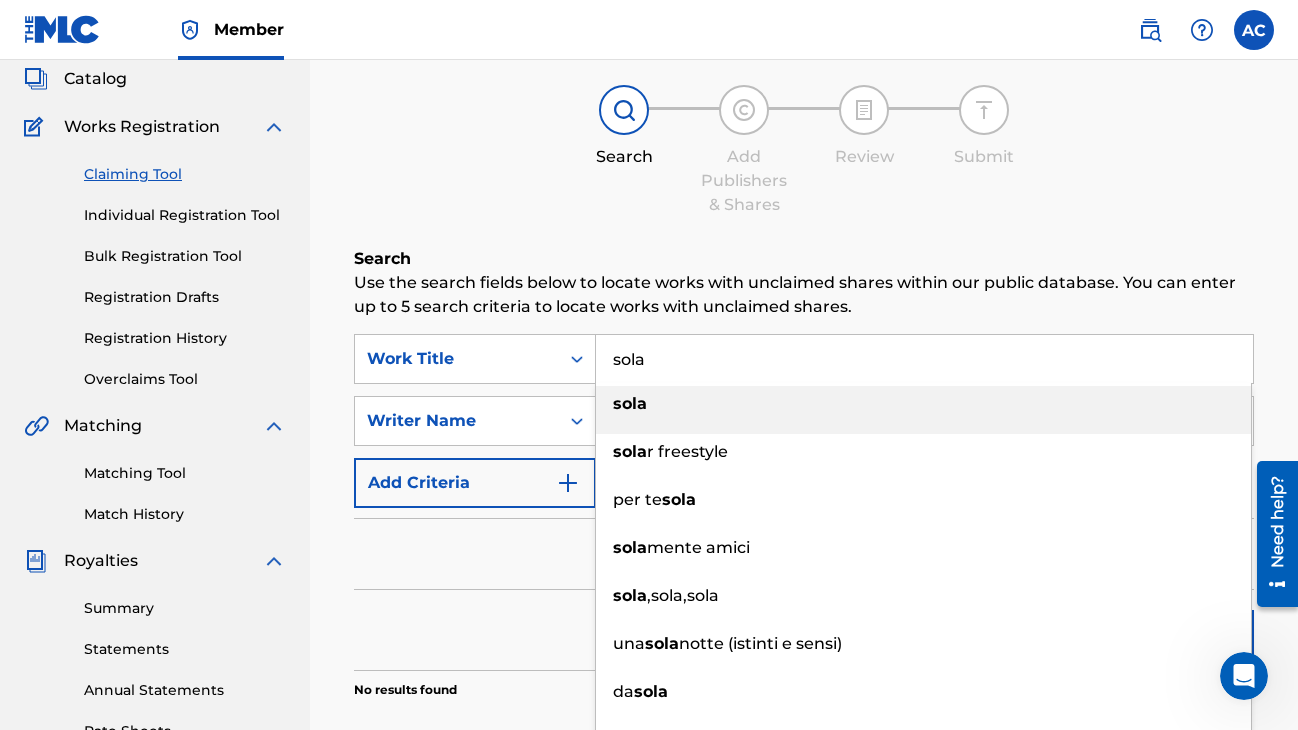drag, startPoint x: 705, startPoint y: 366, endPoint x: 504, endPoint y: 390, distance: 202.42776 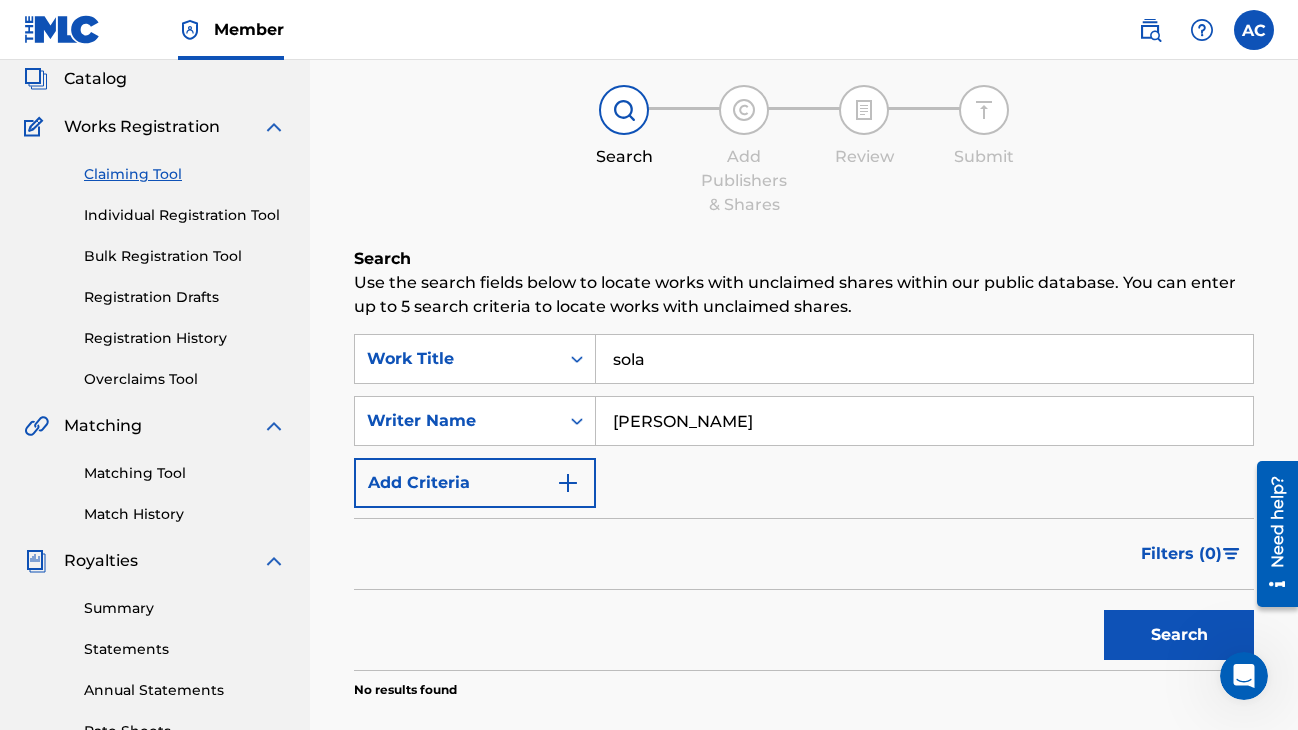 click on "Claiming Tool Search Add Publishers & Shares Review Submit Search Use the search fields below to locate works with unclaimed shares within our public database. You can enter up
to 5 search criteria to locate works with unclaimed shares. SearchWithCriteria72498e21-f4a8-4ea3-bbf2-90bb1ee3a6f9 Work Title sola SearchWithCriteria144b4015-e923-40ca-86c7-453c6797a47e Writer Name Angel [PERSON_NAME] Add Criteria Filter Claim Search Filters Include works claimed by my Member   Remove Filters Apply Filters Filters ( 0 ) Search No results found" at bounding box center [804, 404] 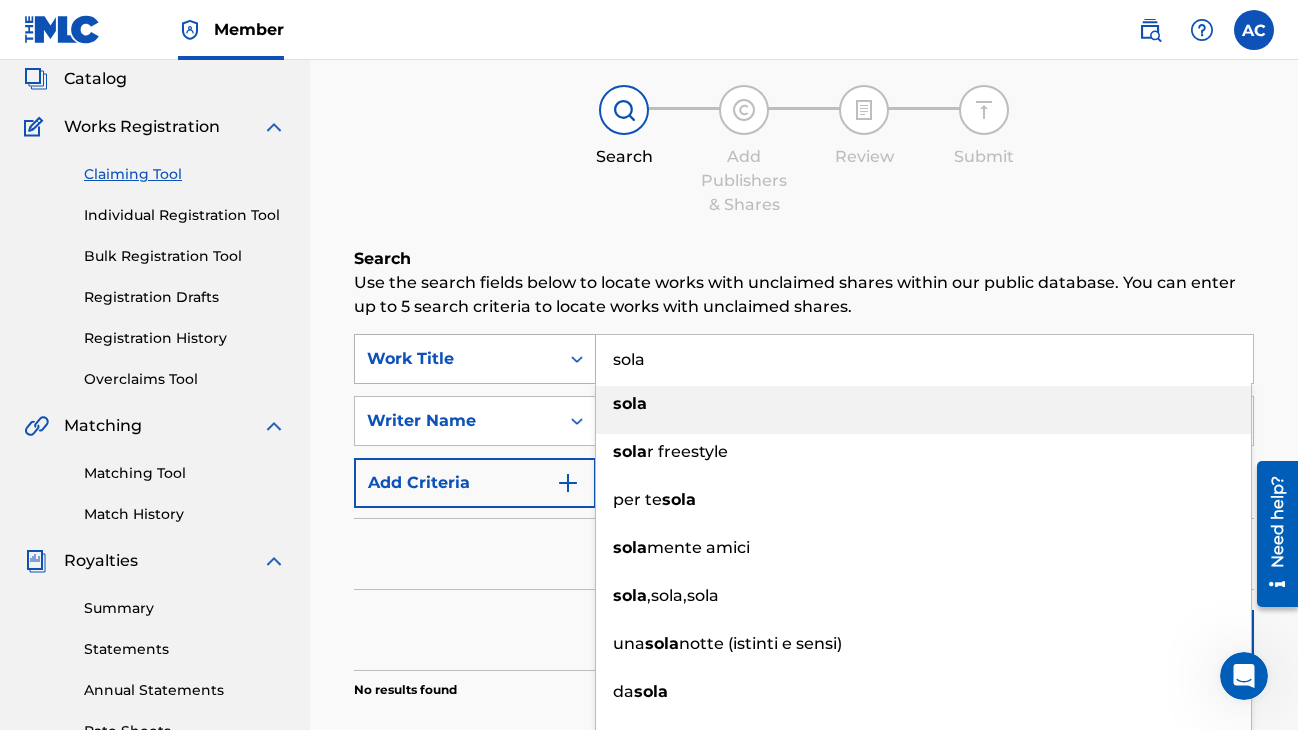 drag, startPoint x: 670, startPoint y: 359, endPoint x: 492, endPoint y: 375, distance: 178.71765 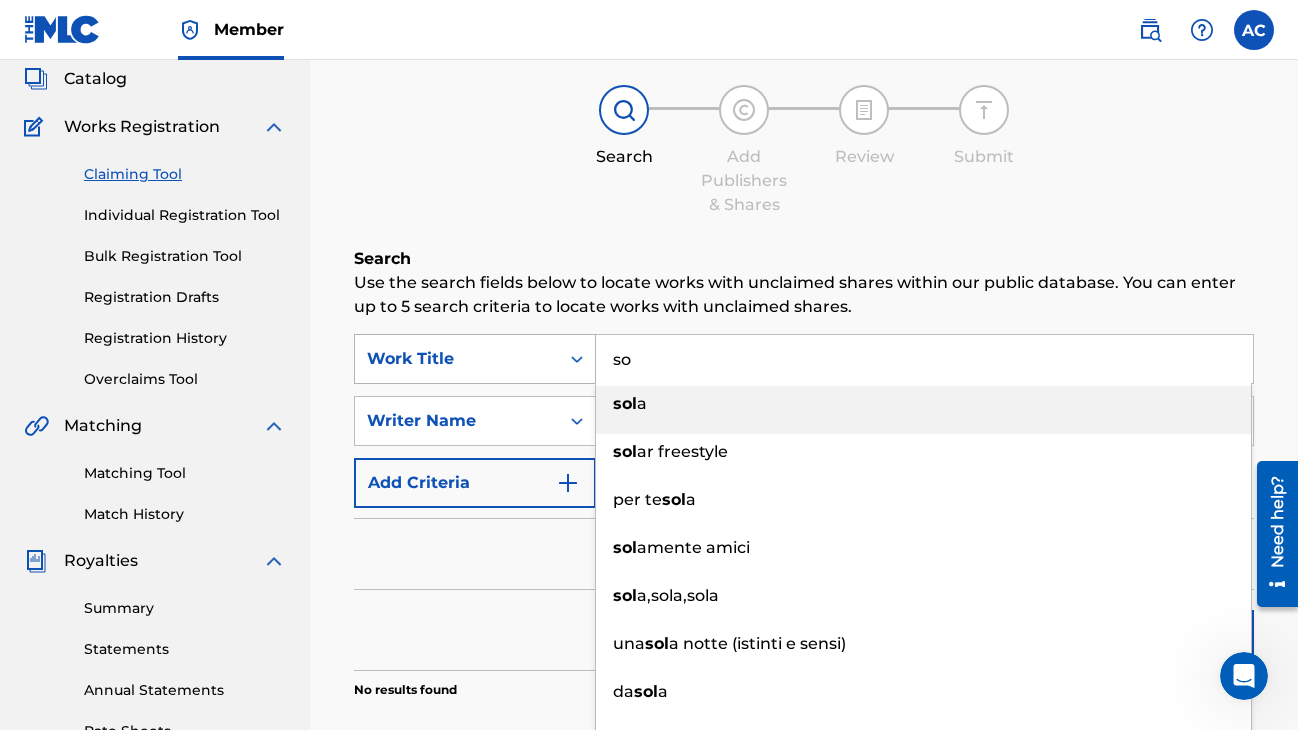 type on "s" 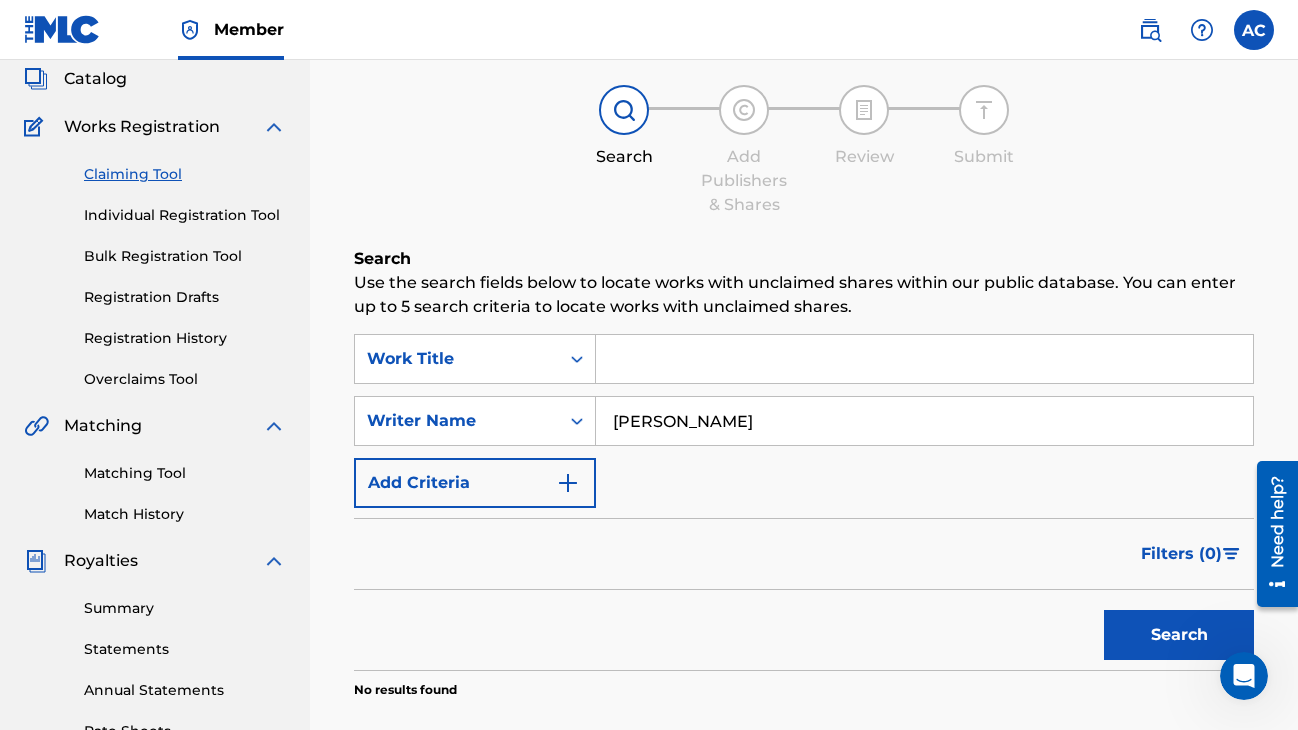 type 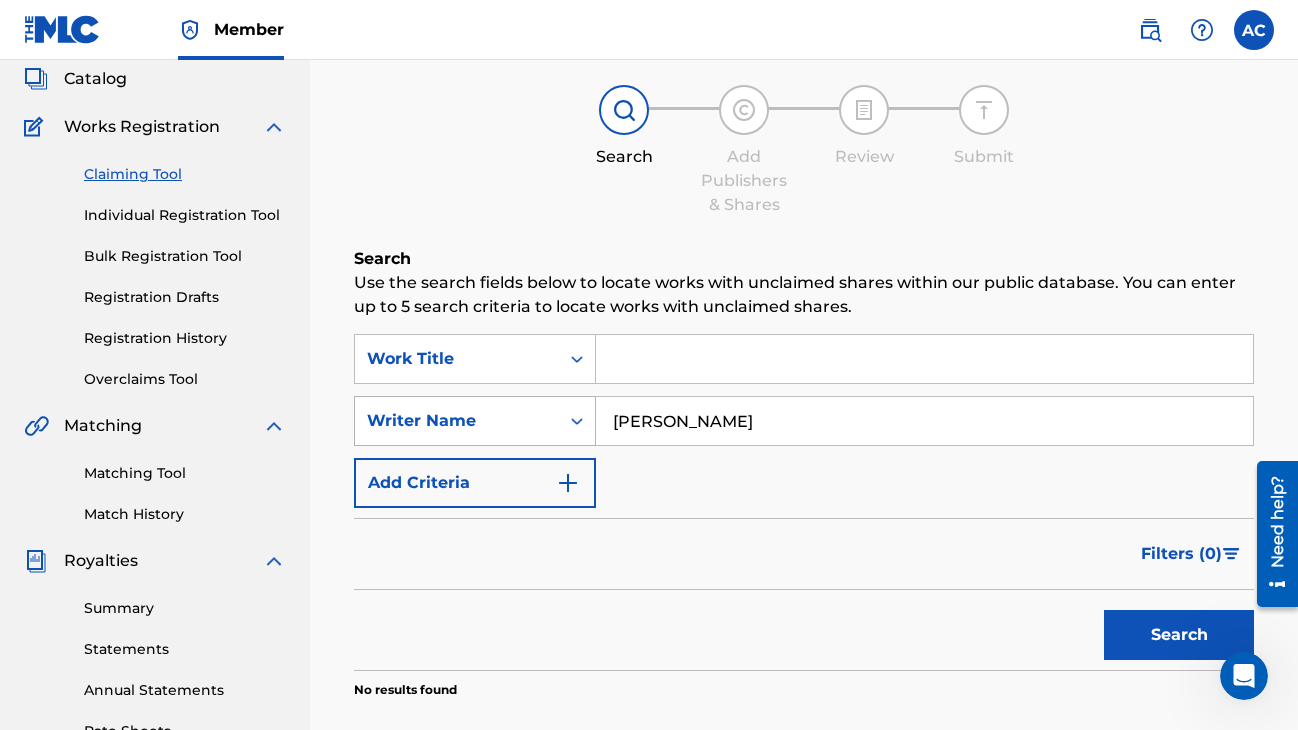 drag, startPoint x: 825, startPoint y: 425, endPoint x: 583, endPoint y: 429, distance: 242.03305 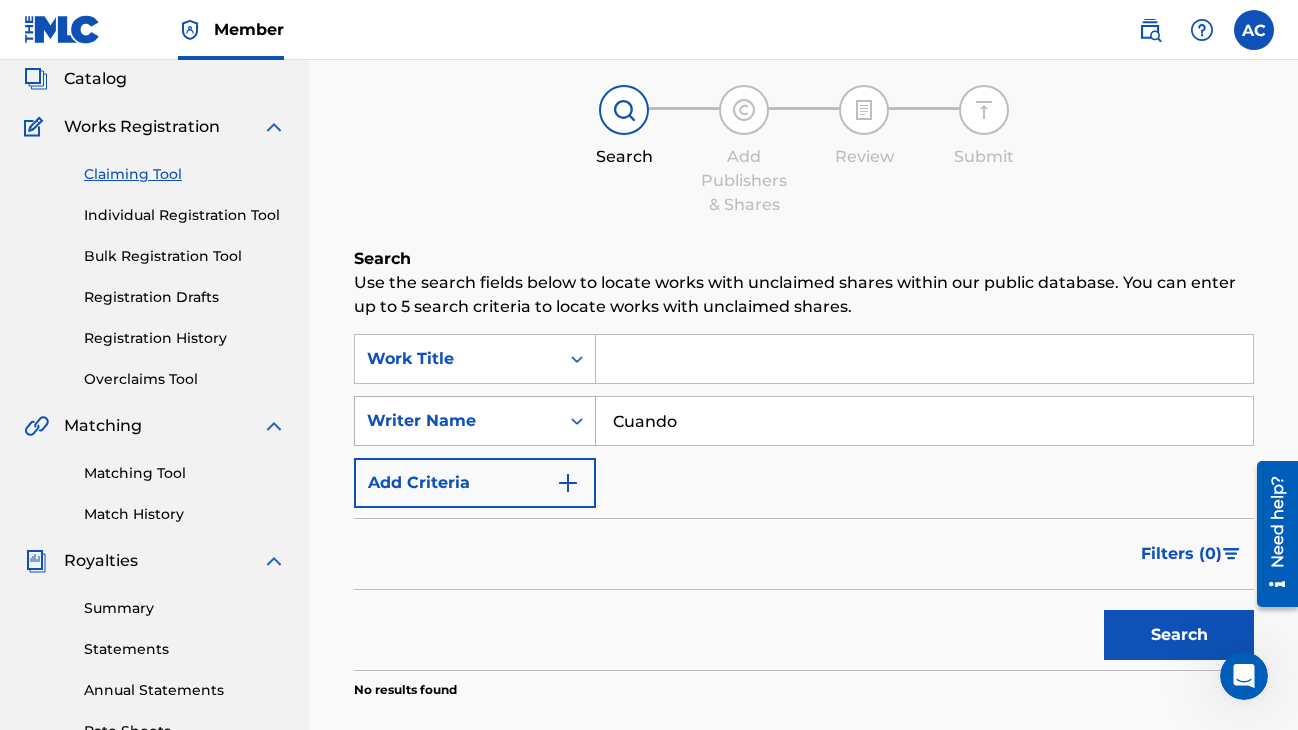type on "Cuando" 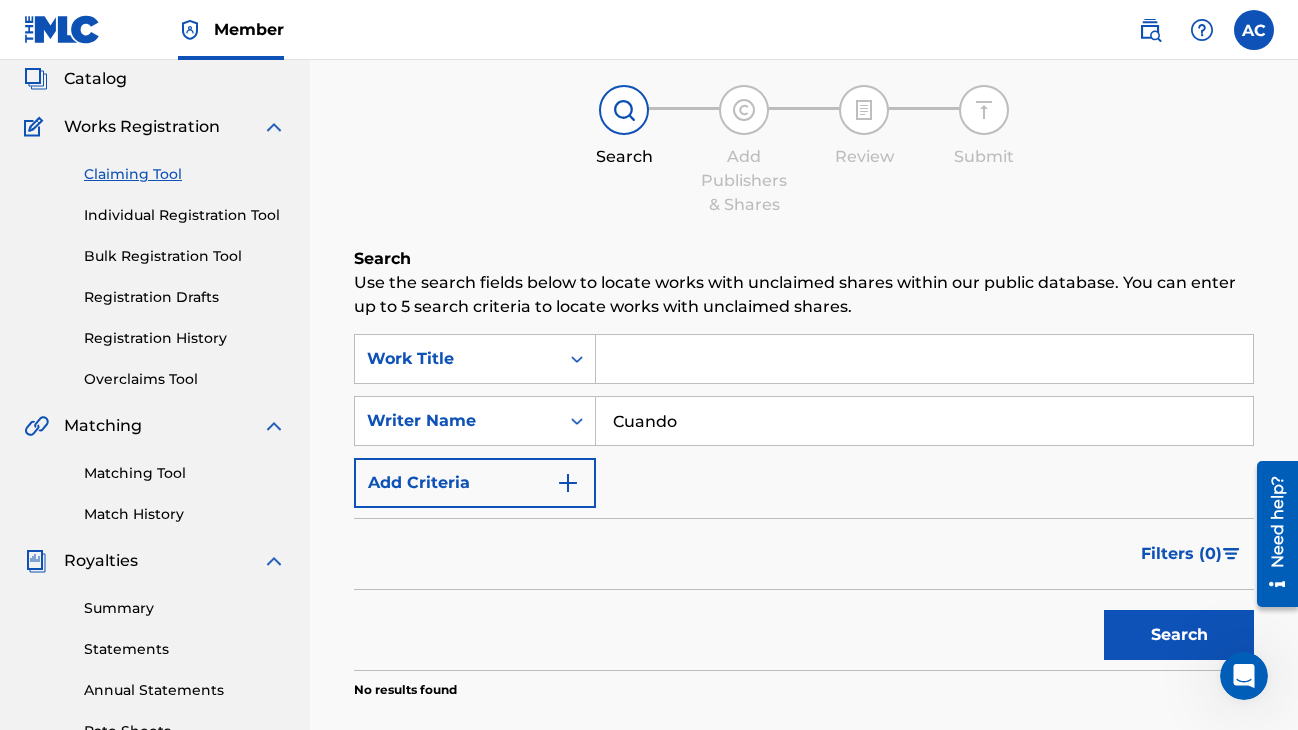 click on "Cuando" at bounding box center [924, 421] 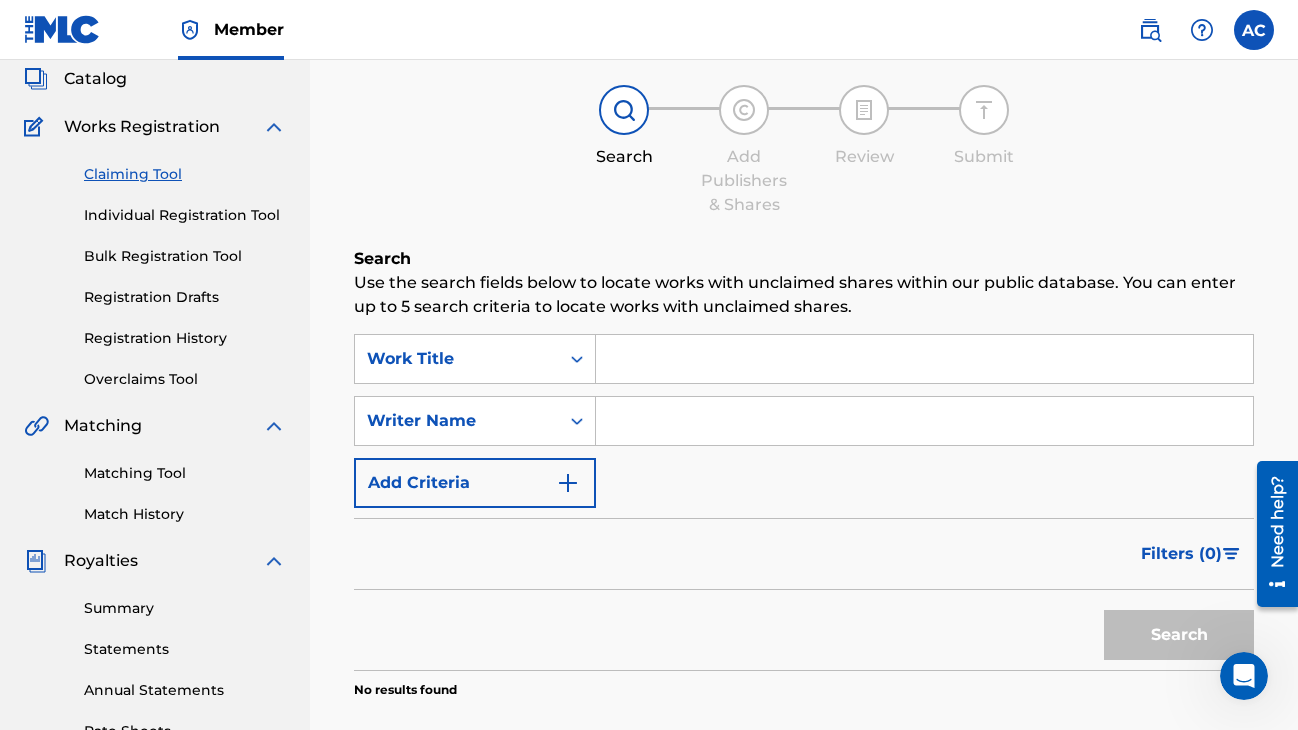type 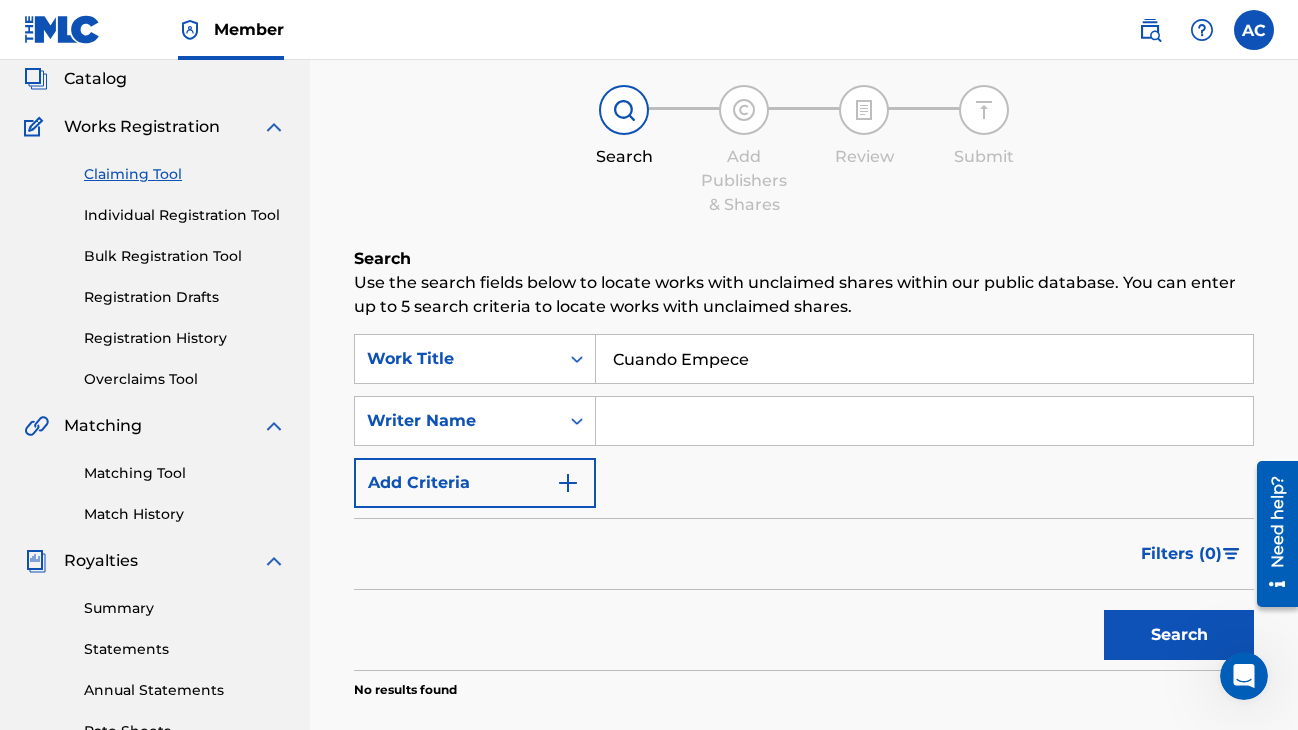 type on "Cuando Empece" 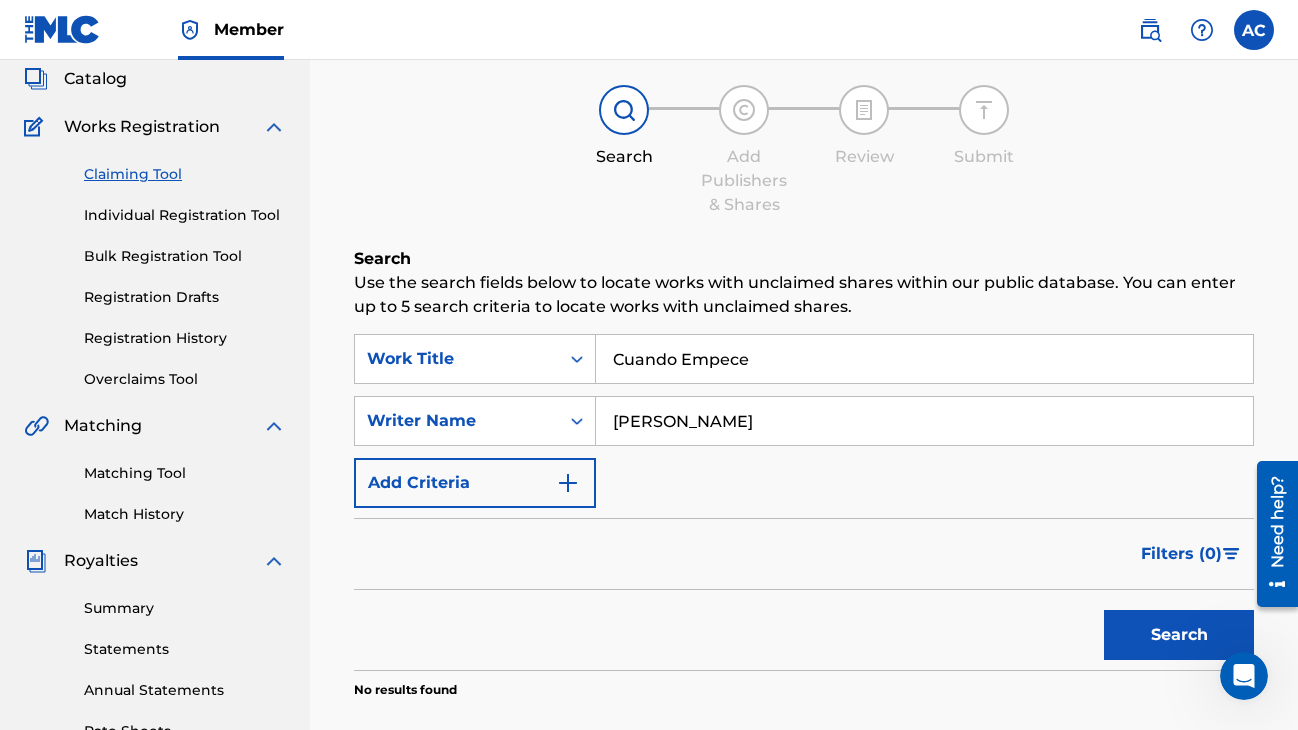 type on "[PERSON_NAME]" 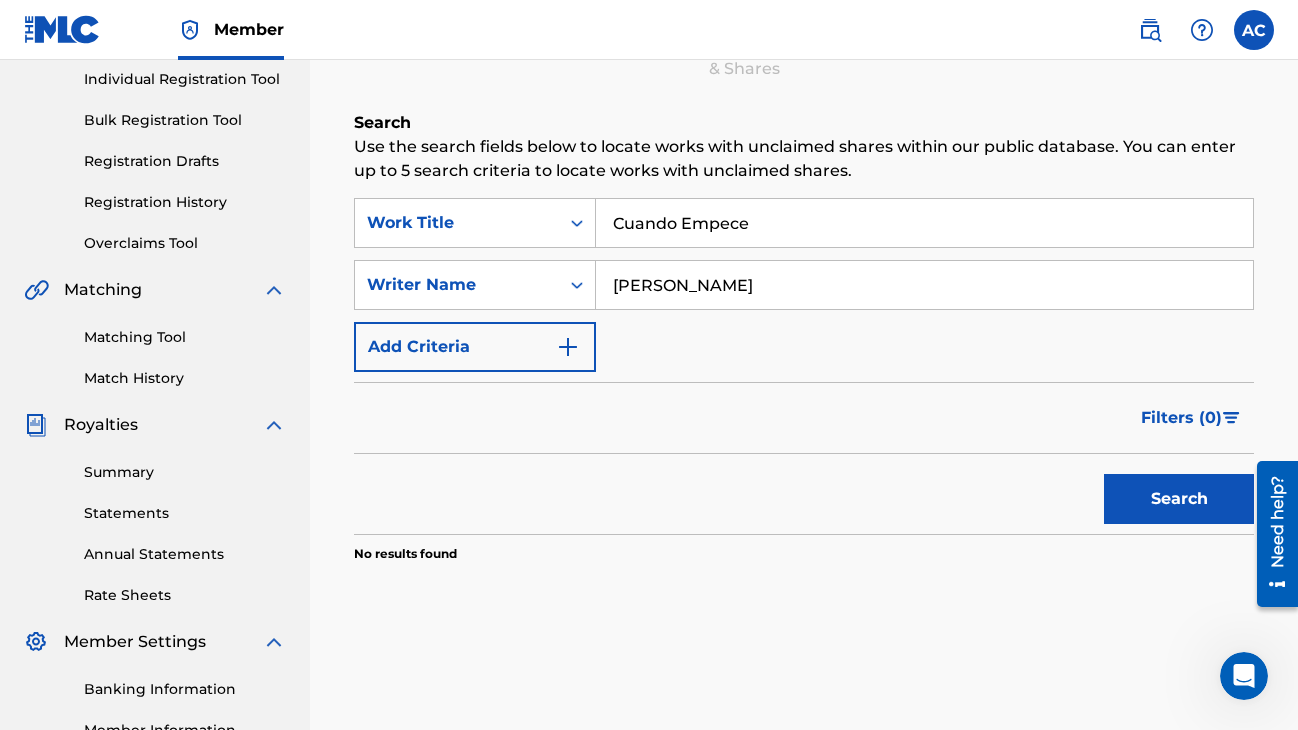 scroll, scrollTop: 253, scrollLeft: 0, axis: vertical 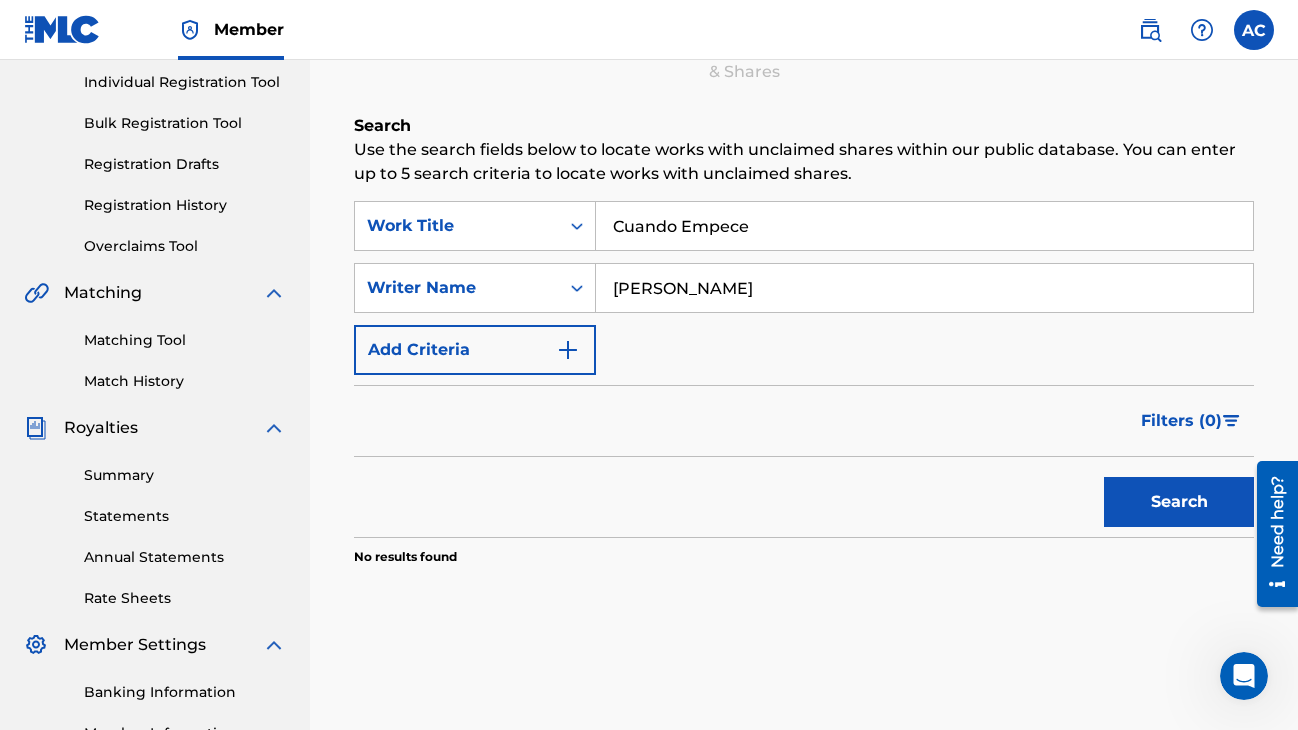drag, startPoint x: 829, startPoint y: 298, endPoint x: 493, endPoint y: 340, distance: 338.61484 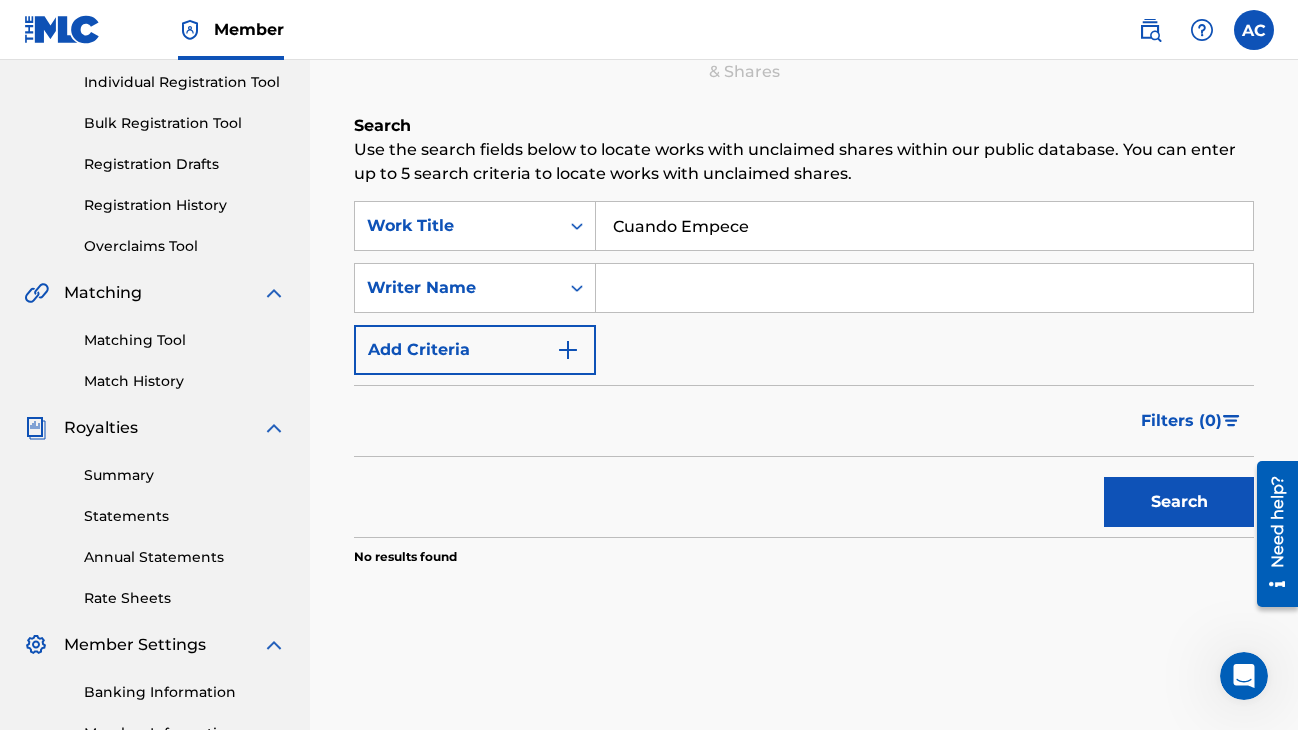 type 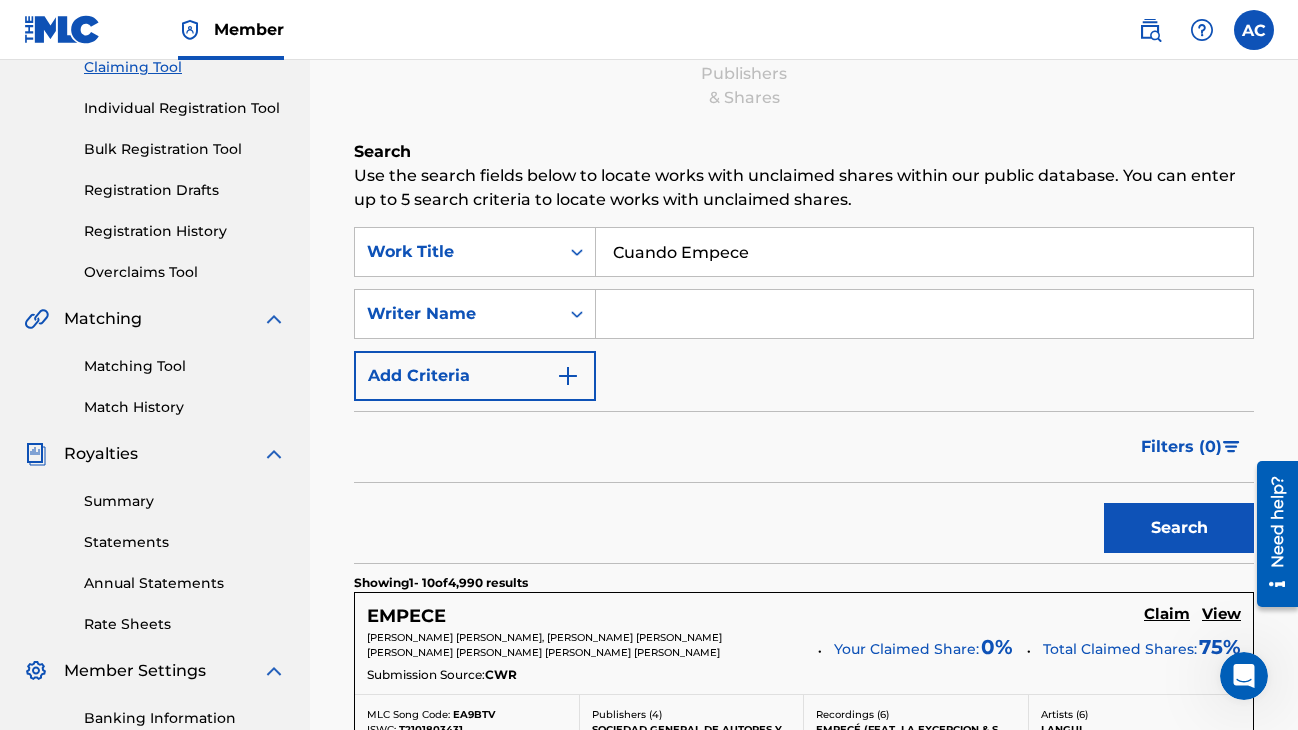 scroll, scrollTop: 204, scrollLeft: 0, axis: vertical 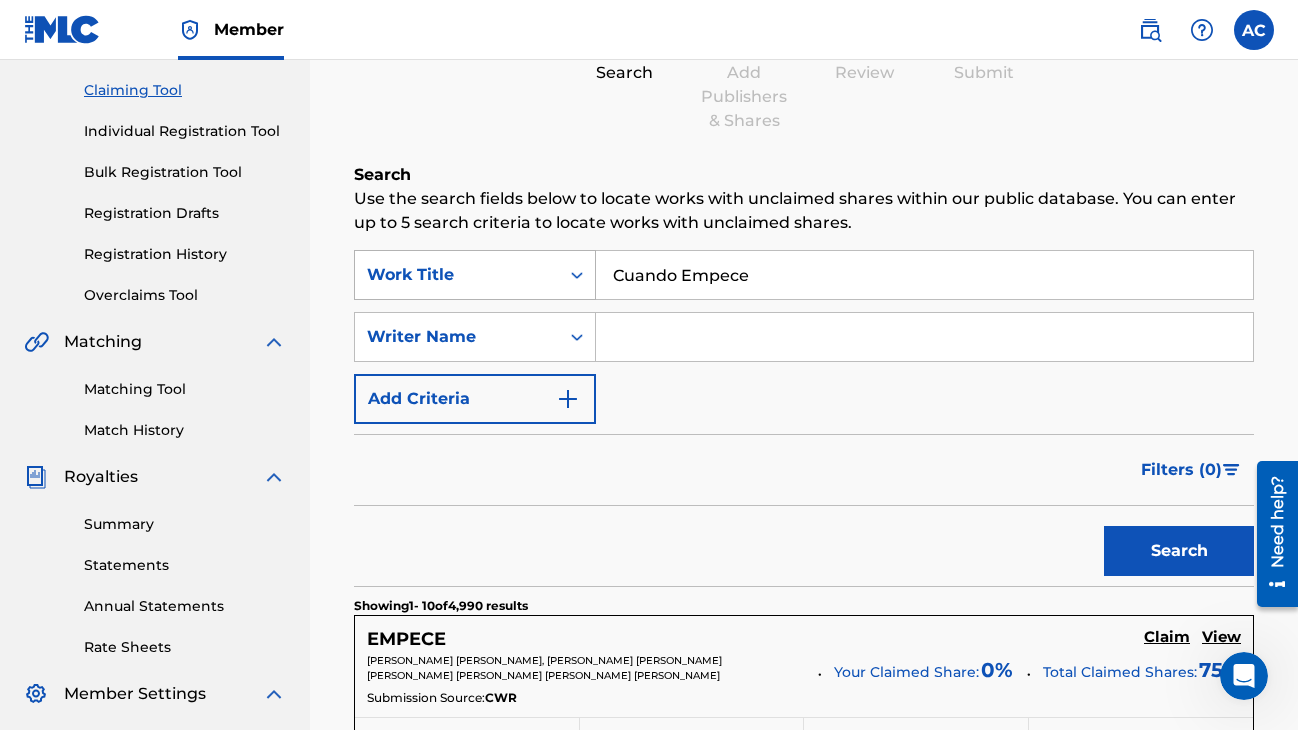 drag, startPoint x: 782, startPoint y: 281, endPoint x: 445, endPoint y: 293, distance: 337.2136 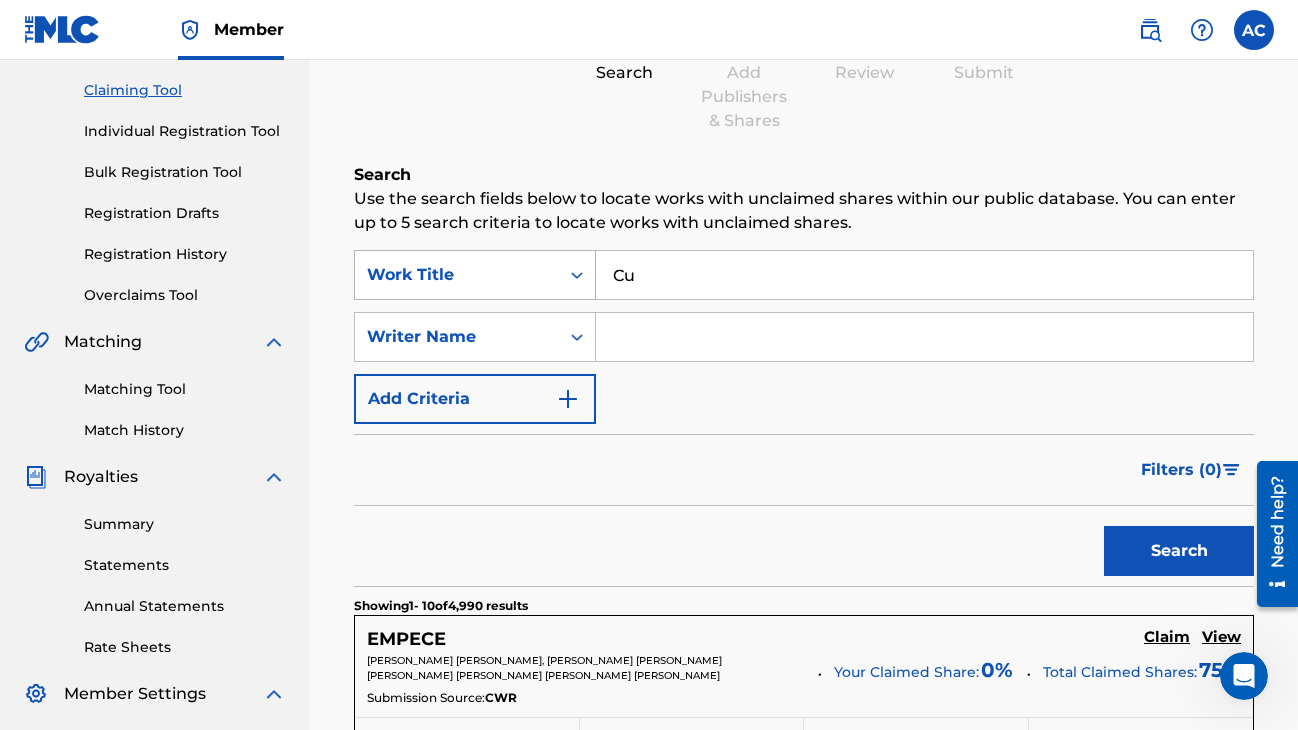 type on "C" 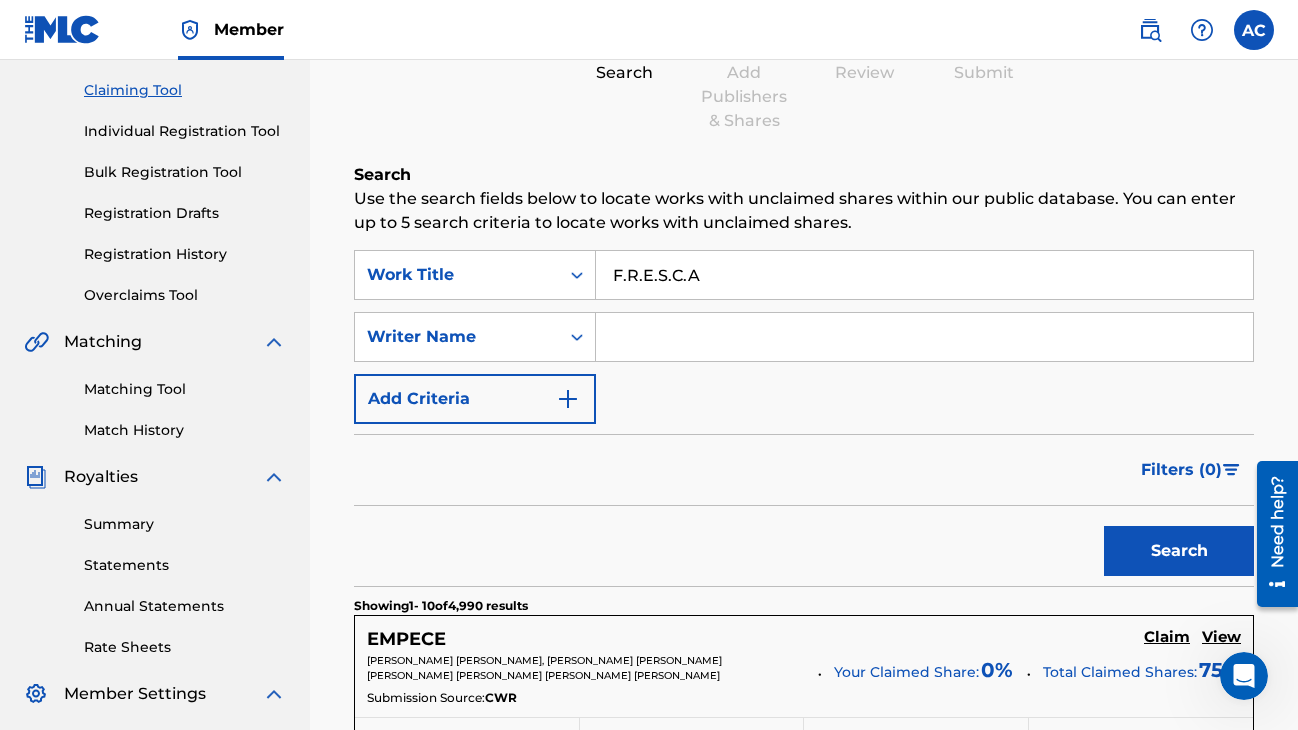 type on "F.R.E.S.C.A" 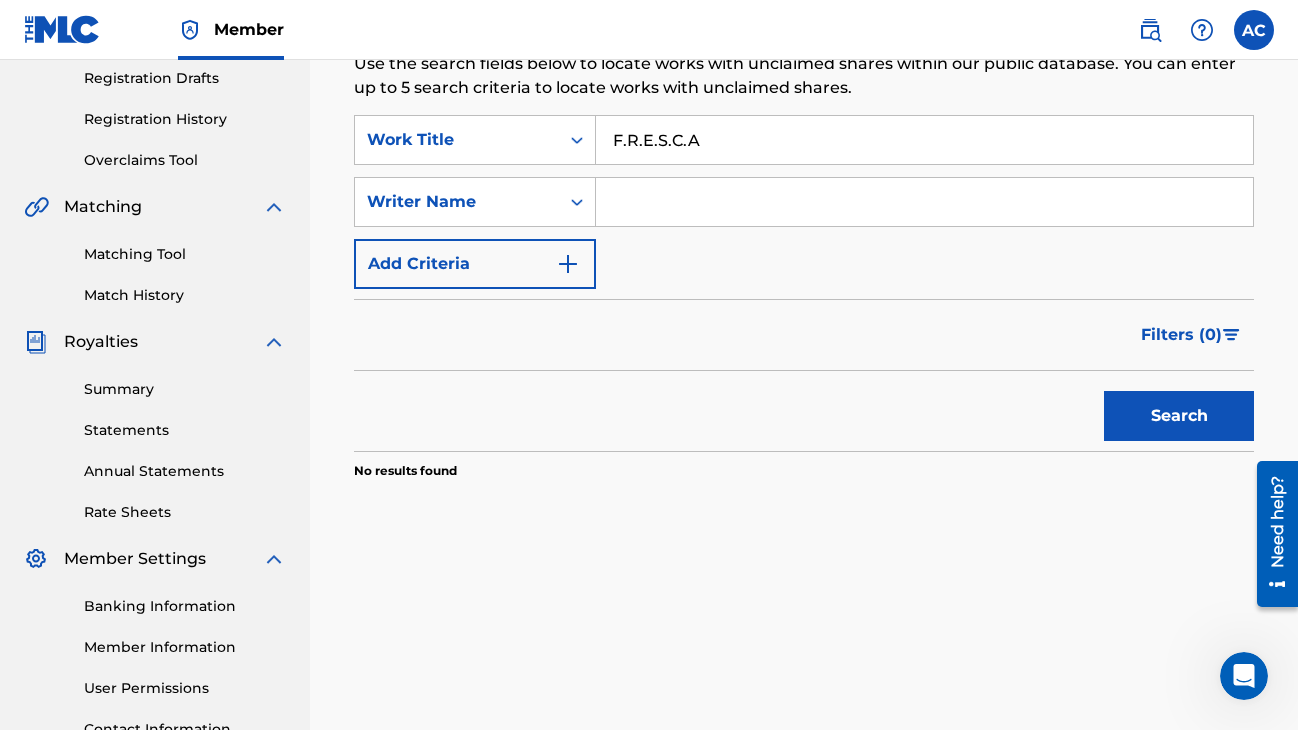 scroll, scrollTop: 343, scrollLeft: 0, axis: vertical 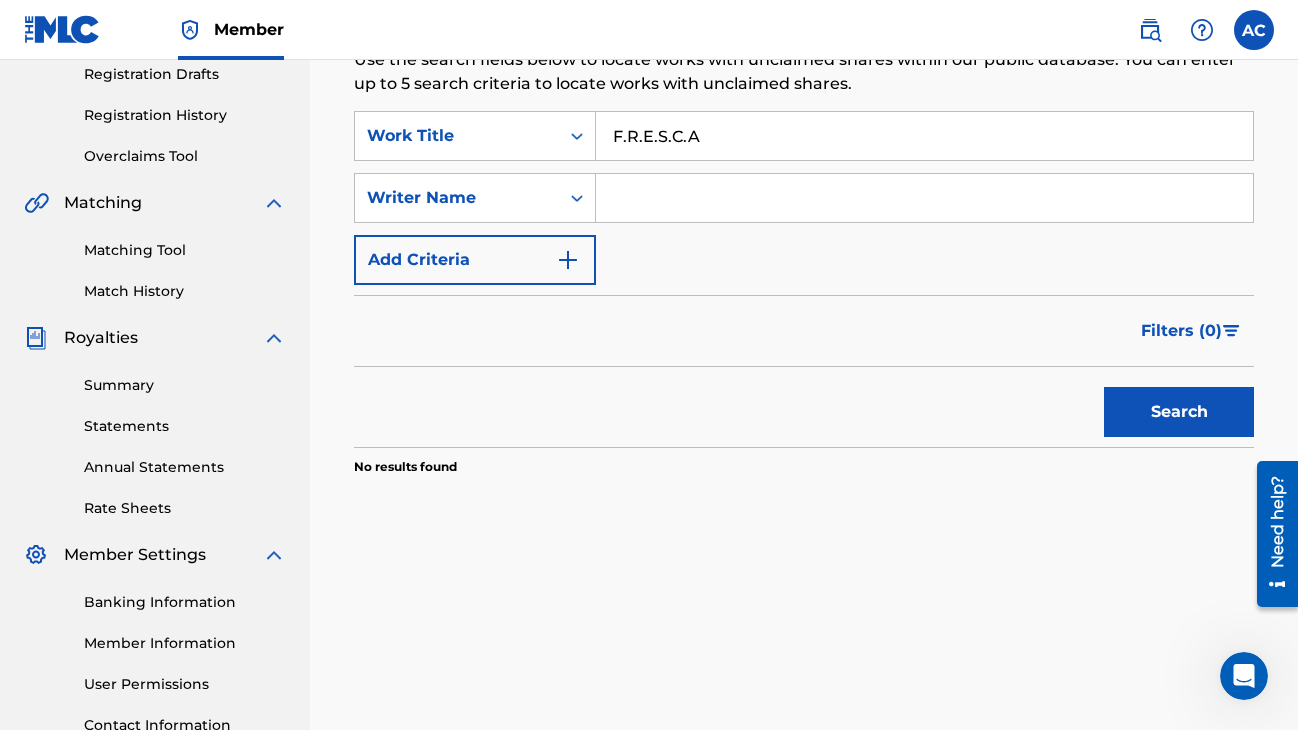 click on "Search" at bounding box center (1179, 412) 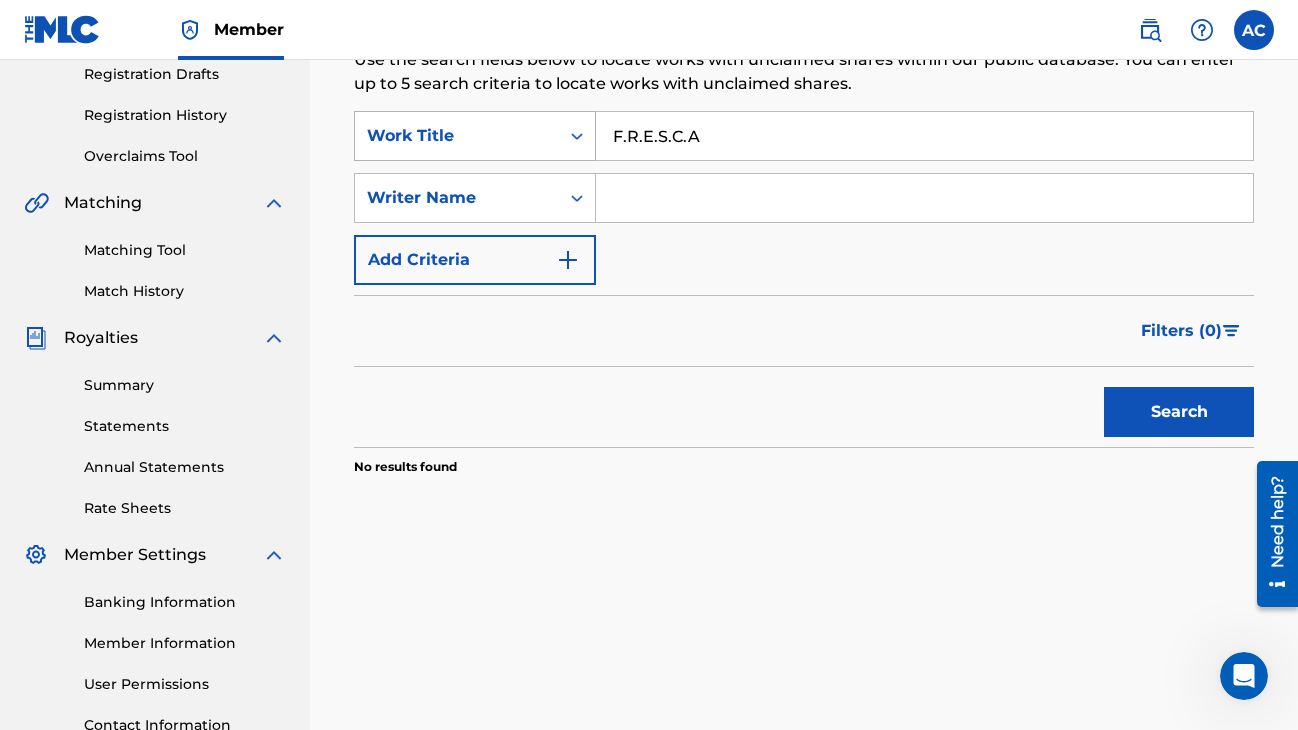 drag, startPoint x: 715, startPoint y: 149, endPoint x: 472, endPoint y: 147, distance: 243.00822 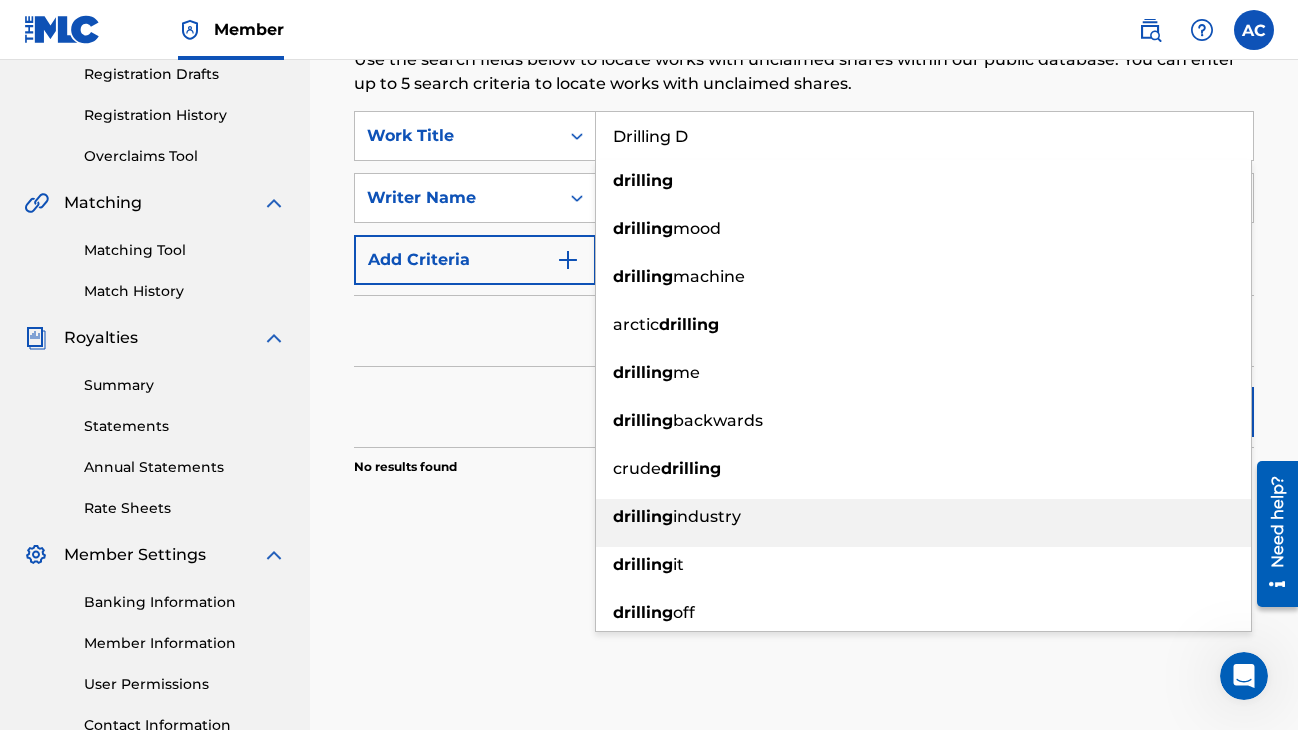 type on "Drilling D" 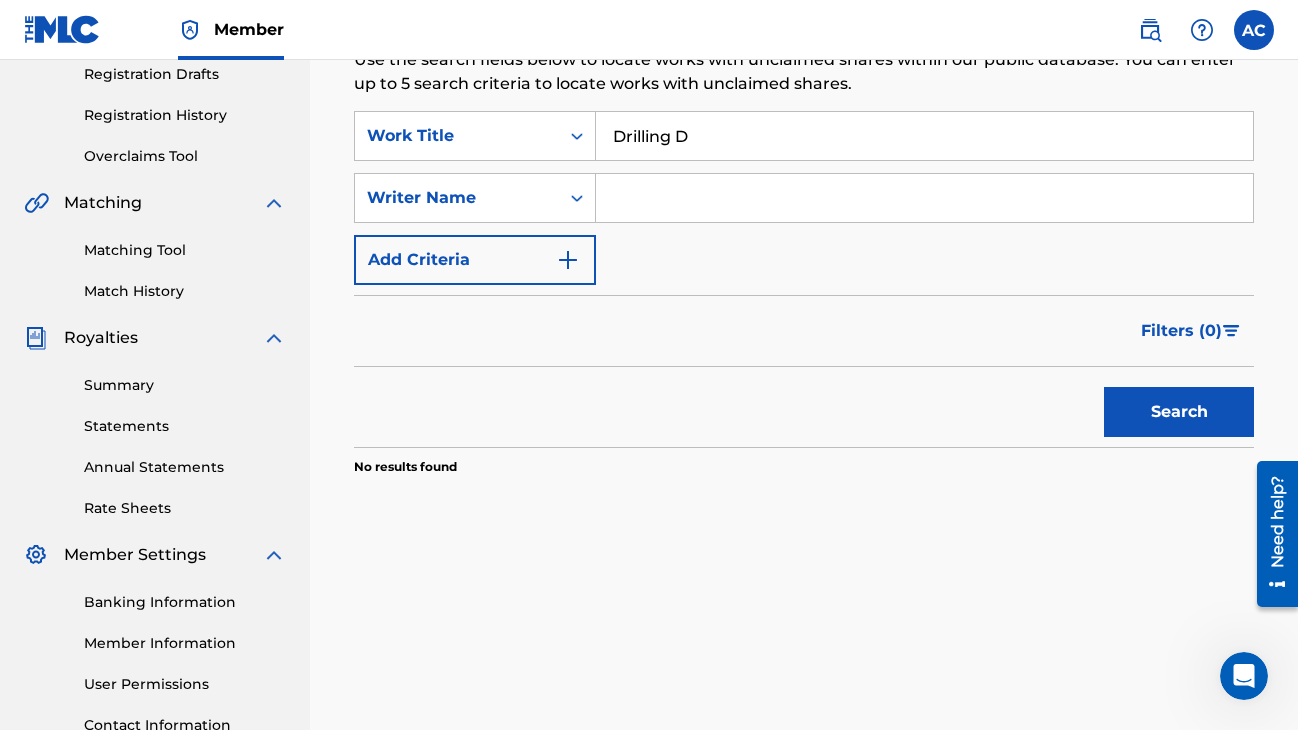 click on "Search Use the search fields below to locate works with unclaimed shares within our public database. You can enter up
to 5 search criteria to locate works with unclaimed shares. SearchWithCriteria72498e21-f4a8-4ea3-bbf2-90bb1ee3a6f9 Work Title Drilling D SearchWithCriteria144b4015-e923-40ca-86c7-453c6797a47e Writer Name Add Criteria Filter Claim Search Filters Include works claimed by my Member   Remove Filters Apply Filters Filters ( 0 ) Search No results found" at bounding box center [804, 300] 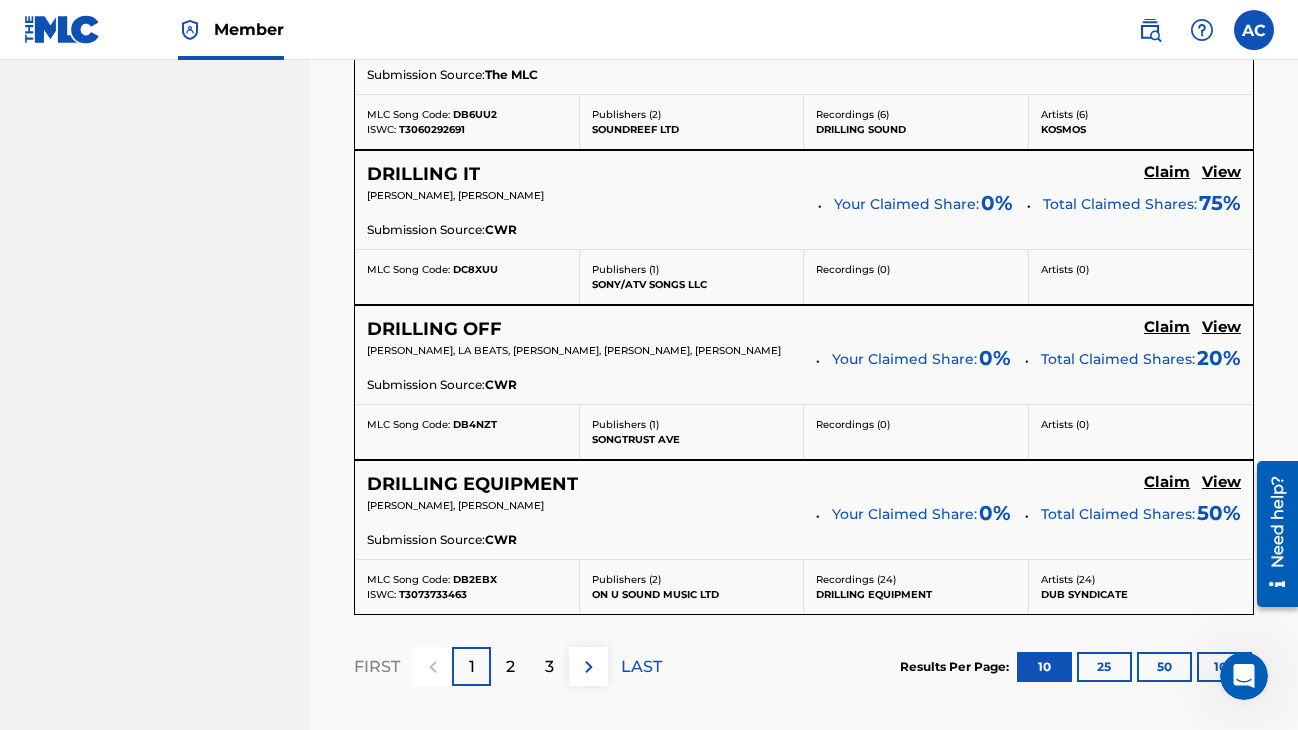 scroll, scrollTop: 1855, scrollLeft: 0, axis: vertical 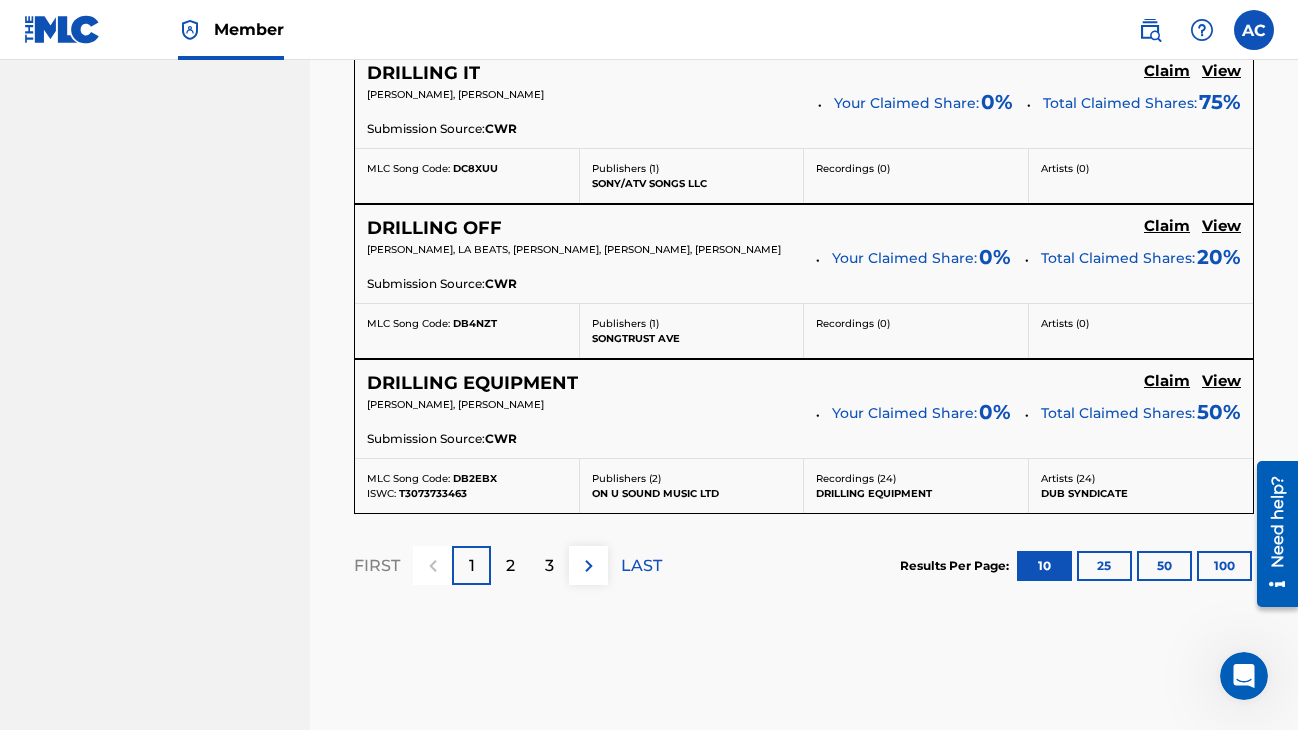click at bounding box center (589, 566) 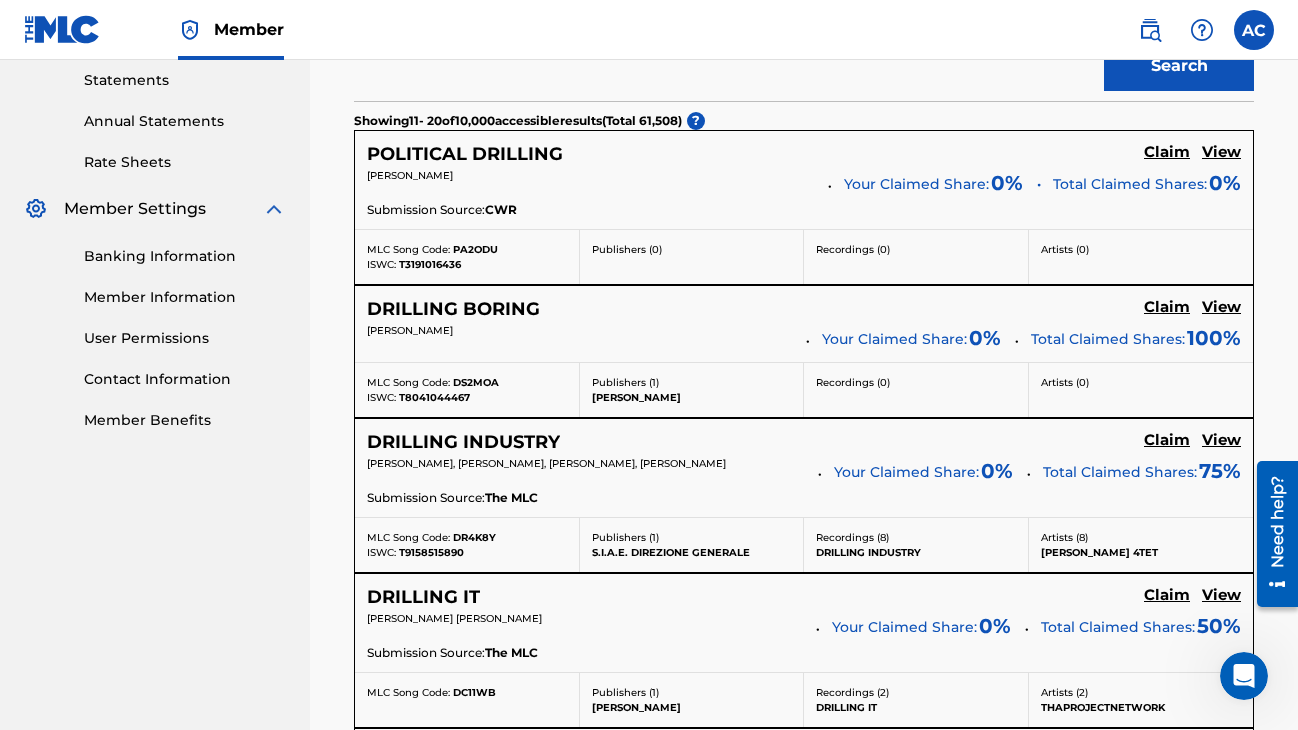 scroll, scrollTop: 652, scrollLeft: 0, axis: vertical 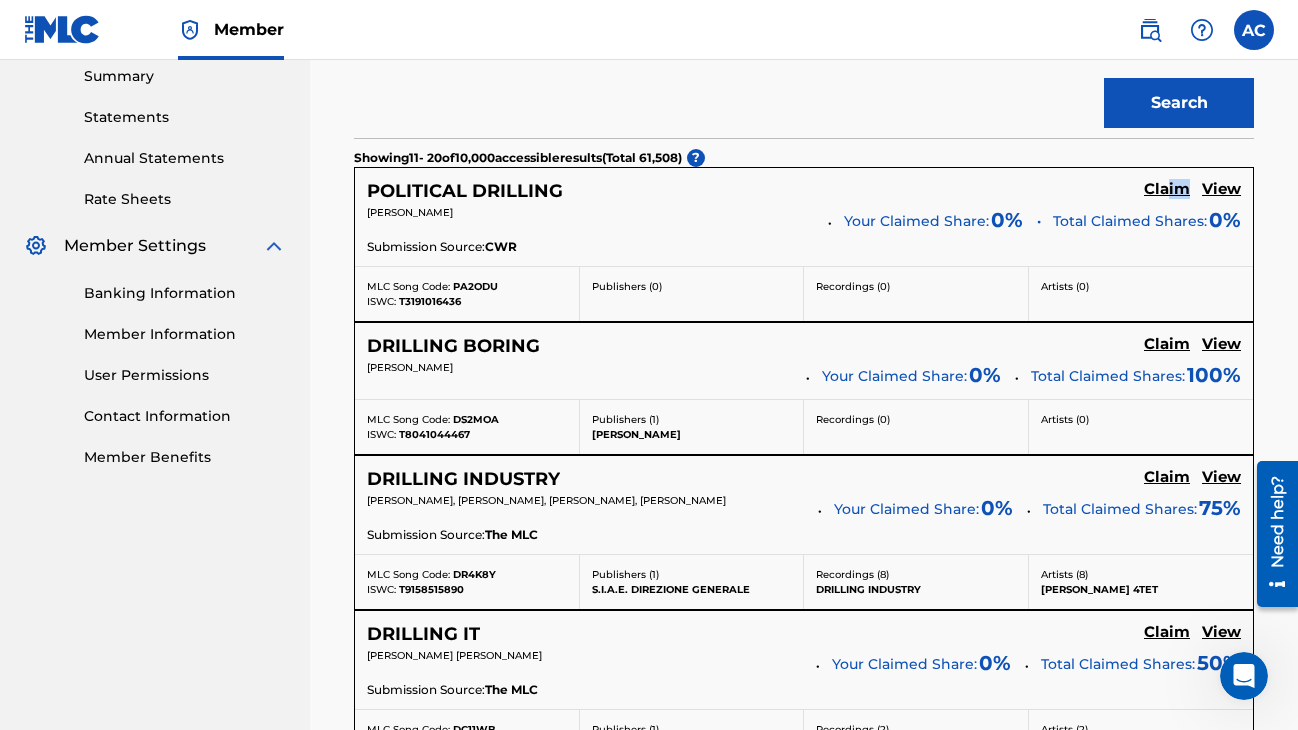 click on "Claim" at bounding box center [1167, 191] 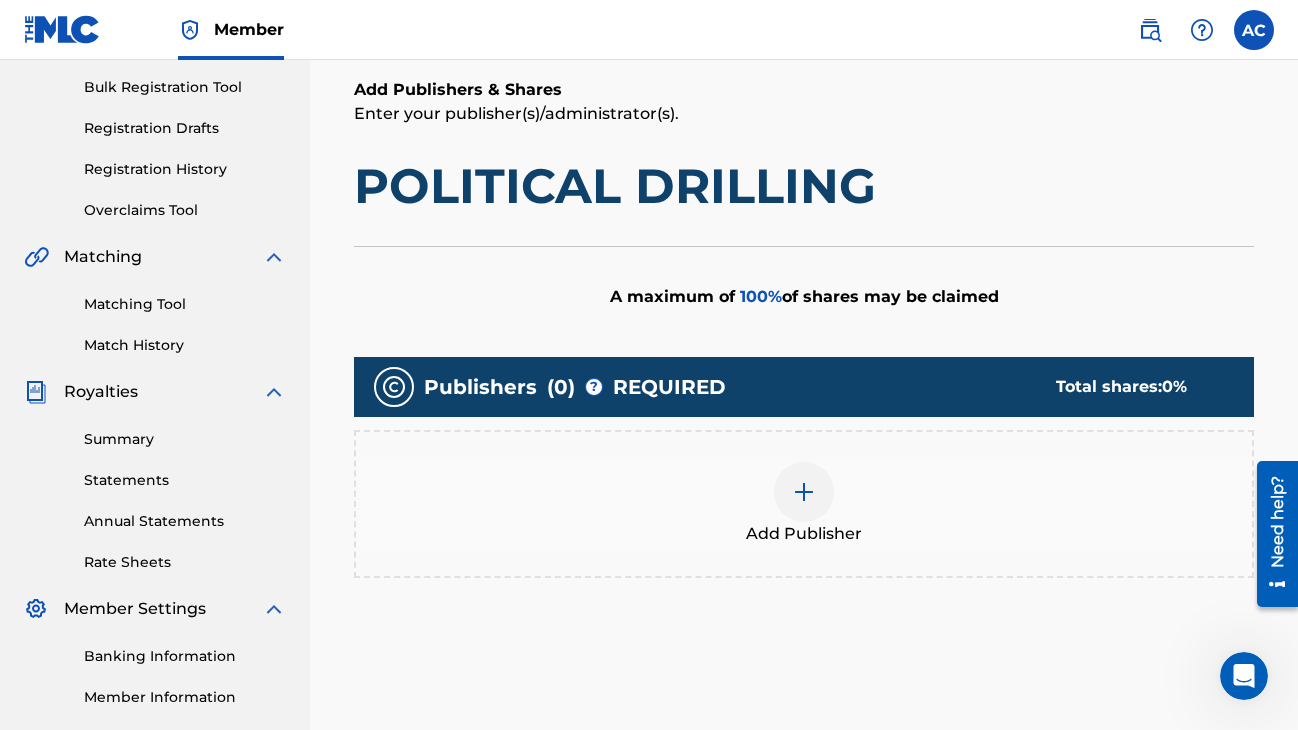scroll, scrollTop: 300, scrollLeft: 0, axis: vertical 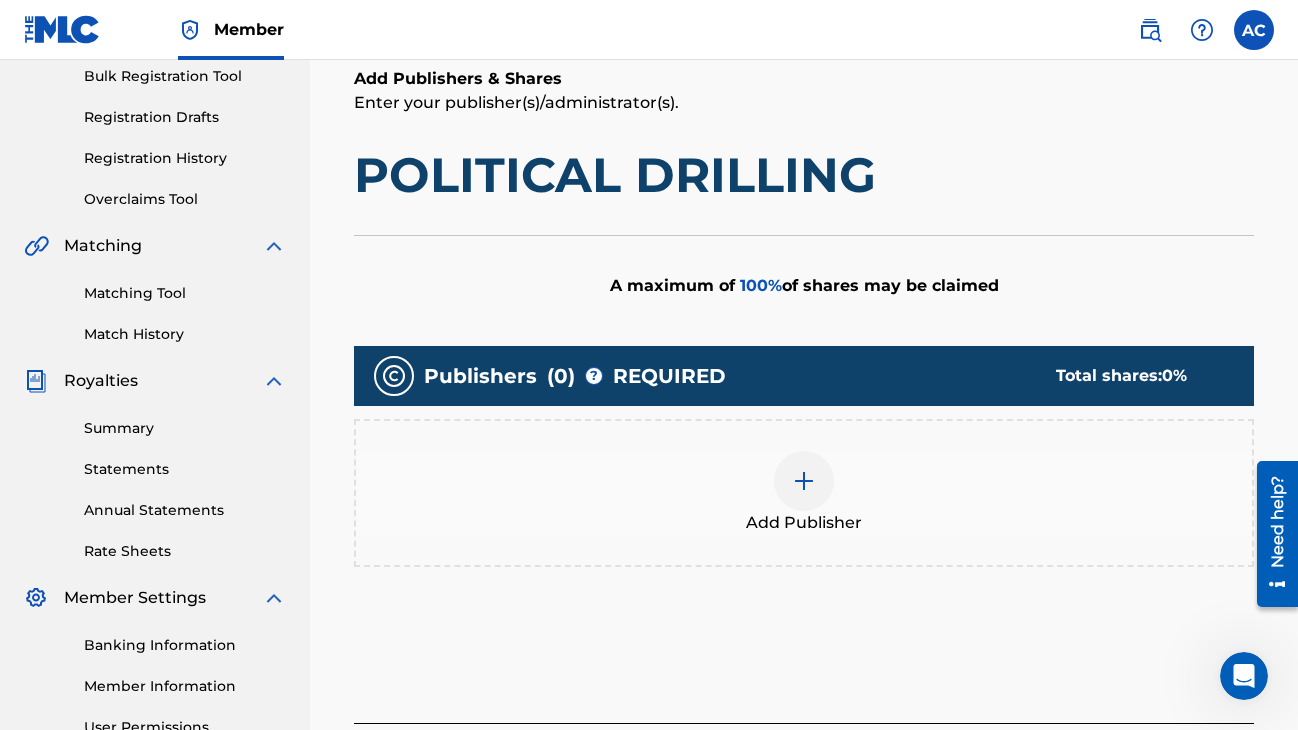 click at bounding box center (804, 481) 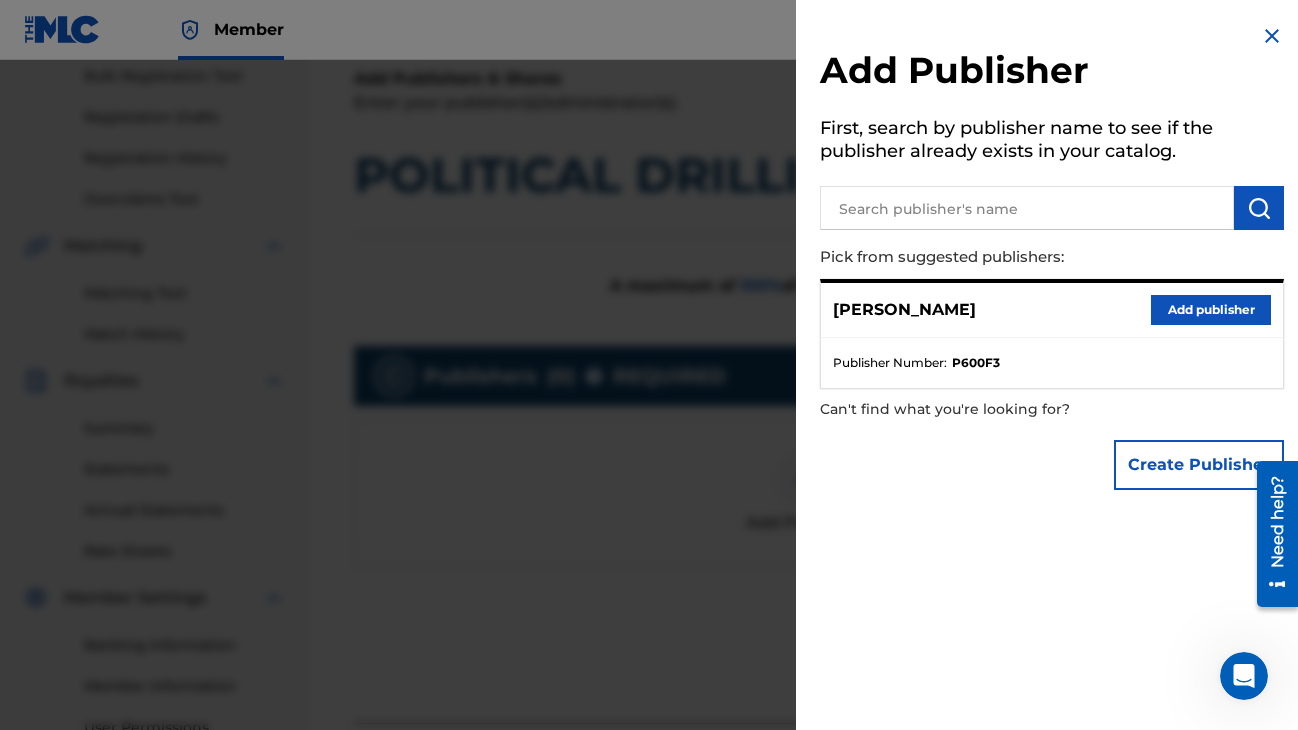 click at bounding box center (649, 425) 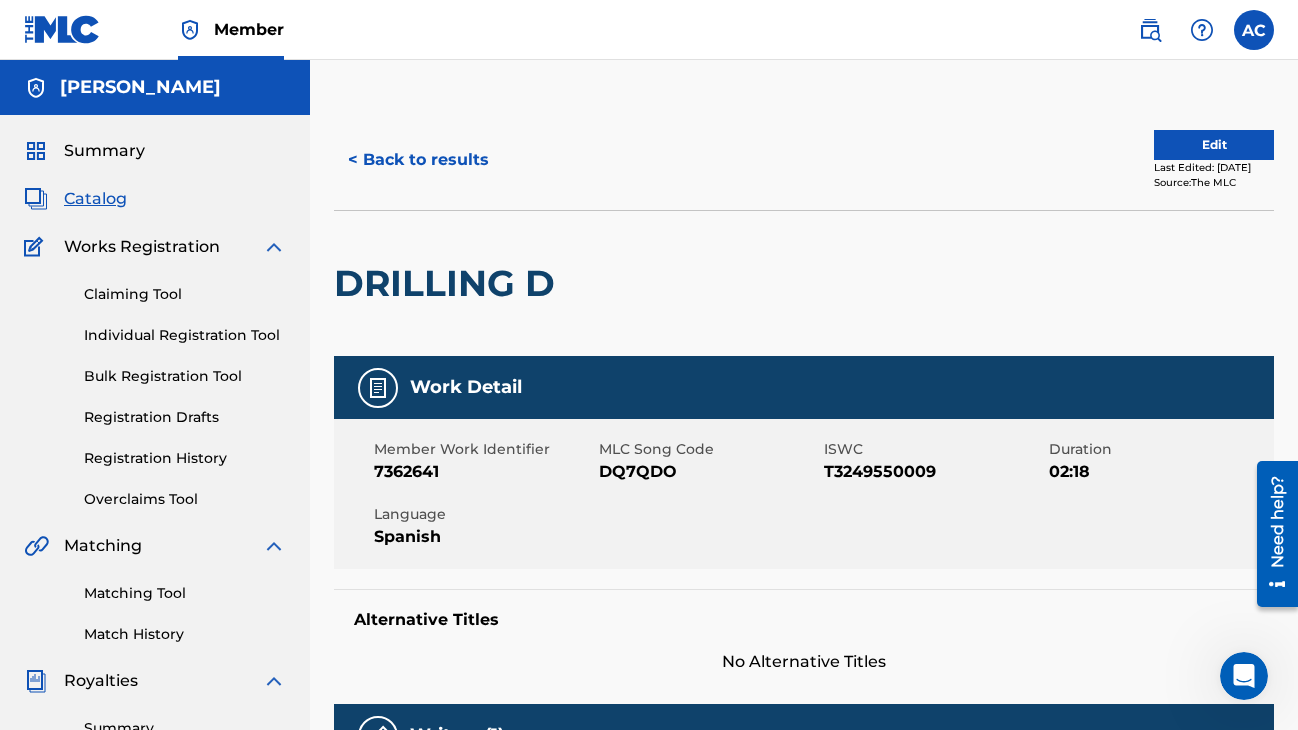 scroll, scrollTop: 0, scrollLeft: 0, axis: both 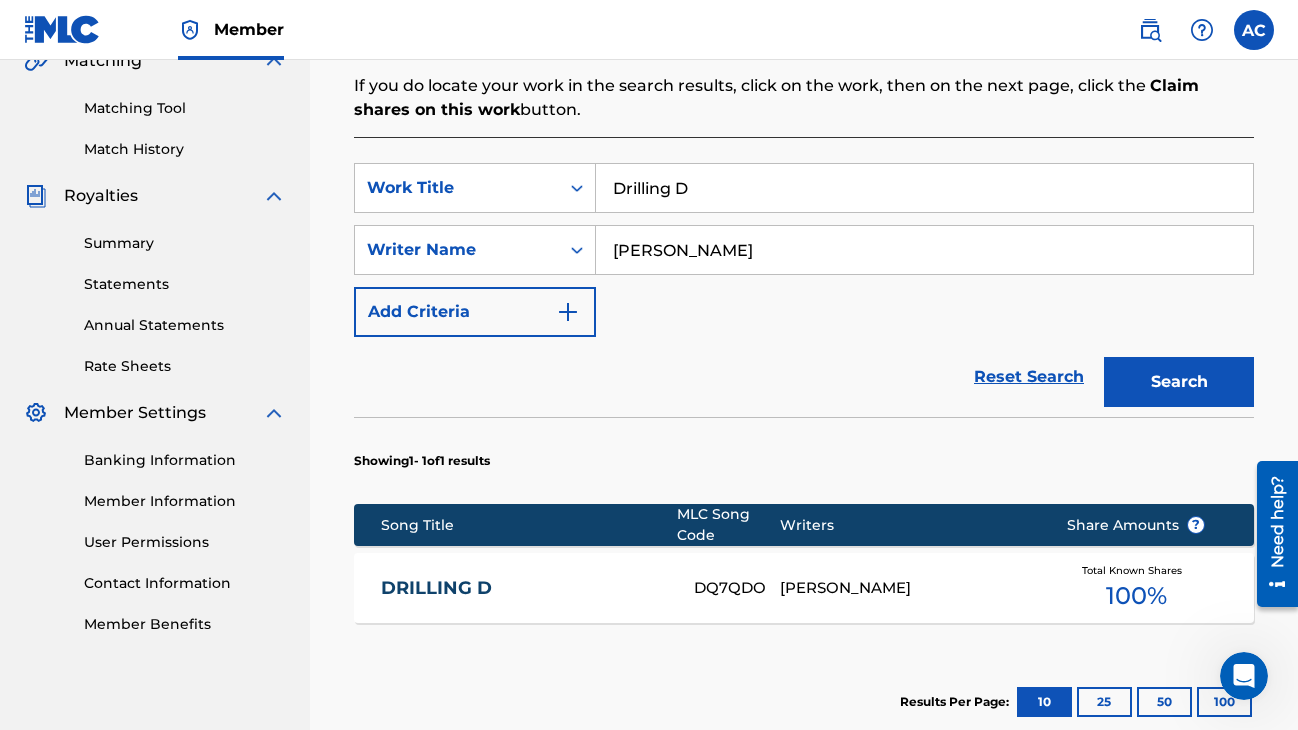 click on "[PERSON_NAME]" at bounding box center [908, 588] 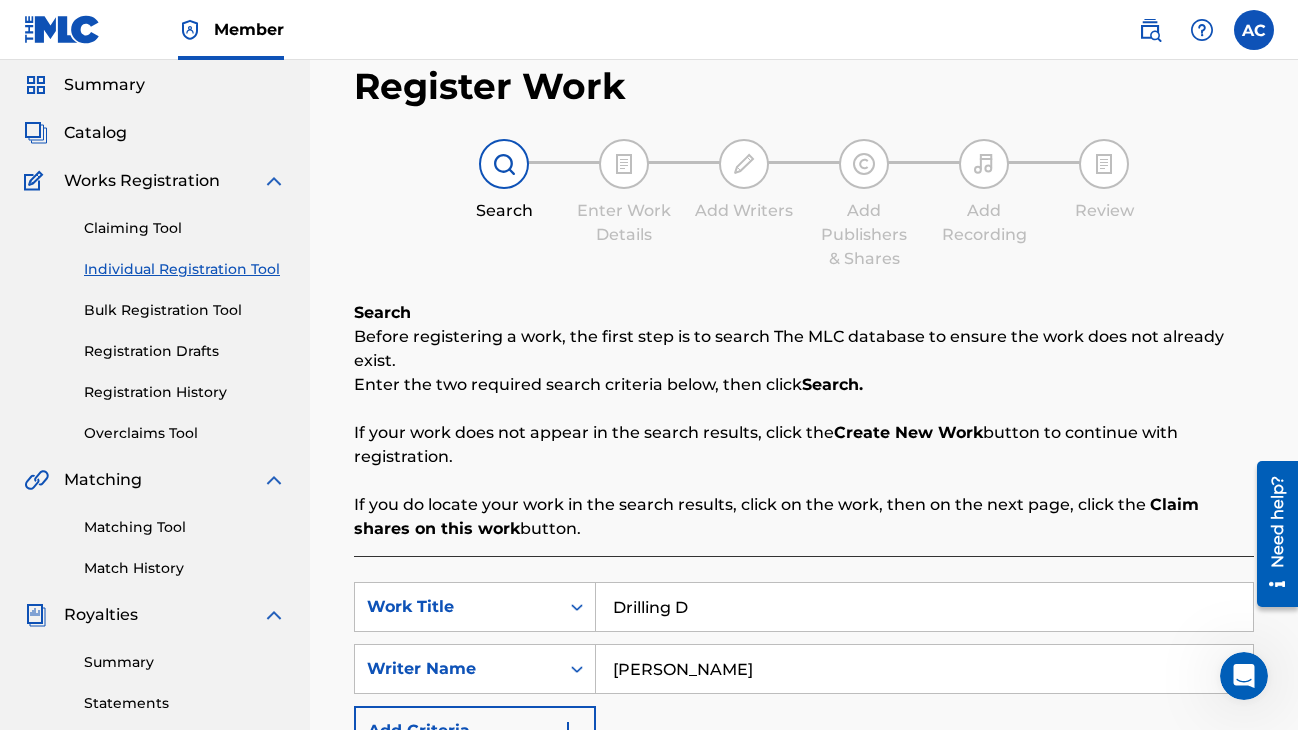 scroll, scrollTop: 70, scrollLeft: 0, axis: vertical 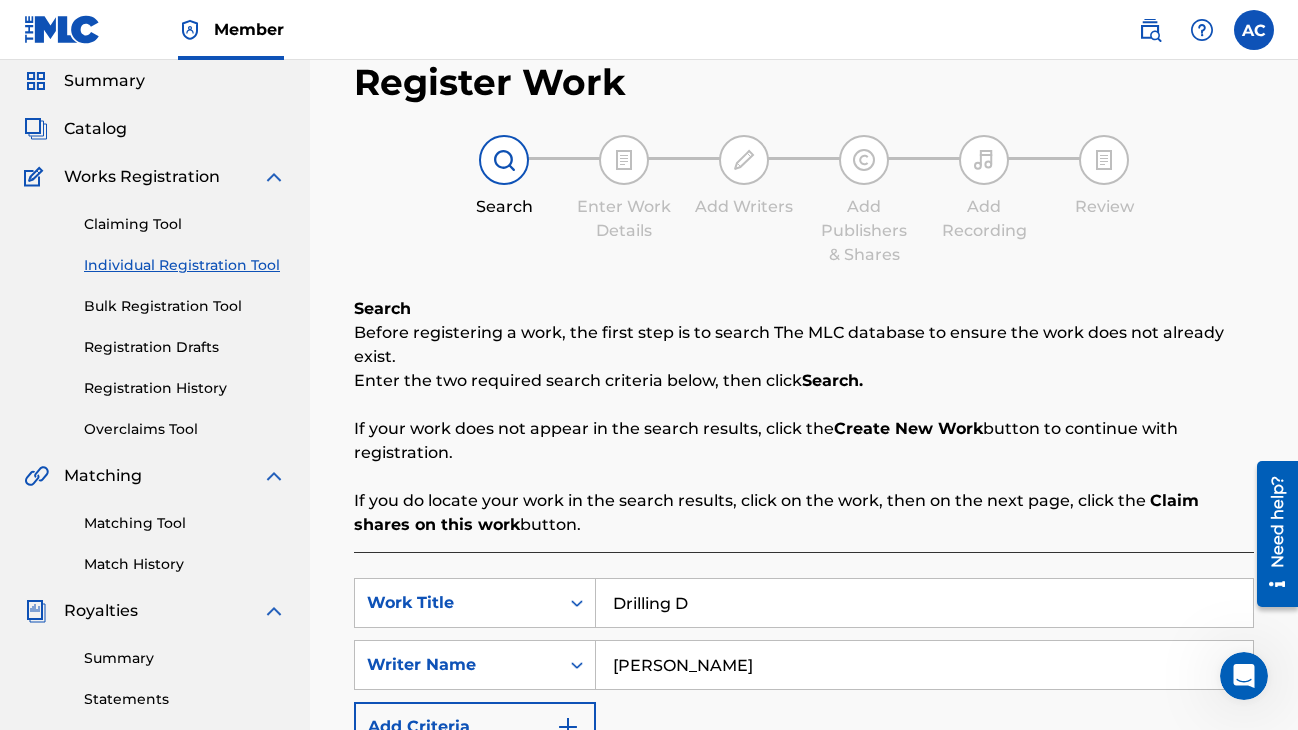 click on "Claiming Tool" at bounding box center [185, 224] 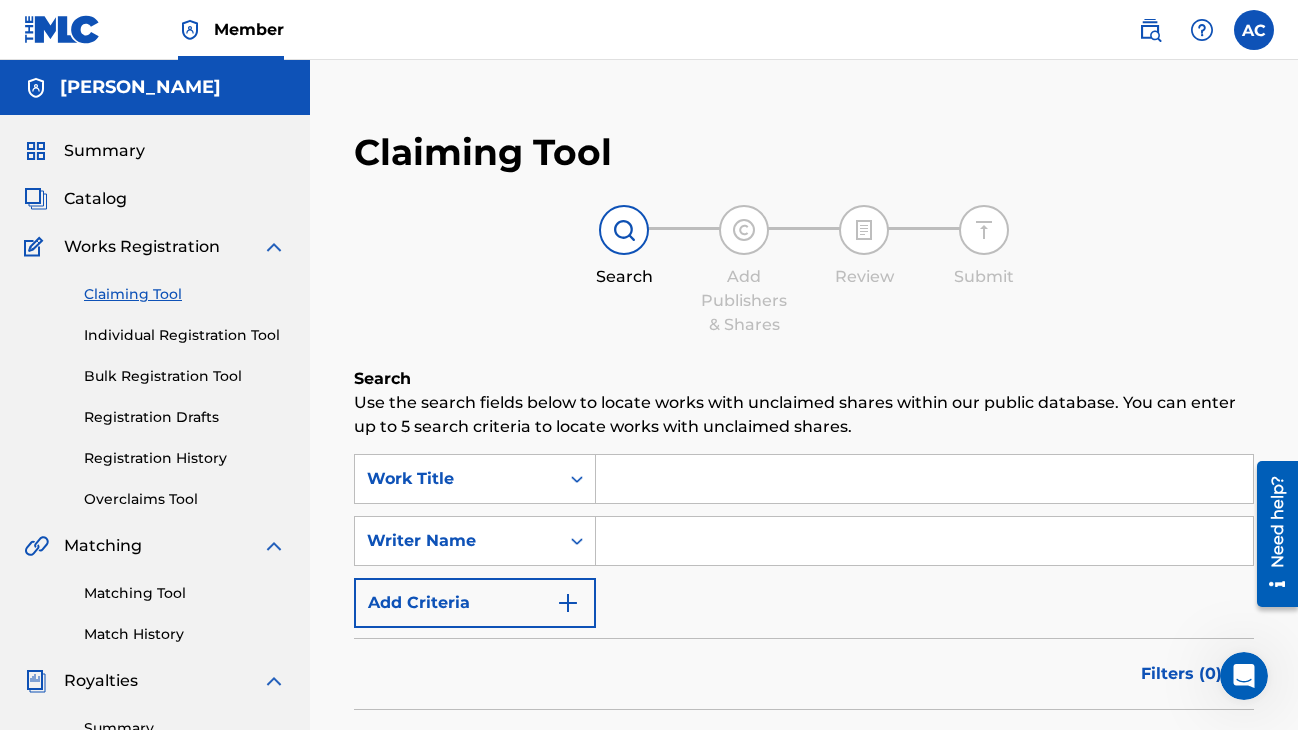 click at bounding box center (924, 479) 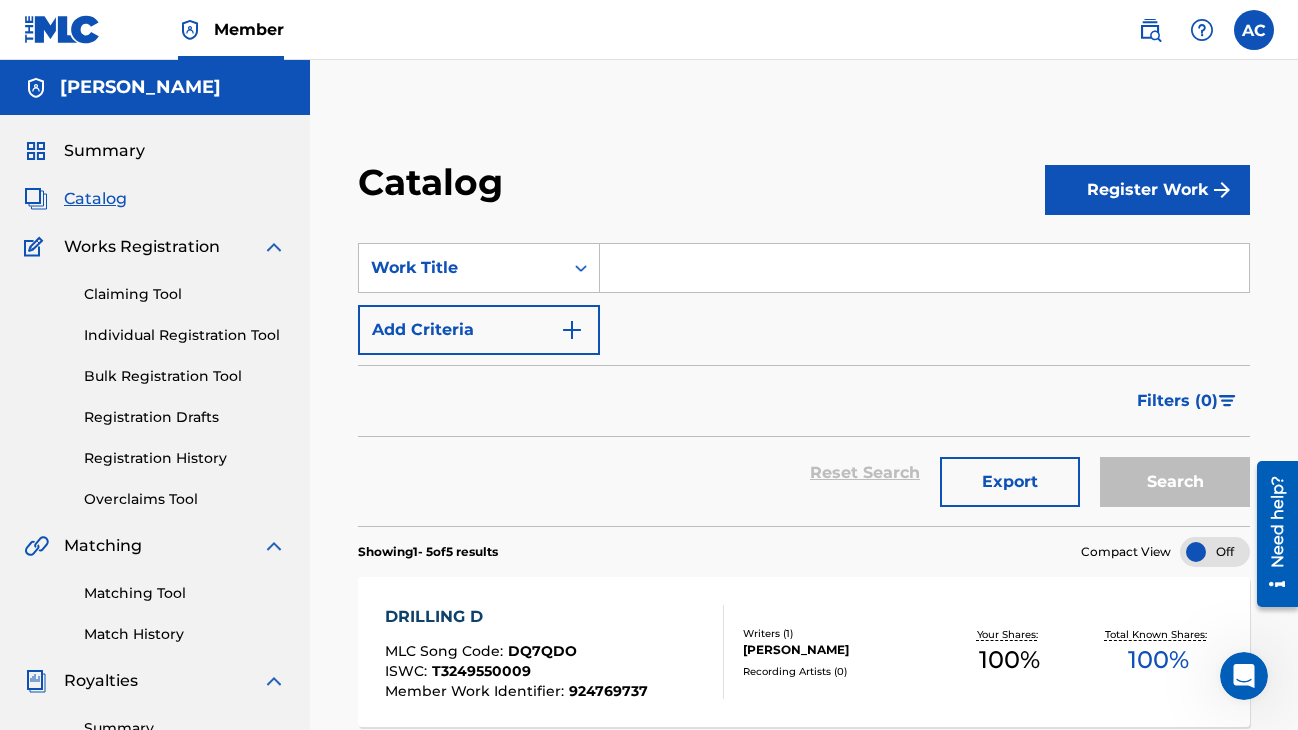 scroll, scrollTop: 0, scrollLeft: 0, axis: both 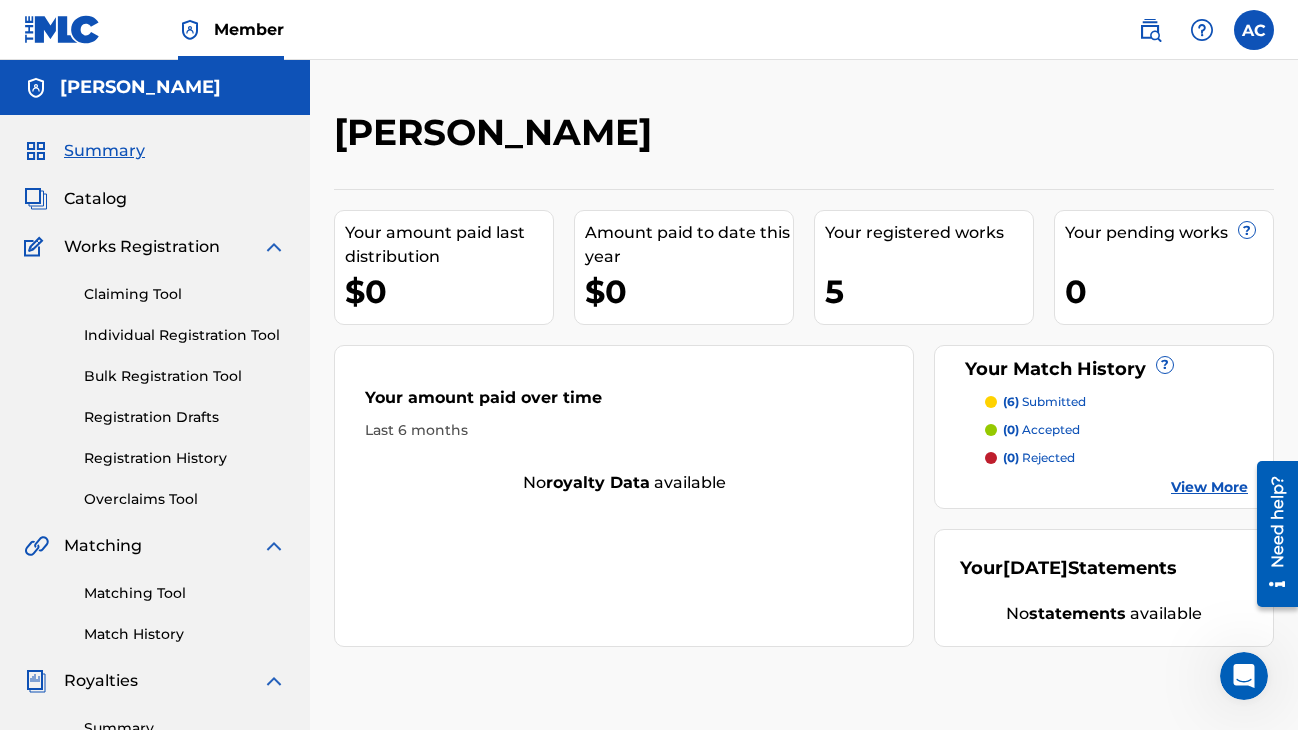 click on "$0" at bounding box center [689, 291] 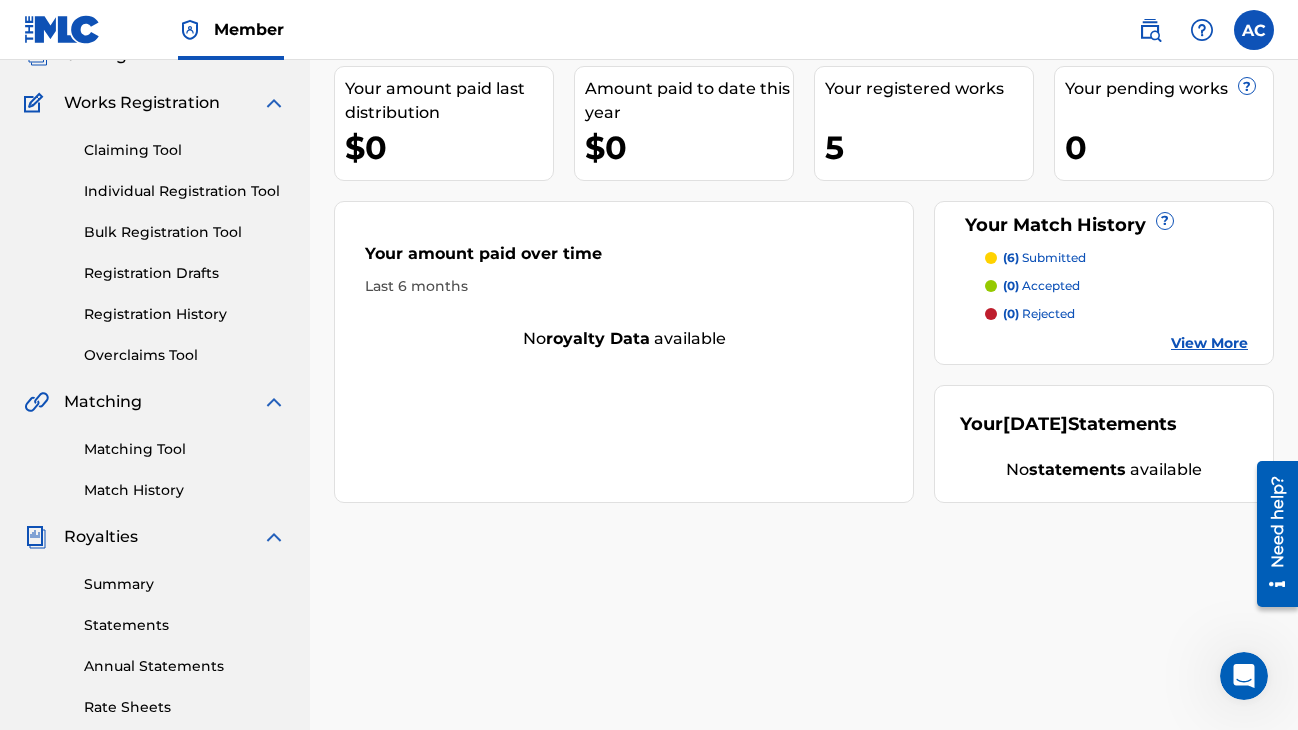 scroll, scrollTop: 160, scrollLeft: 0, axis: vertical 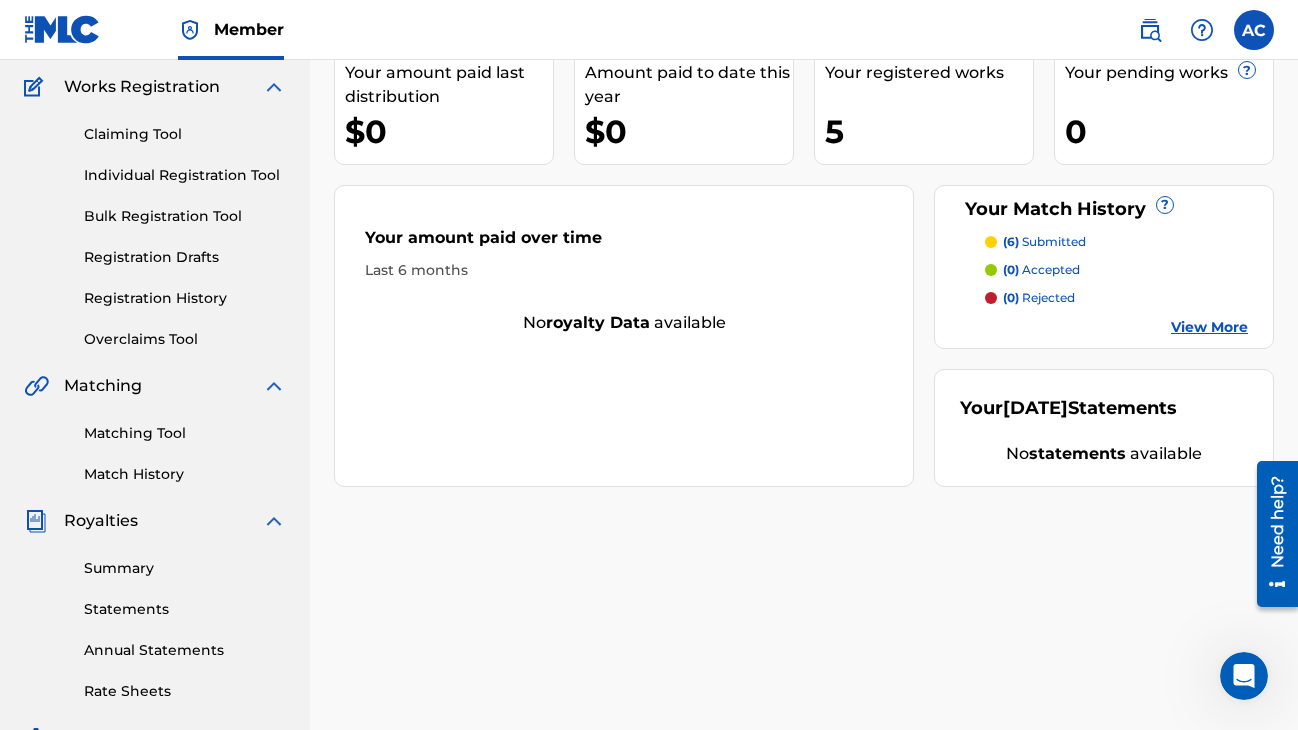 click on "View More" at bounding box center [1209, 327] 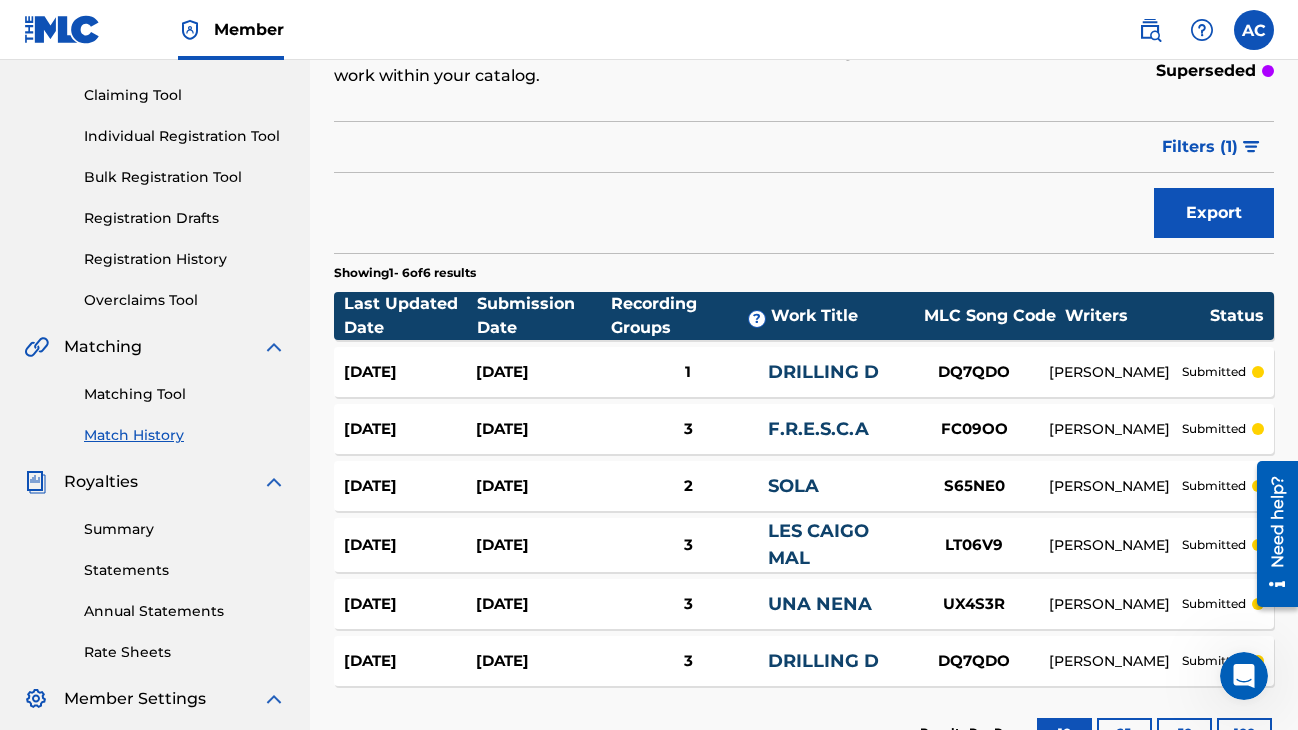 scroll, scrollTop: 208, scrollLeft: 0, axis: vertical 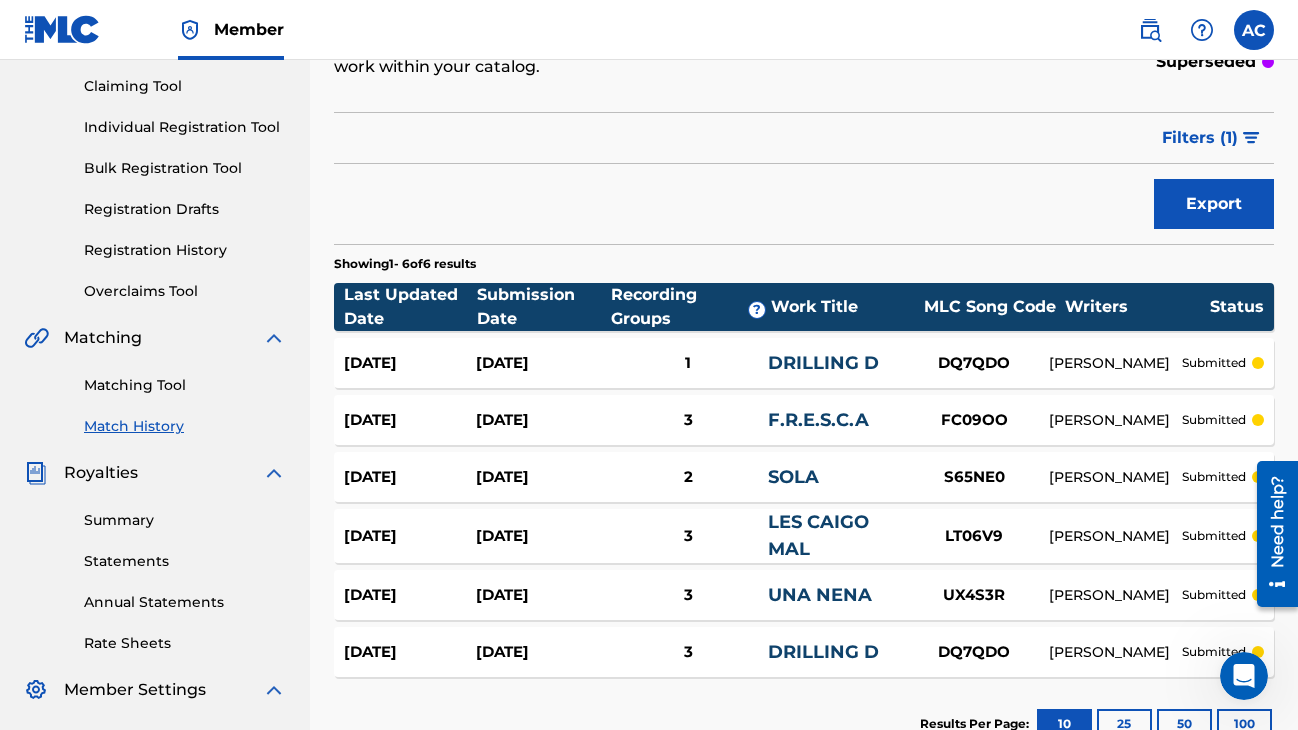click on "Matching Tool" at bounding box center (185, 385) 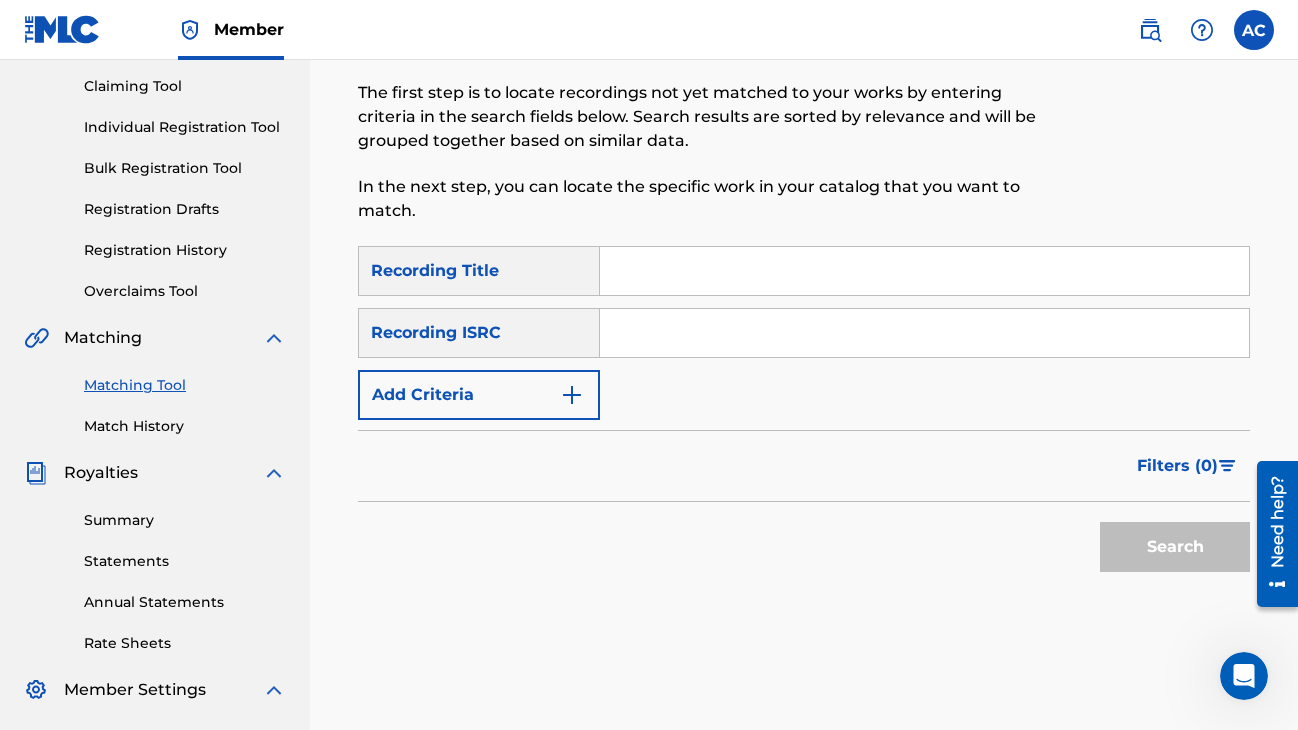 scroll, scrollTop: 0, scrollLeft: 0, axis: both 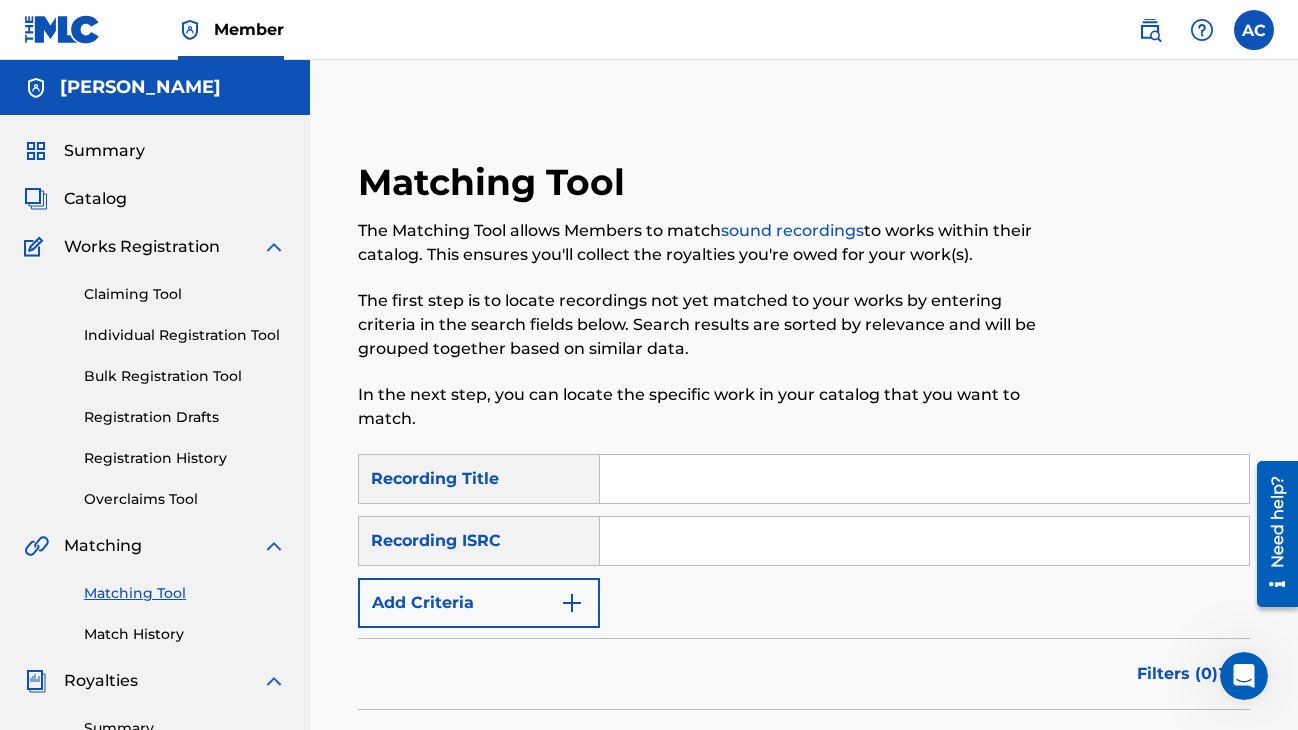 click at bounding box center (924, 479) 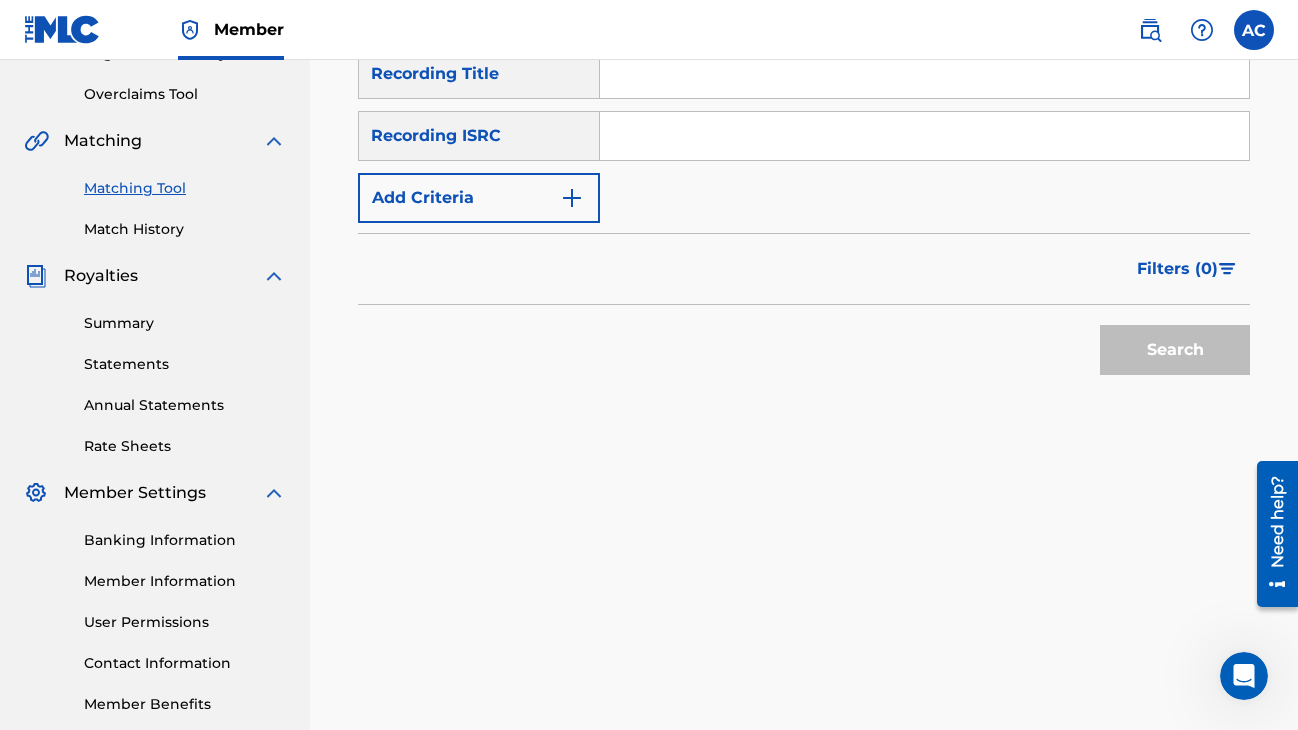 scroll, scrollTop: 345, scrollLeft: 0, axis: vertical 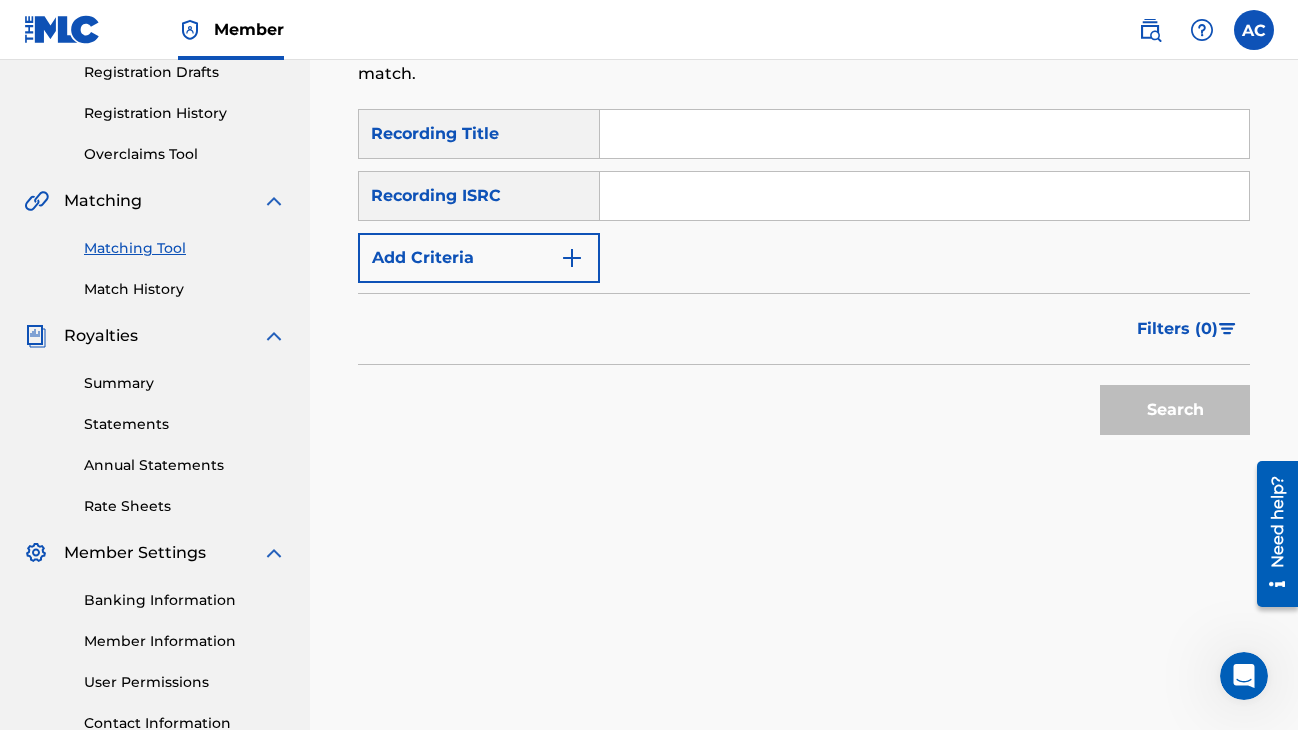 click on "Add Criteria" at bounding box center (479, 258) 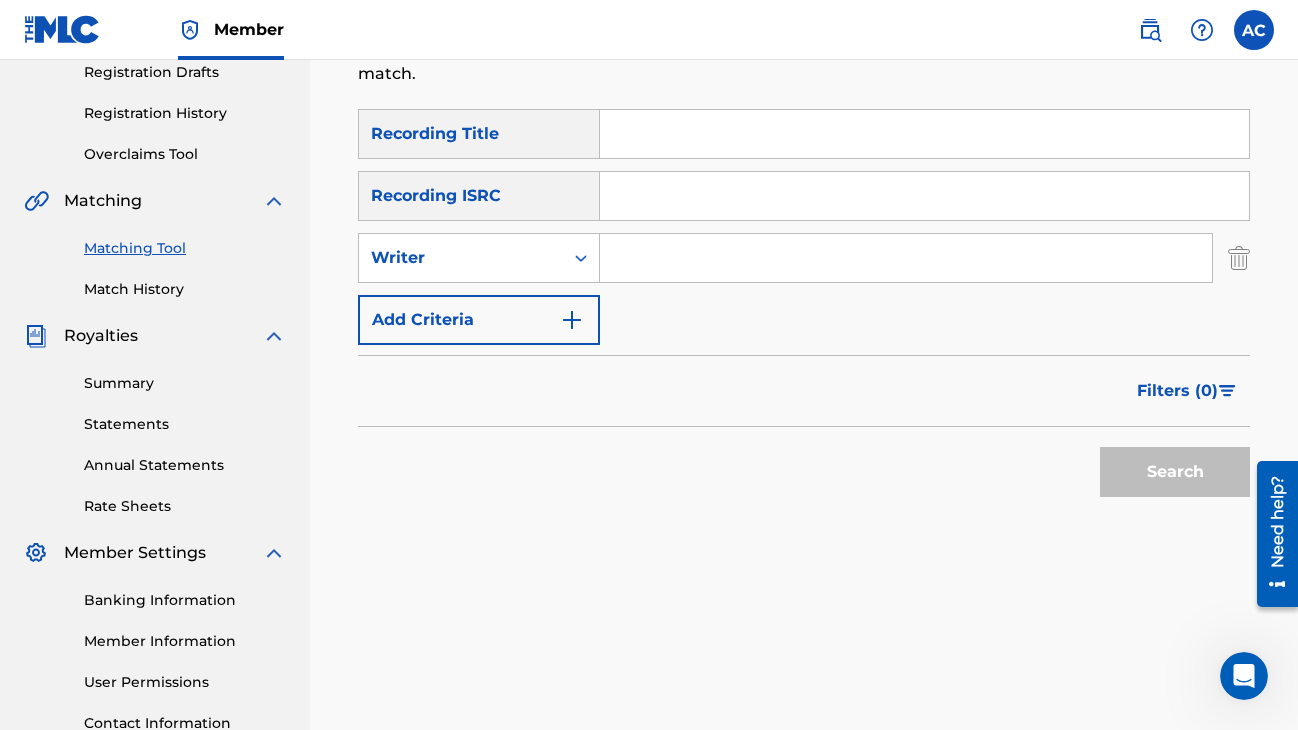 click at bounding box center (906, 258) 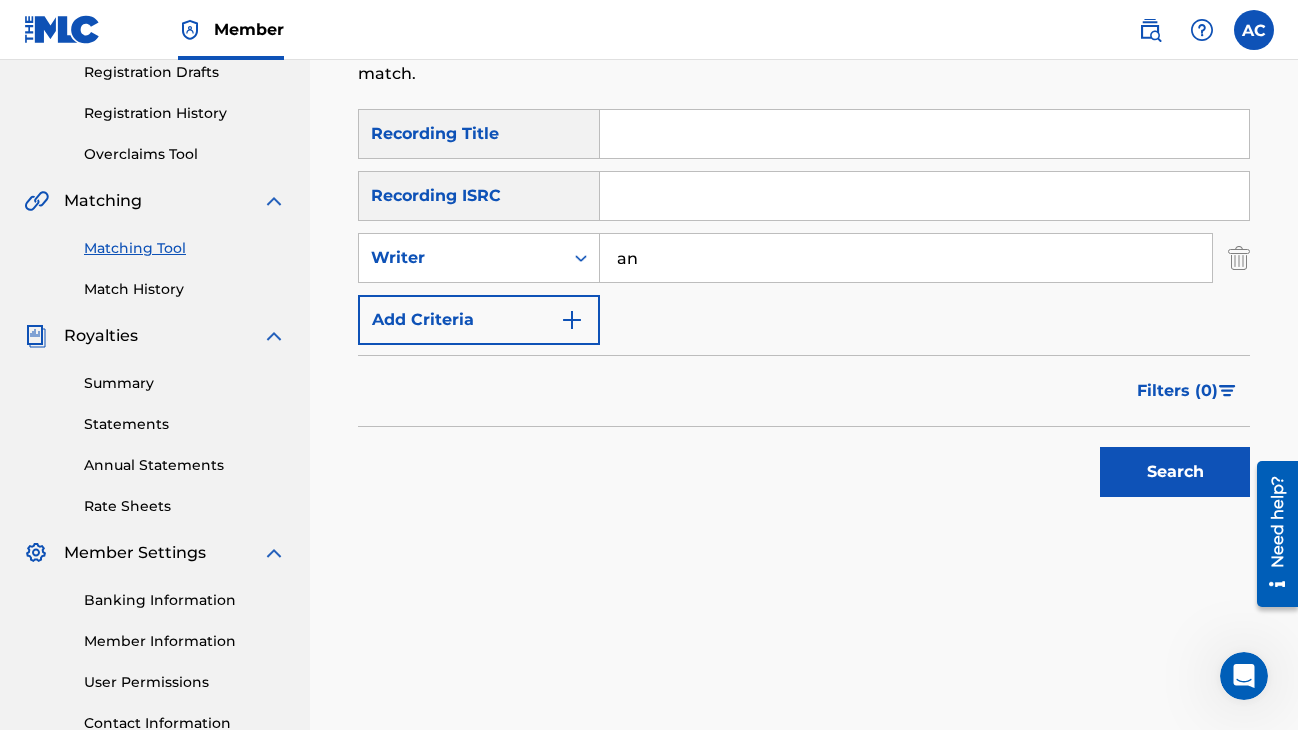 type on "a" 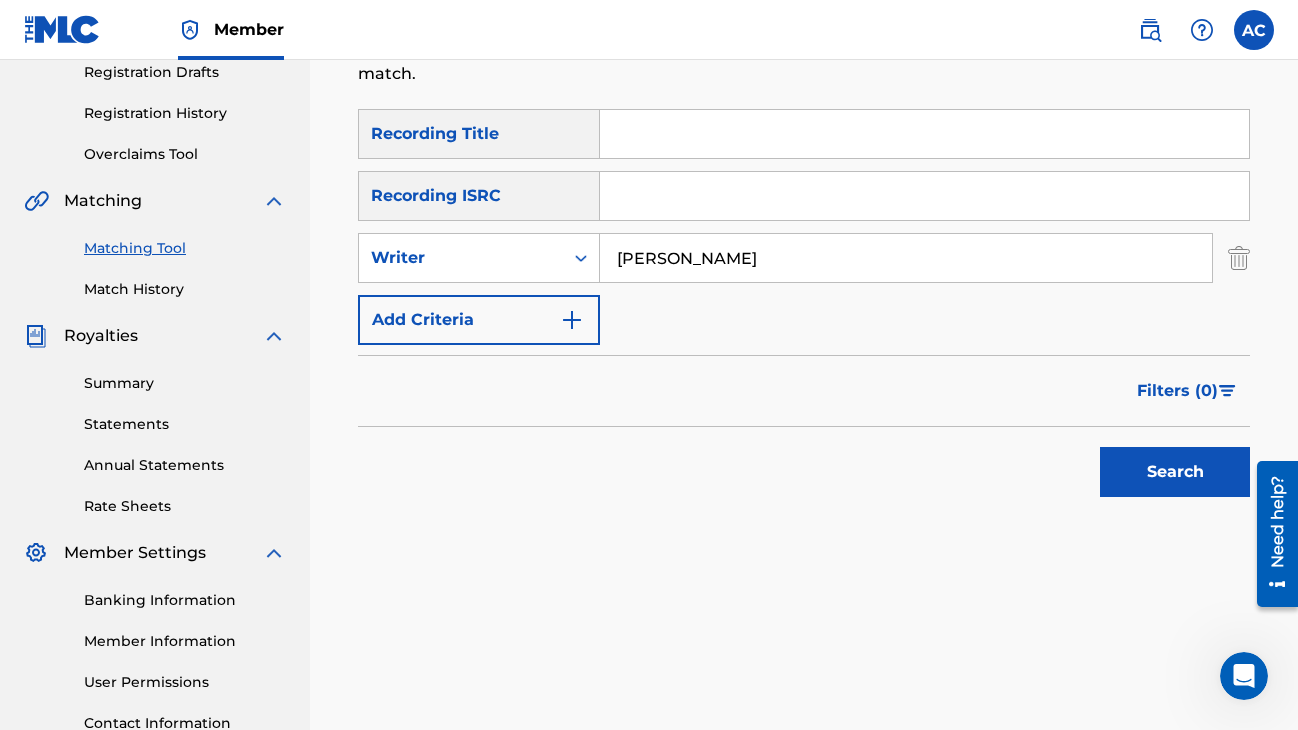 type on "[PERSON_NAME]" 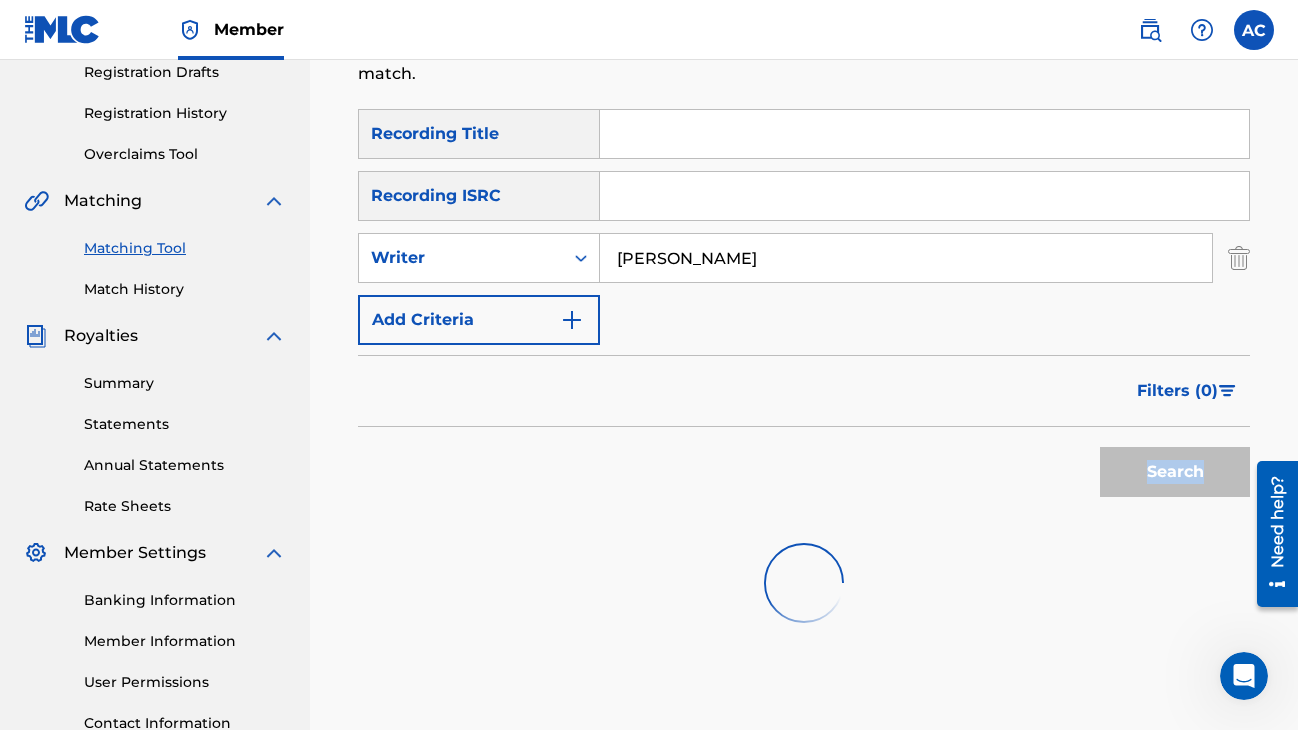 click on "Search" at bounding box center (1170, 467) 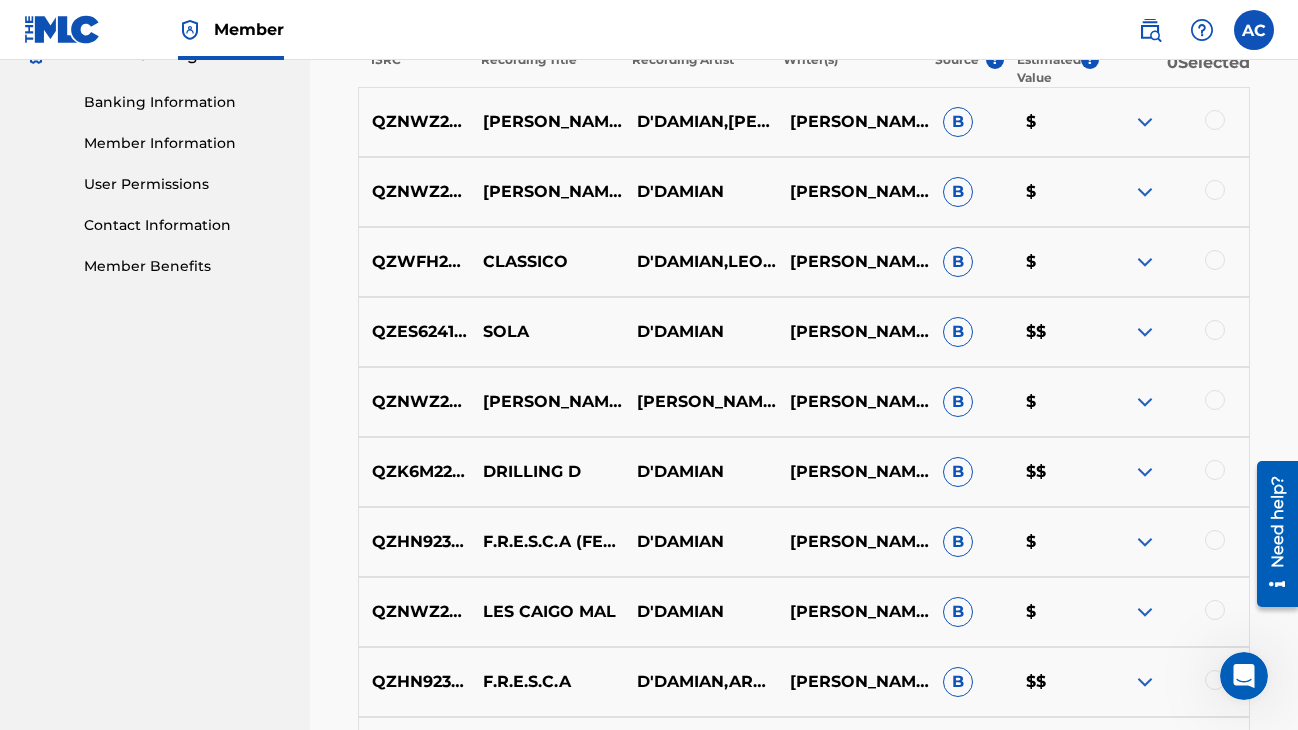 scroll, scrollTop: 844, scrollLeft: 0, axis: vertical 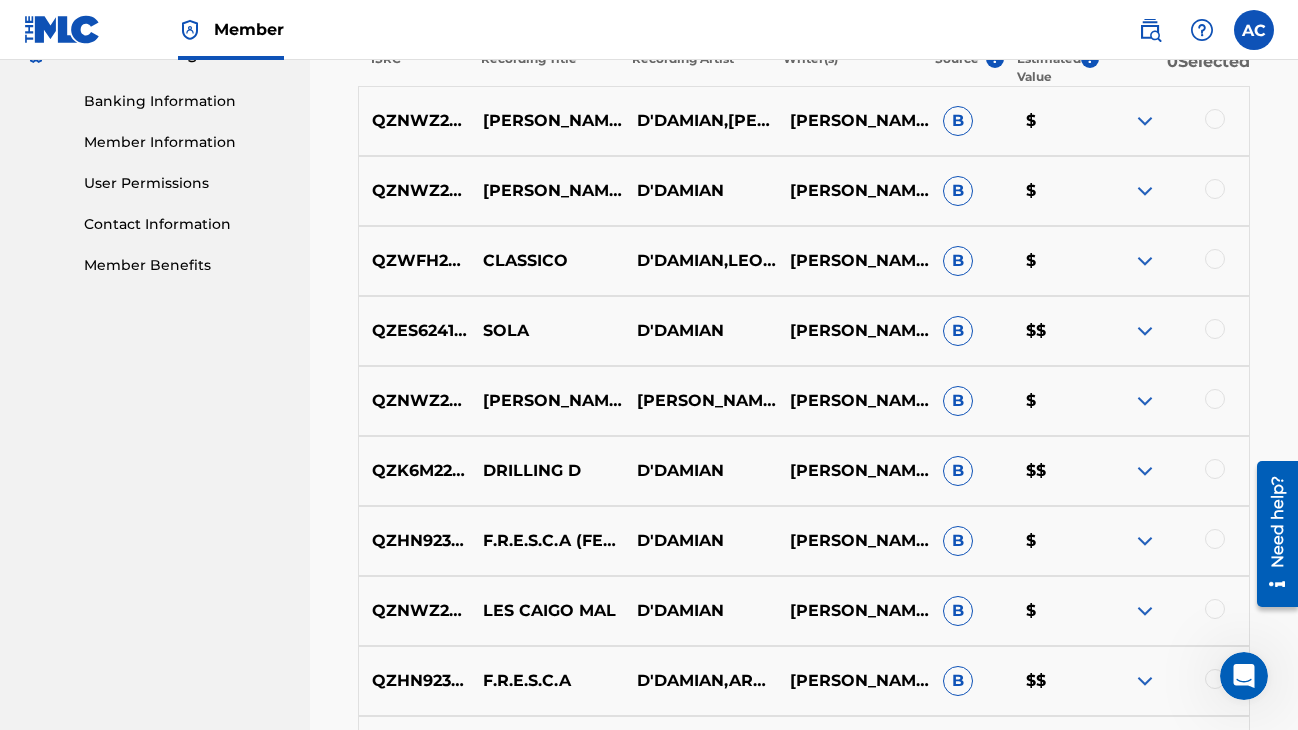 click at bounding box center (1172, 401) 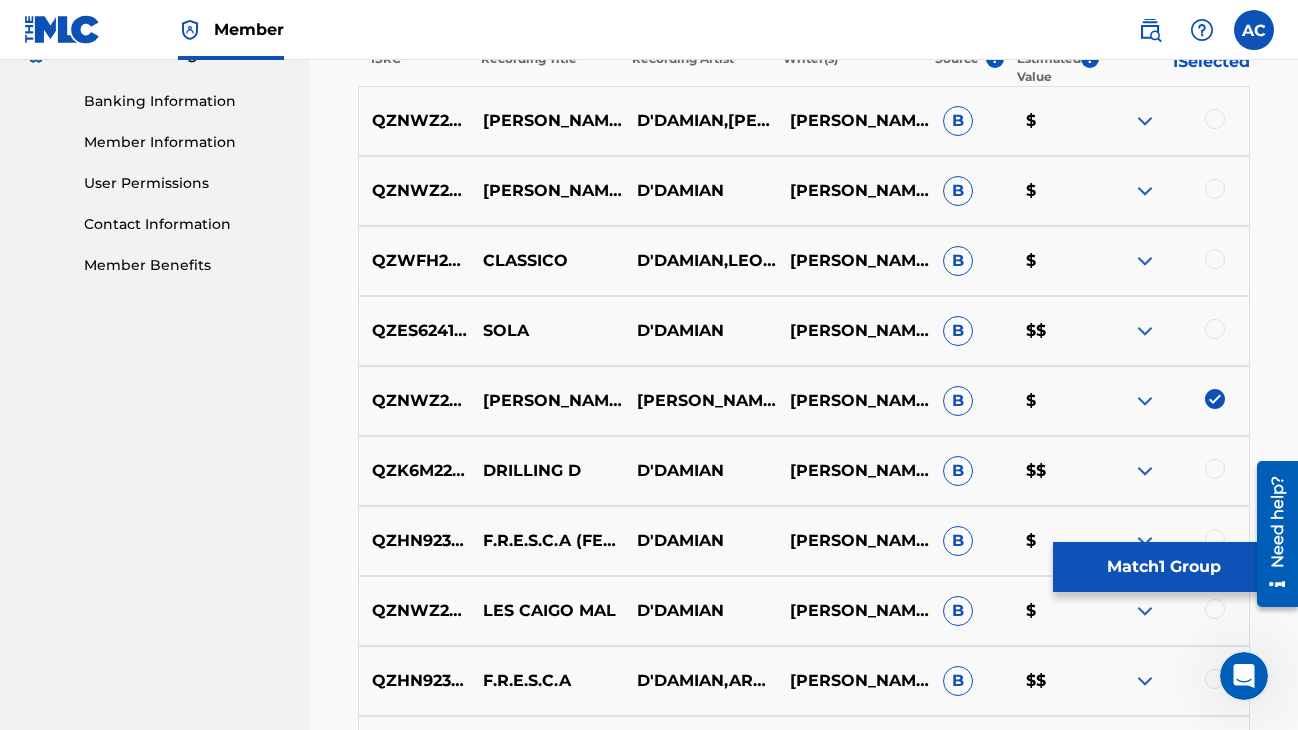 click at bounding box center (1145, 401) 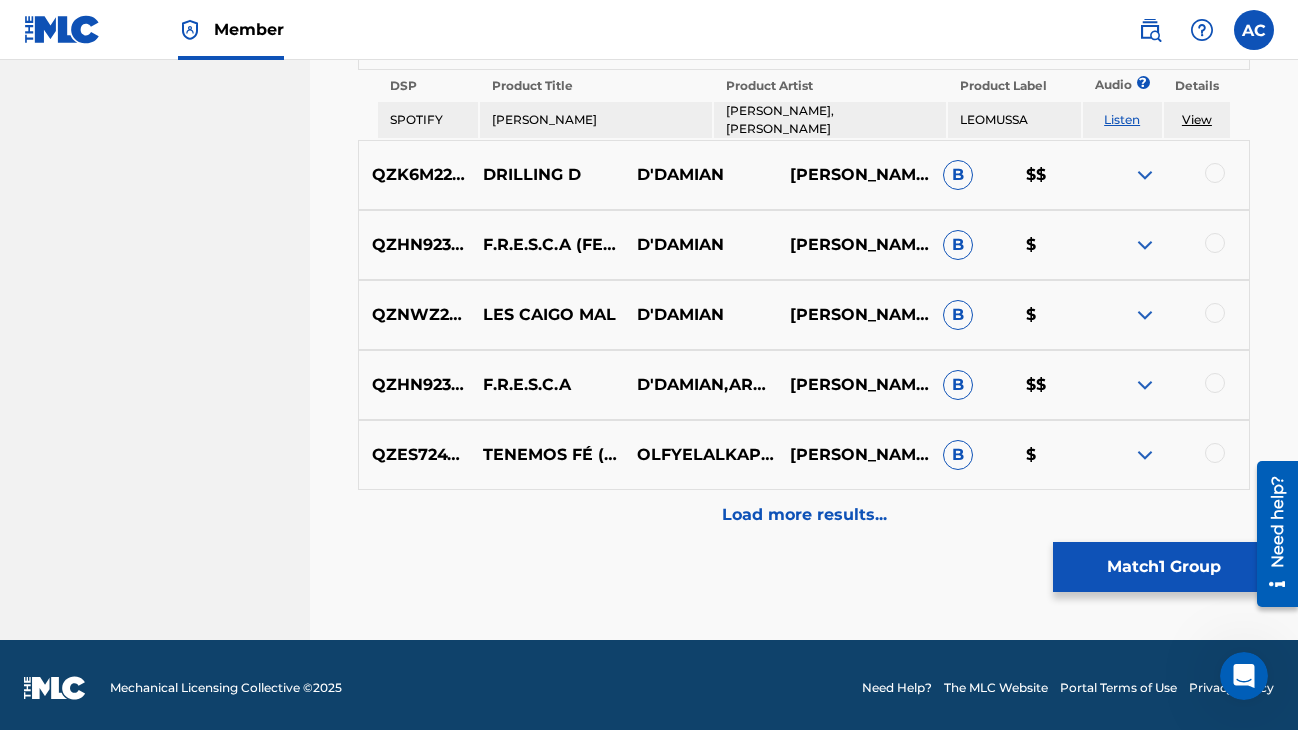 scroll, scrollTop: 1208, scrollLeft: 0, axis: vertical 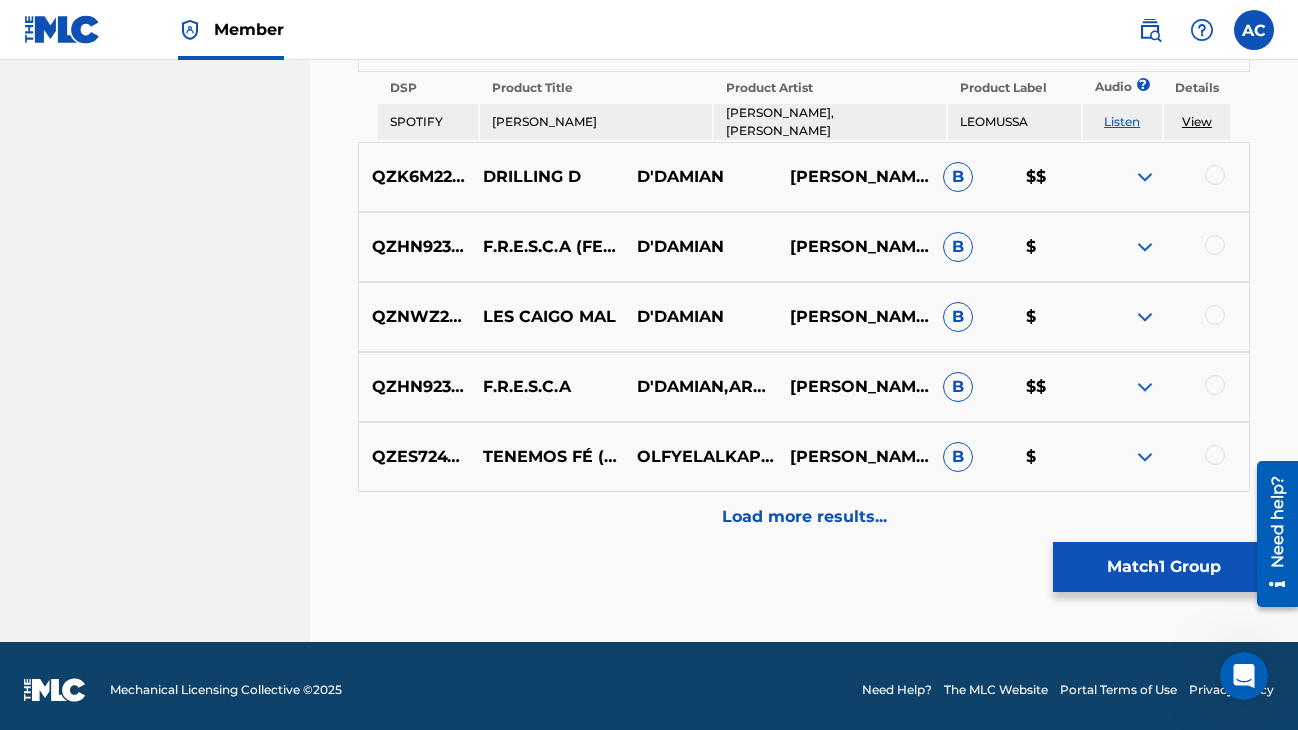 click at bounding box center [1215, 455] 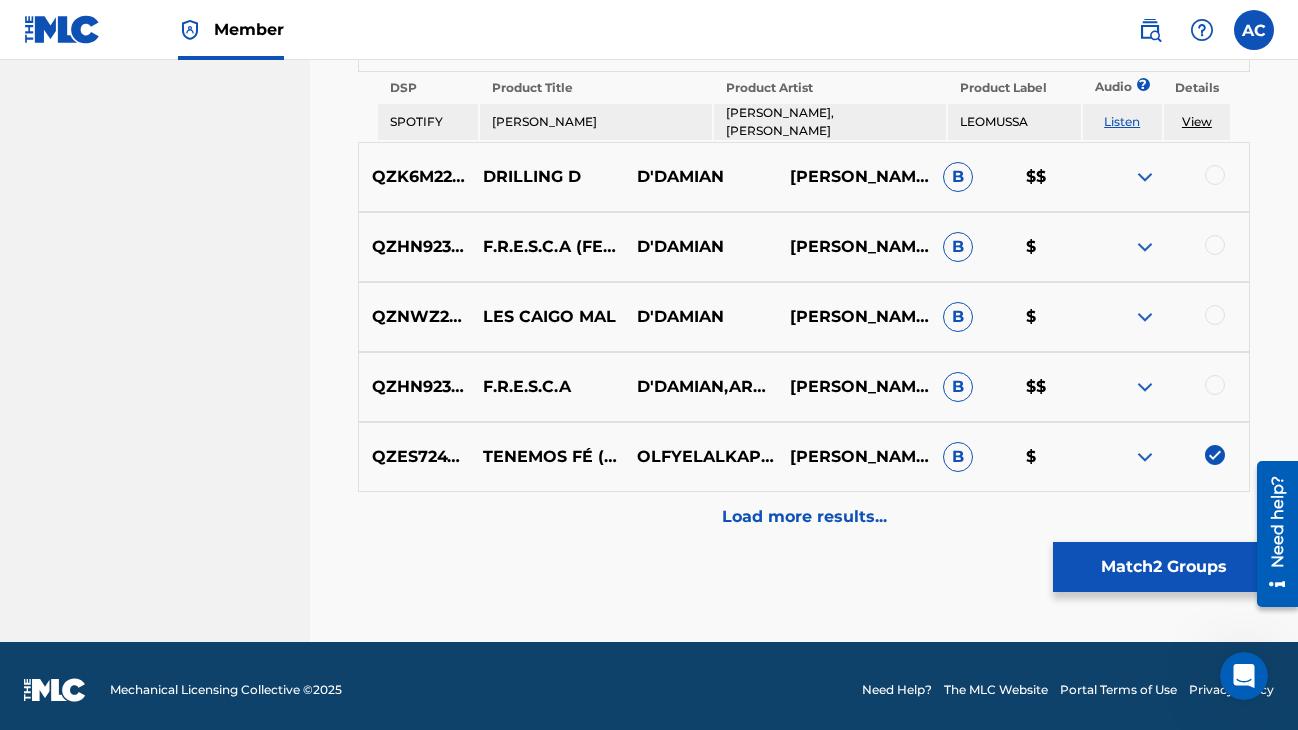 scroll, scrollTop: 1163, scrollLeft: 0, axis: vertical 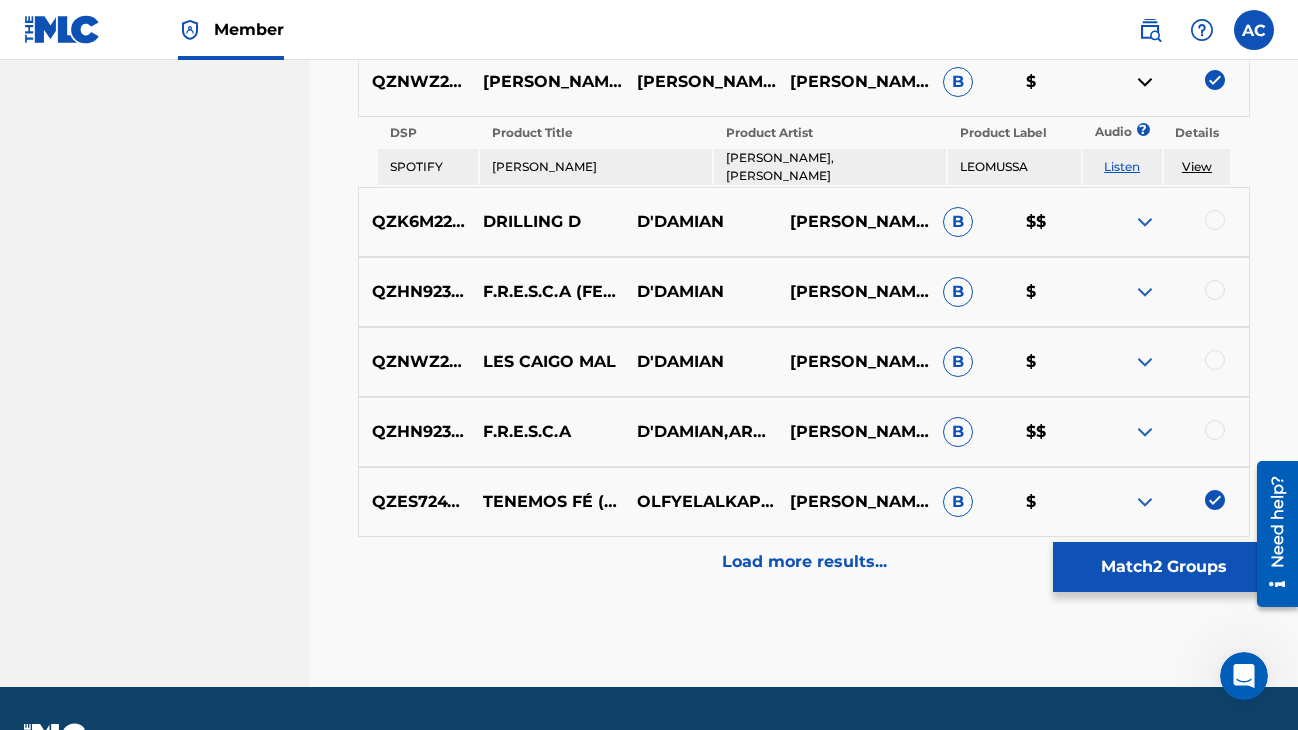 click at bounding box center [1145, 432] 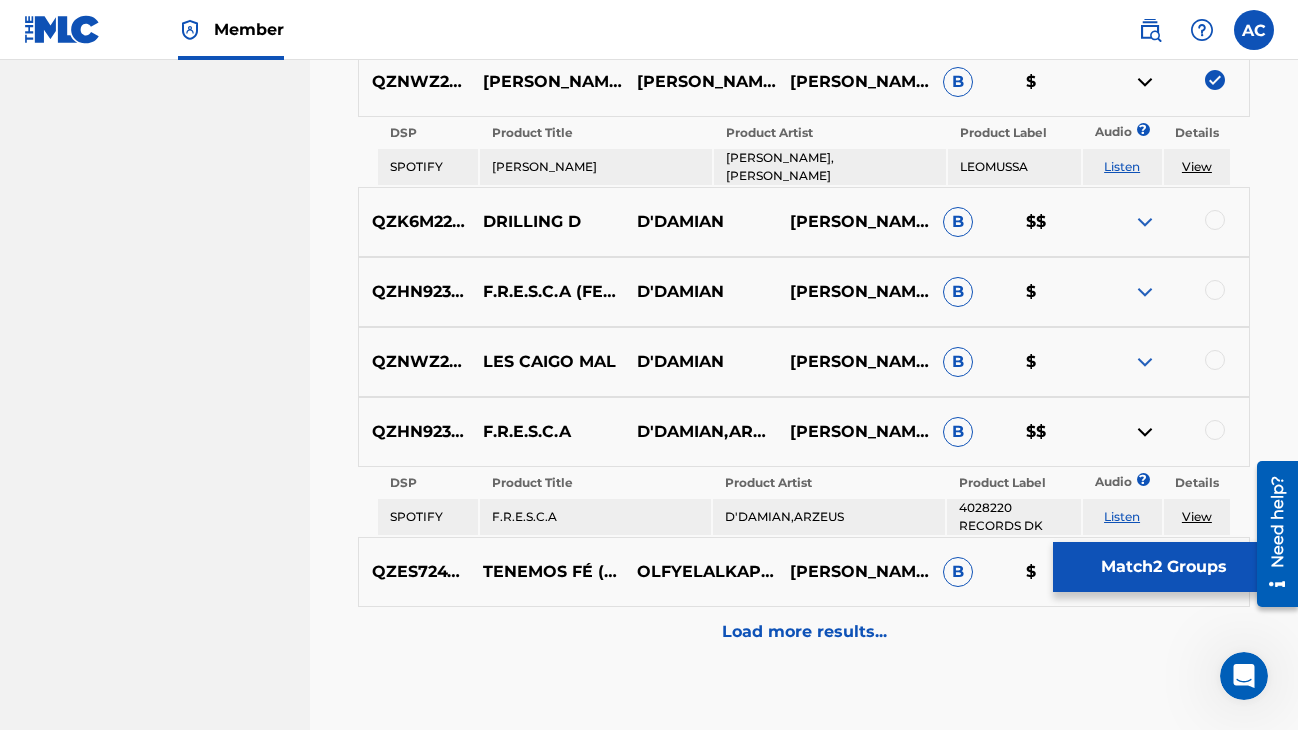 click at bounding box center [1145, 432] 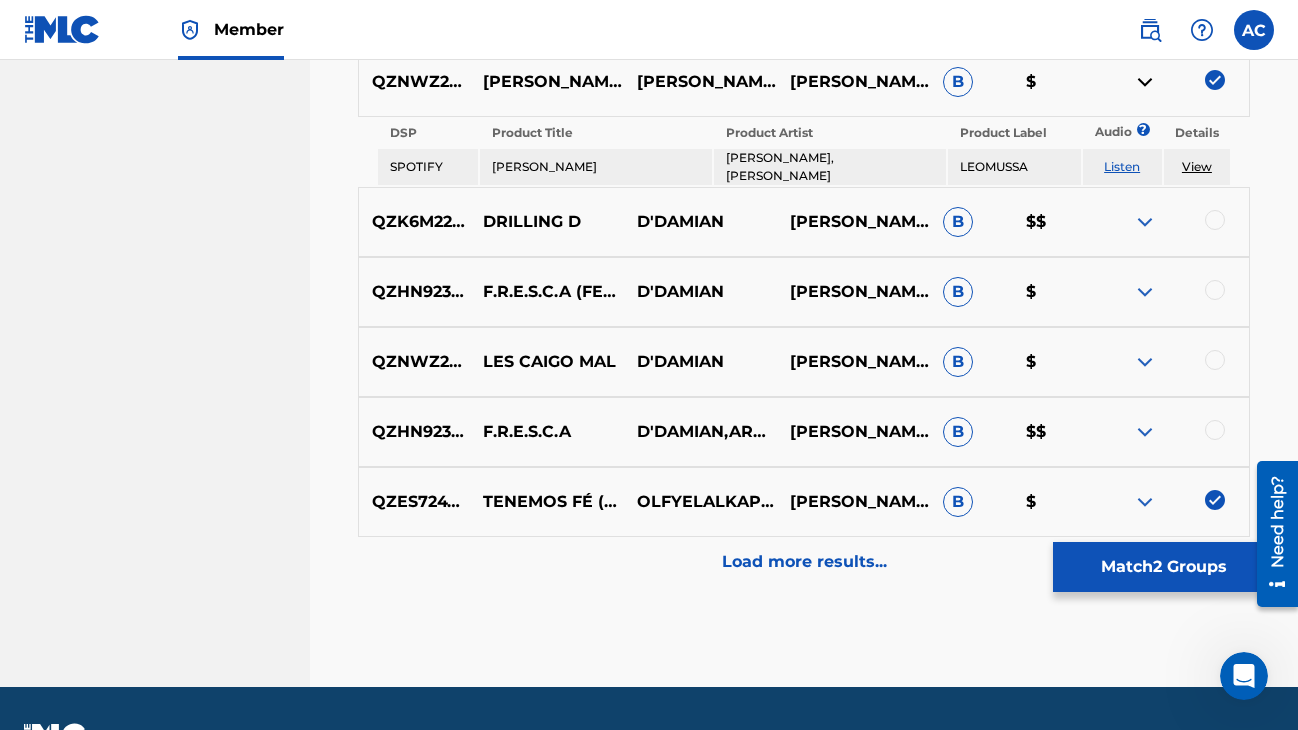 click at bounding box center [1215, 430] 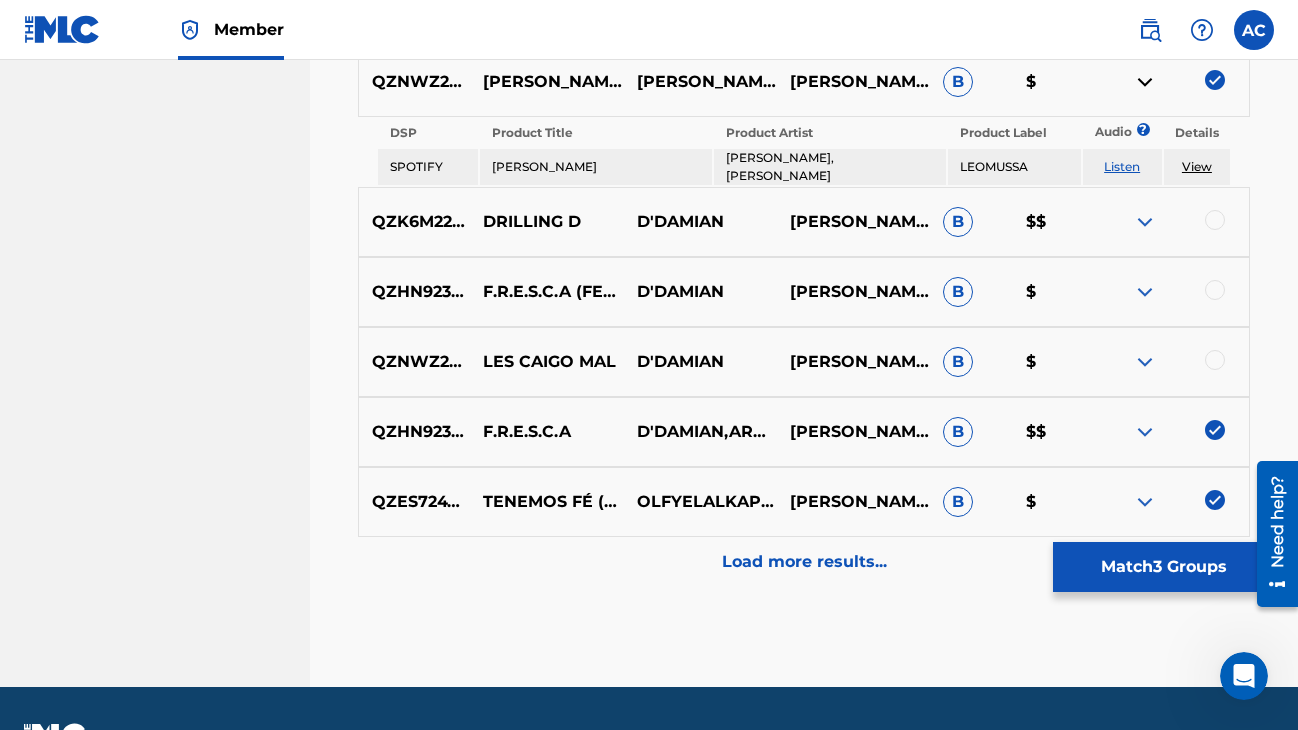 click at bounding box center (1215, 360) 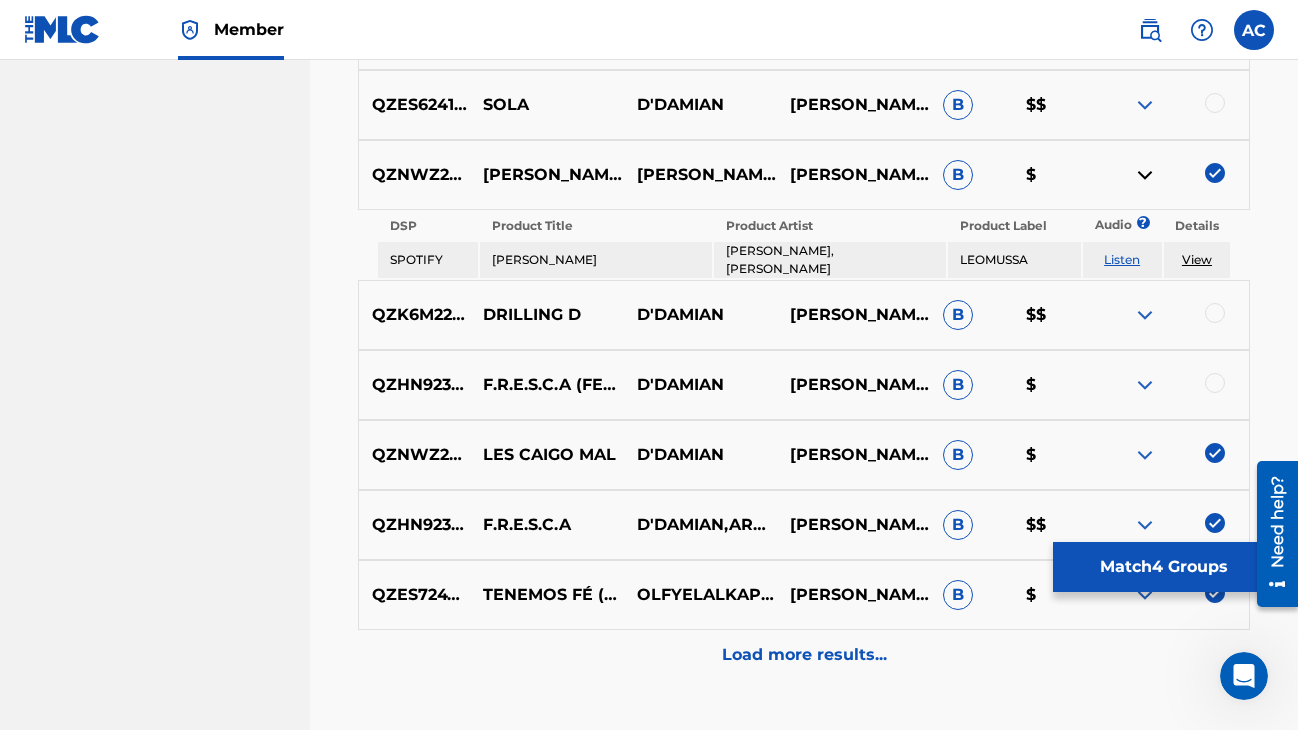 scroll, scrollTop: 1066, scrollLeft: 0, axis: vertical 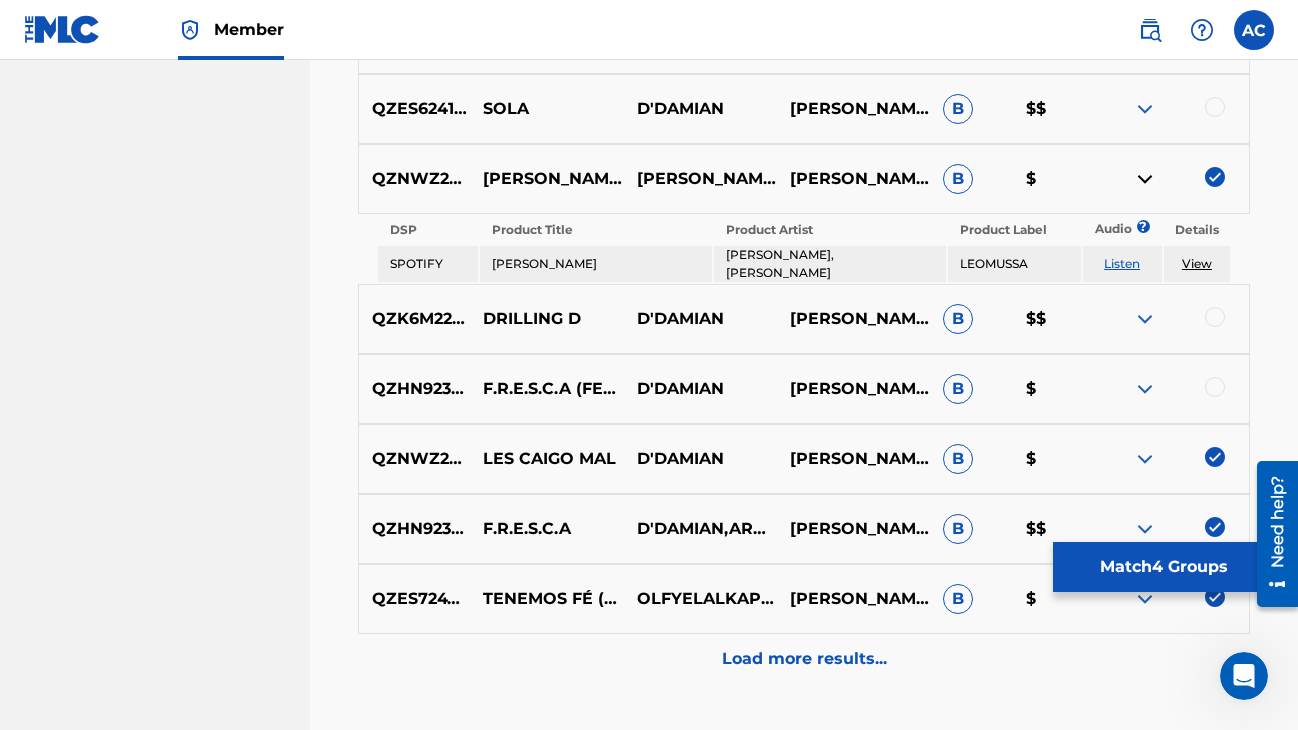 click at bounding box center [1215, 387] 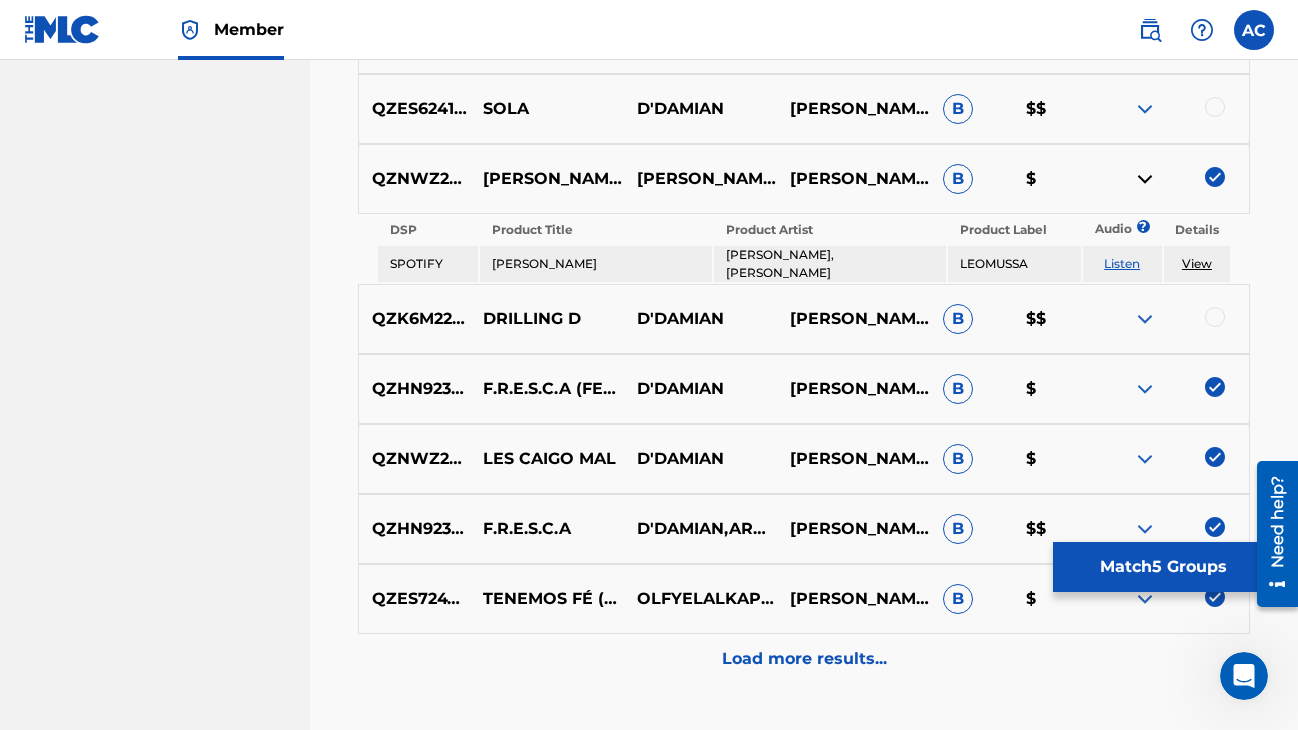 click at bounding box center (1215, 317) 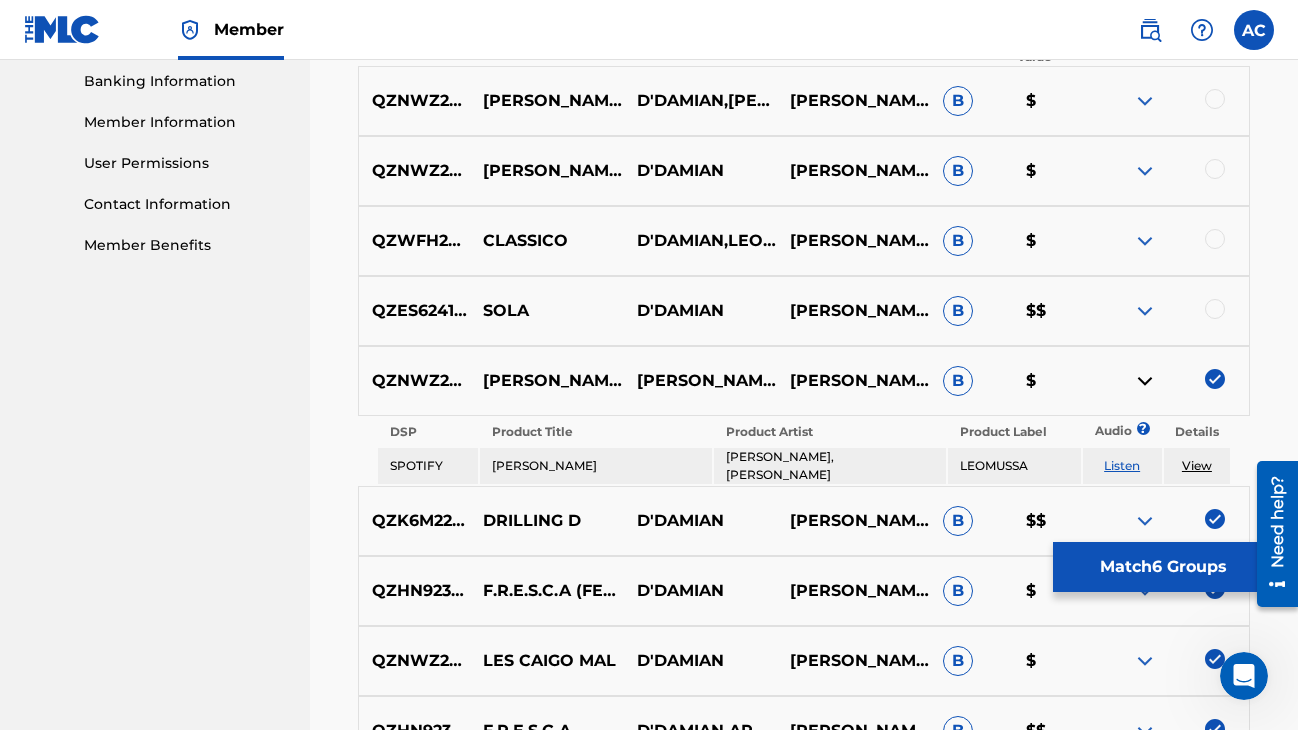 click at bounding box center [1215, 309] 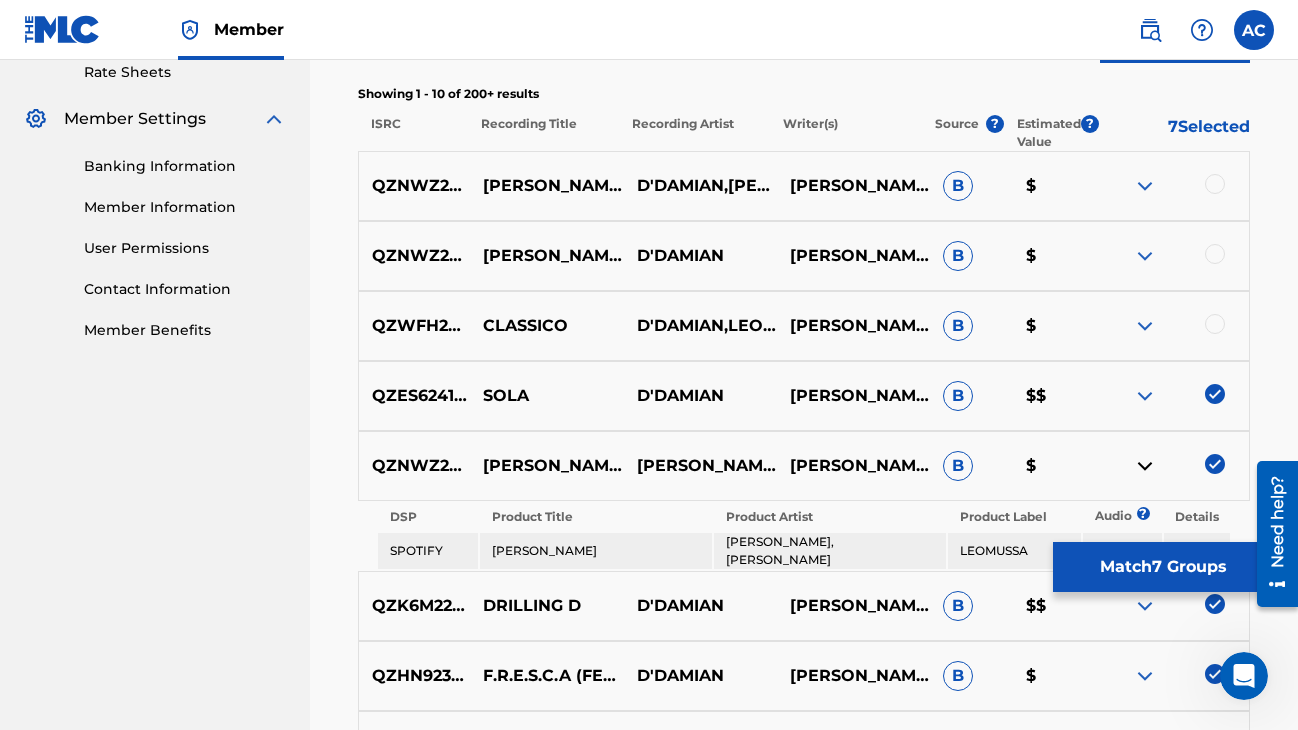scroll, scrollTop: 772, scrollLeft: 0, axis: vertical 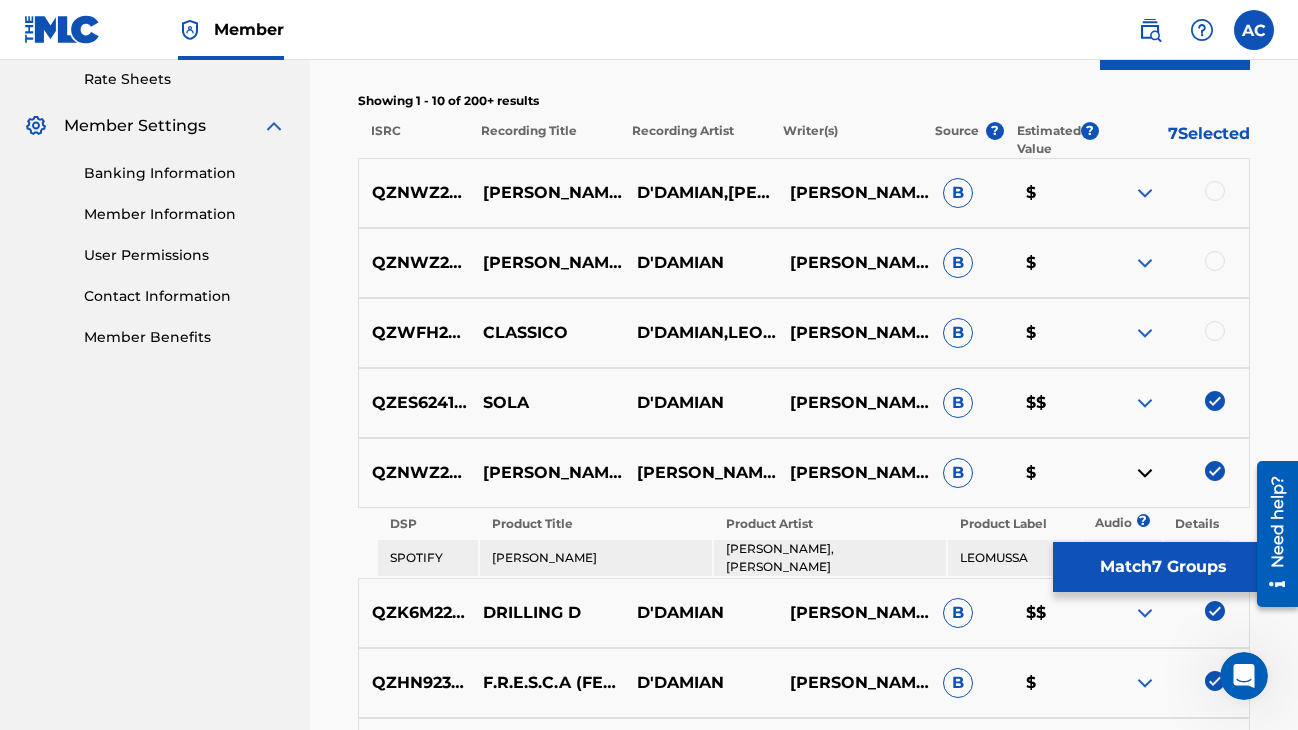 click at bounding box center [1215, 331] 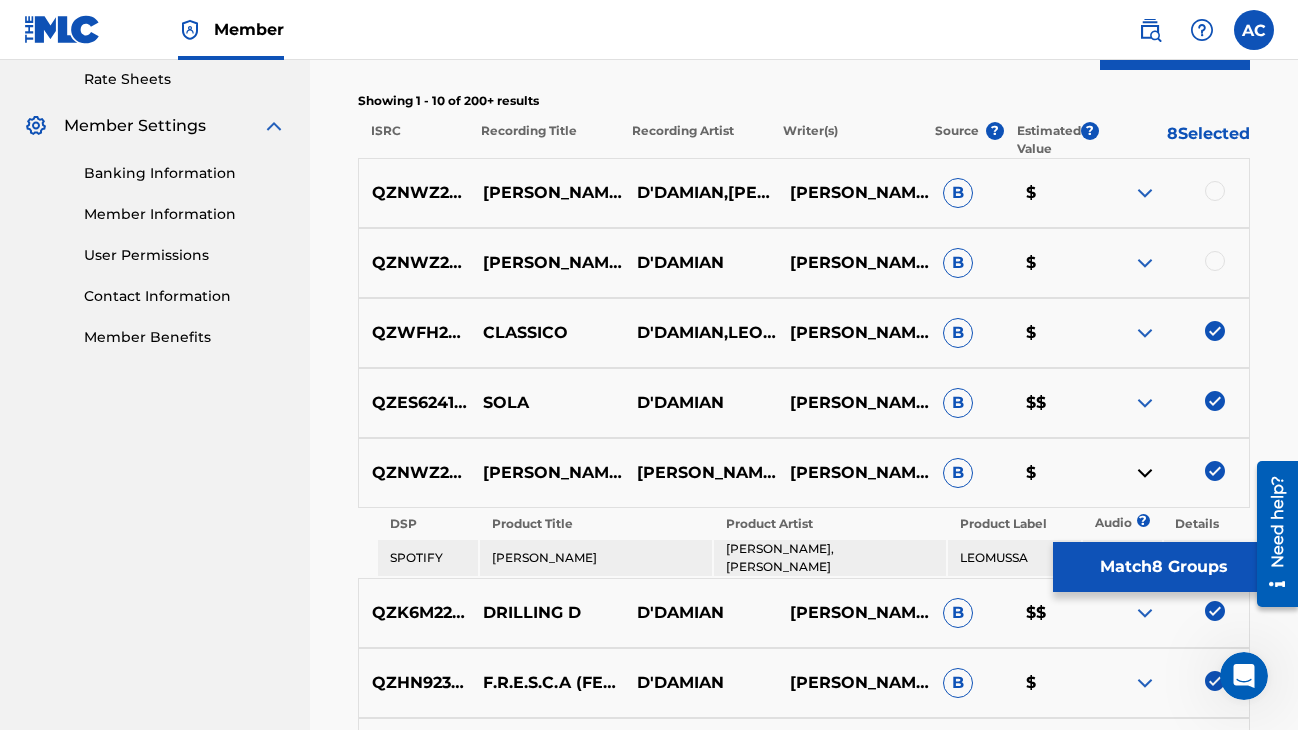 click at bounding box center (1215, 261) 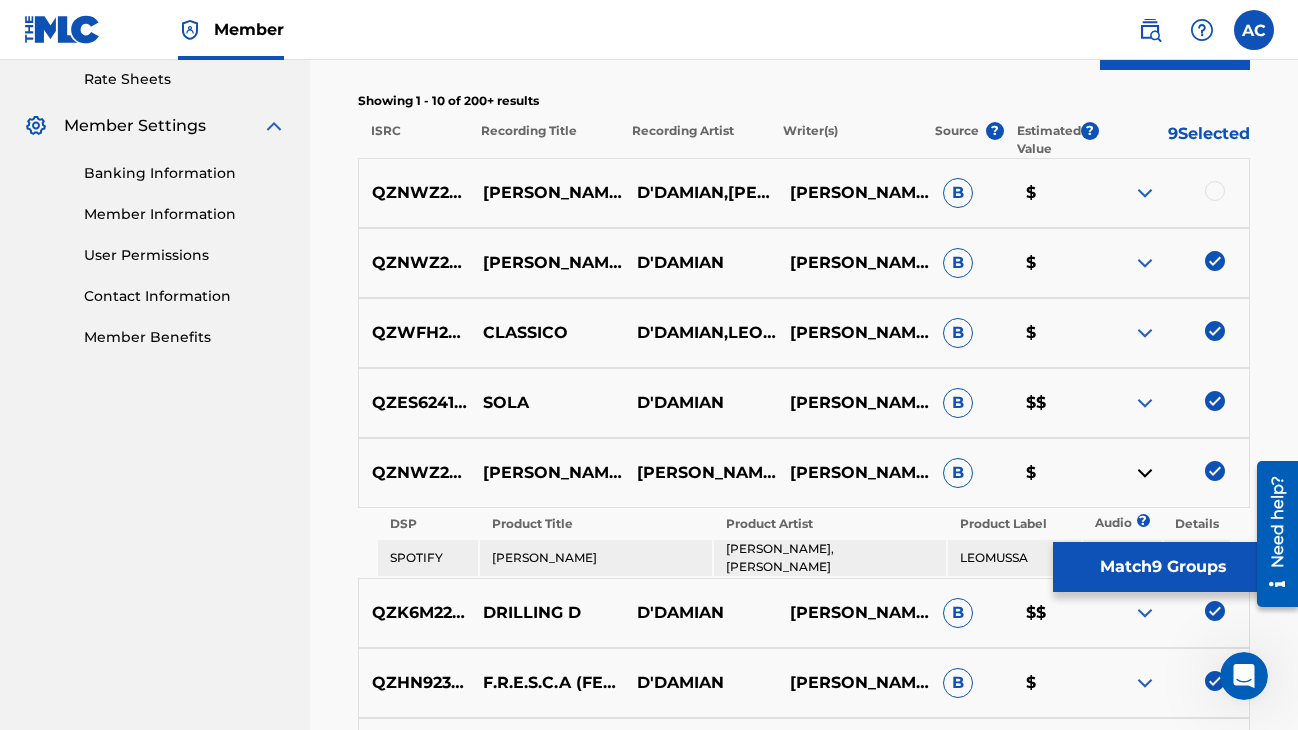 click at bounding box center (1215, 191) 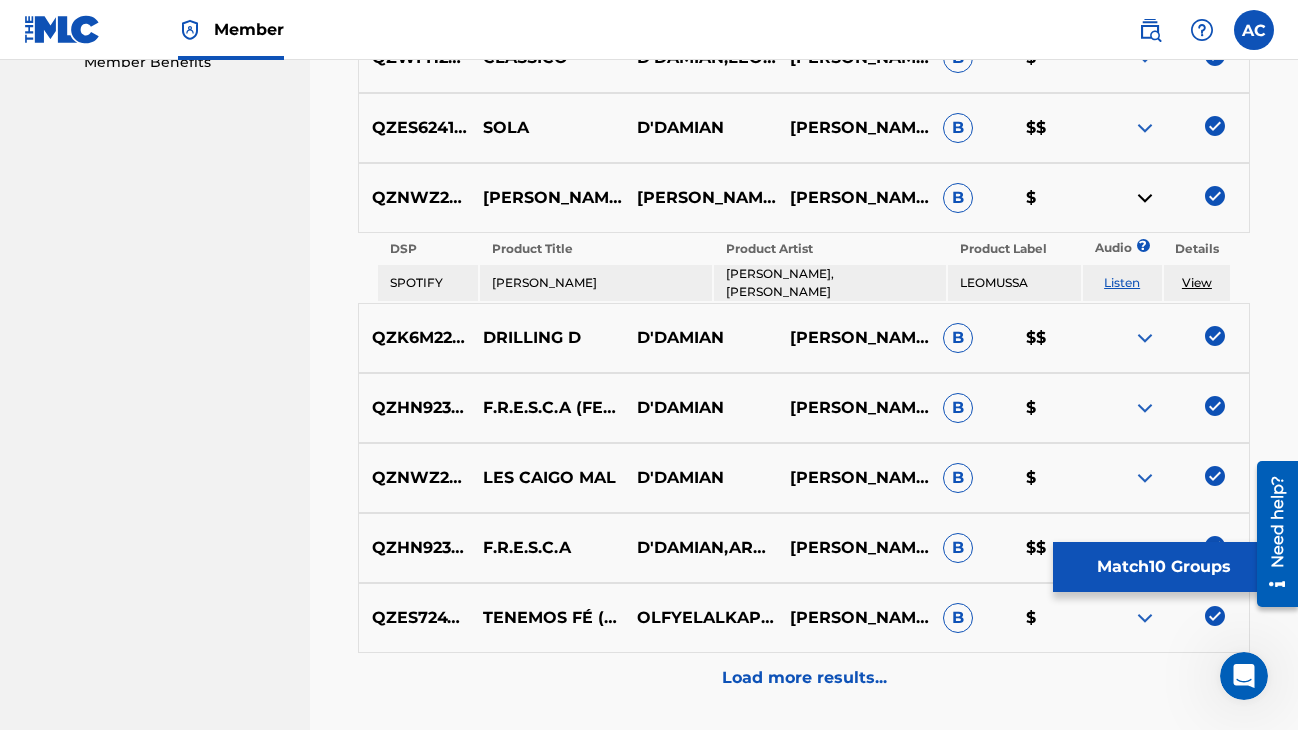 scroll, scrollTop: 1062, scrollLeft: 0, axis: vertical 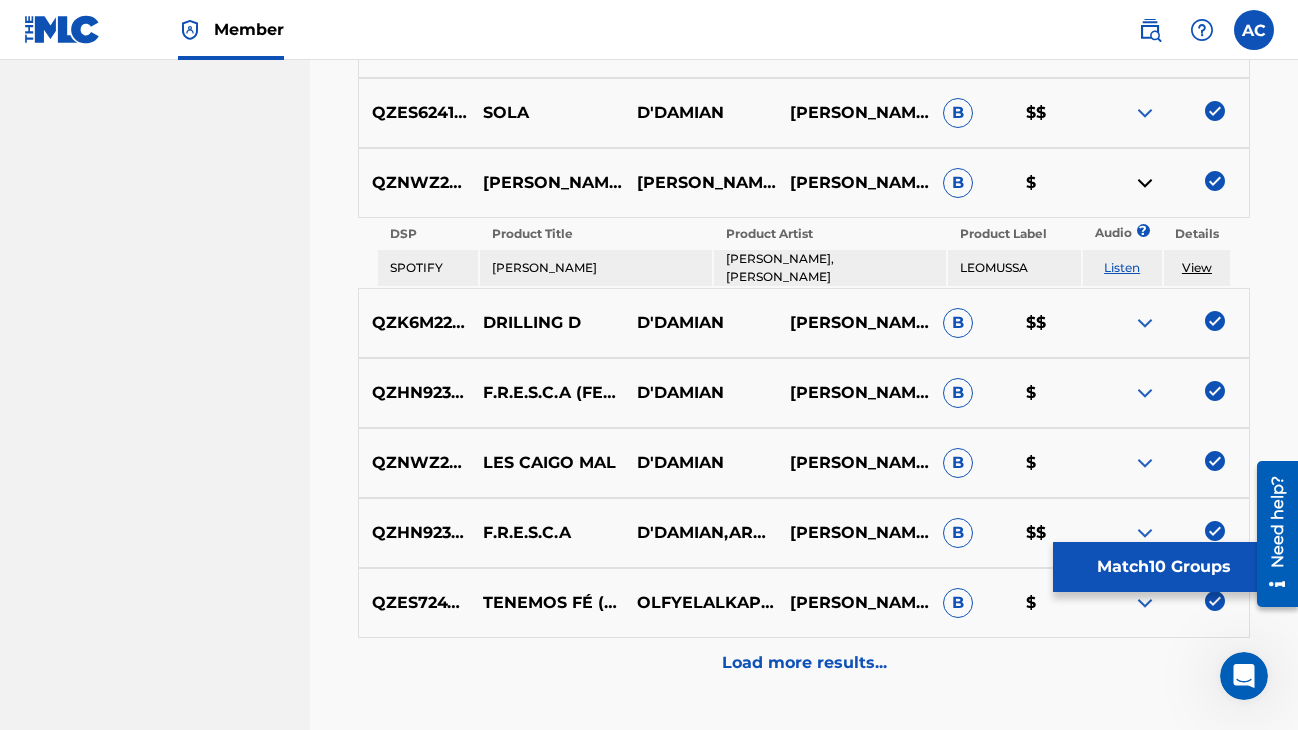 click on "Match  10 Groups" at bounding box center (1163, 567) 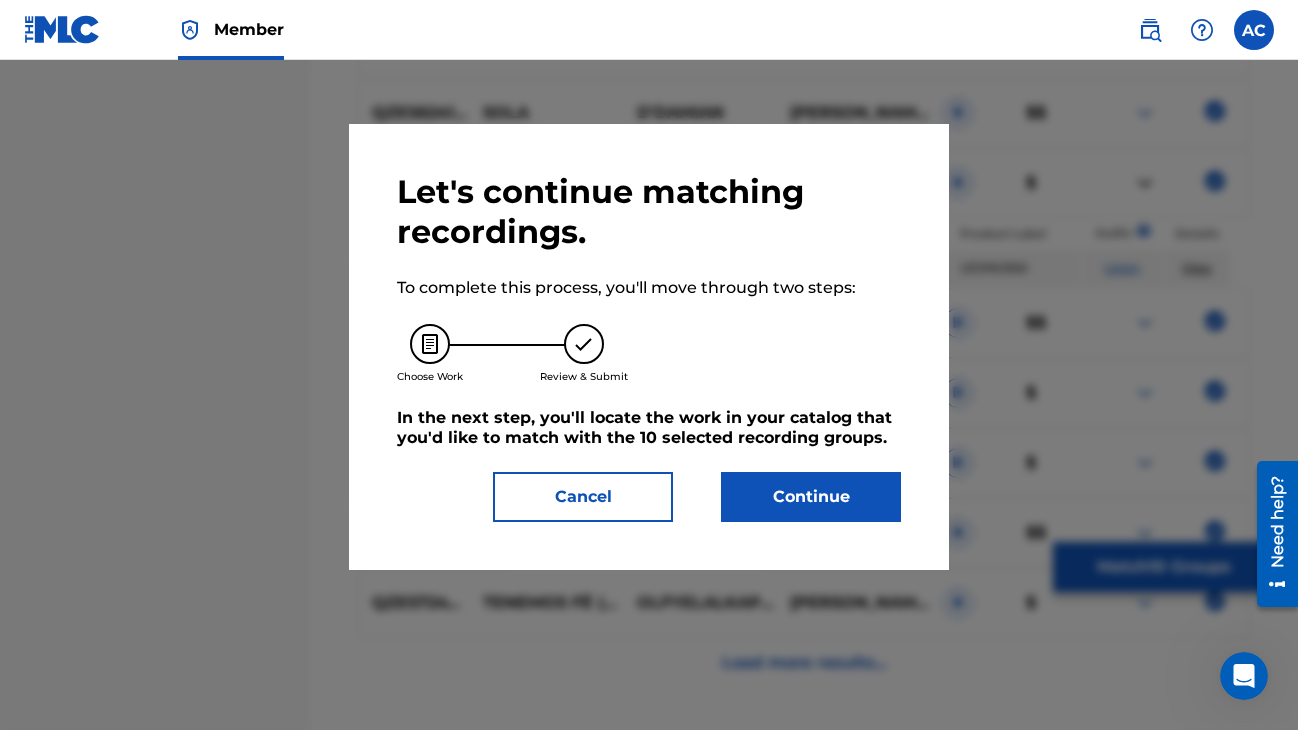 click on "Continue" at bounding box center [811, 497] 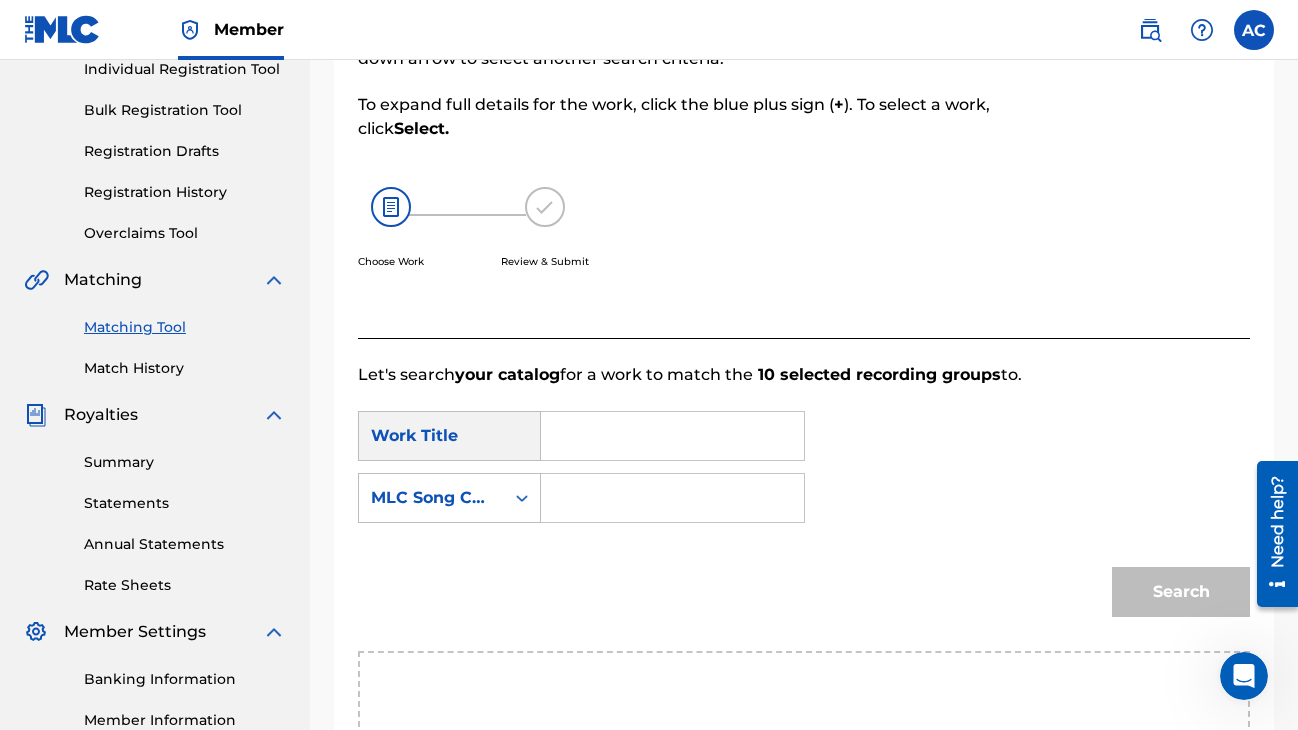scroll, scrollTop: 271, scrollLeft: 0, axis: vertical 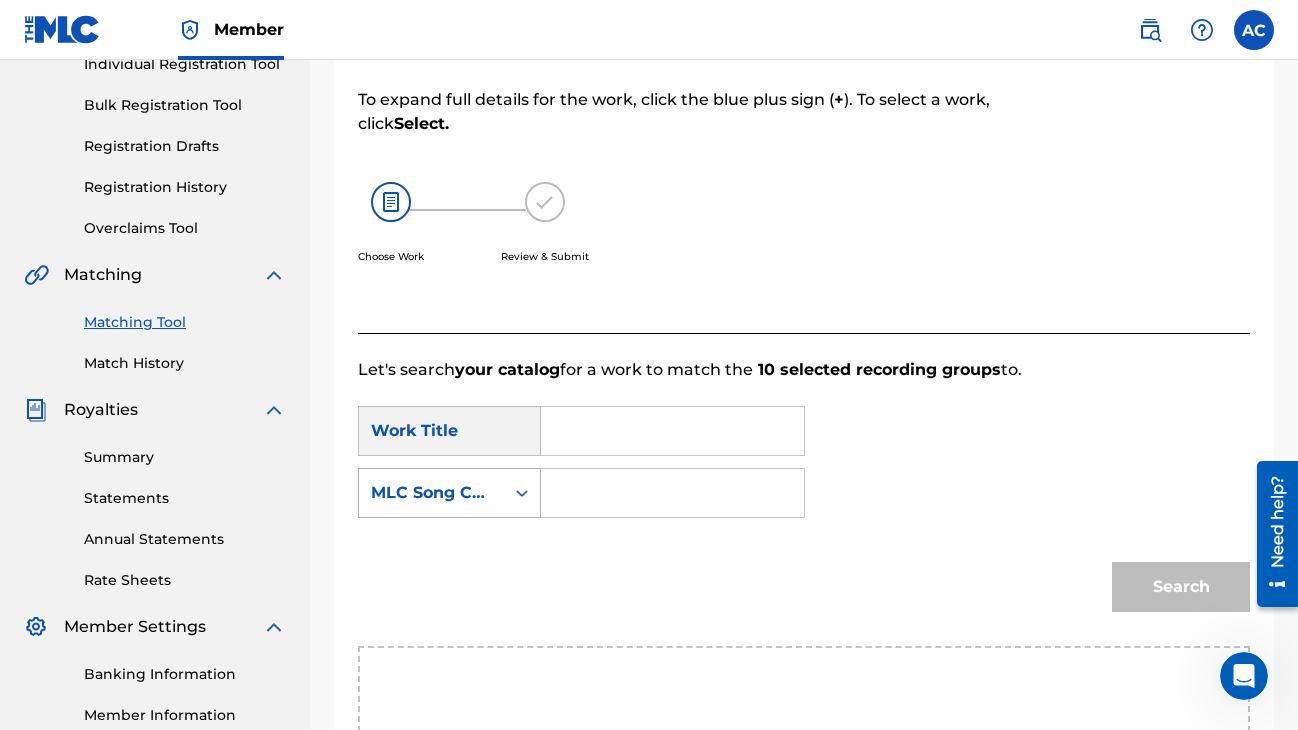 click 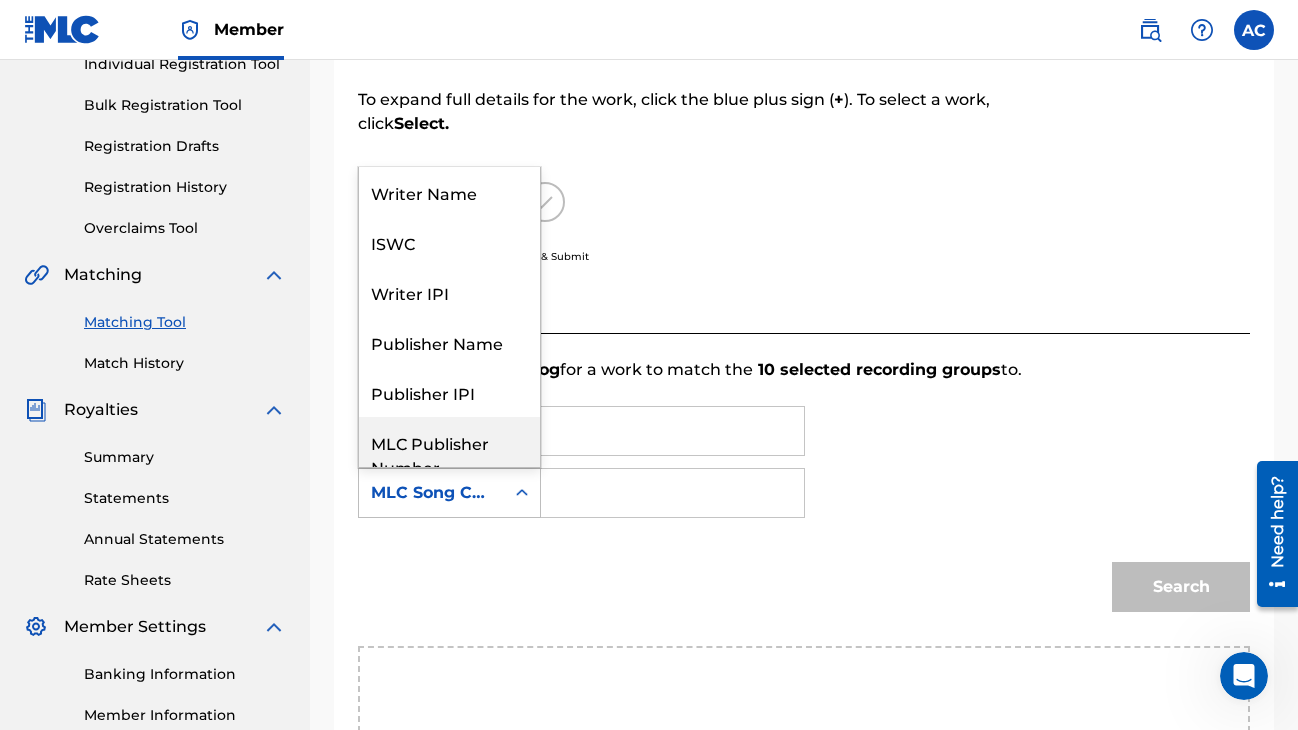 scroll, scrollTop: 0, scrollLeft: 0, axis: both 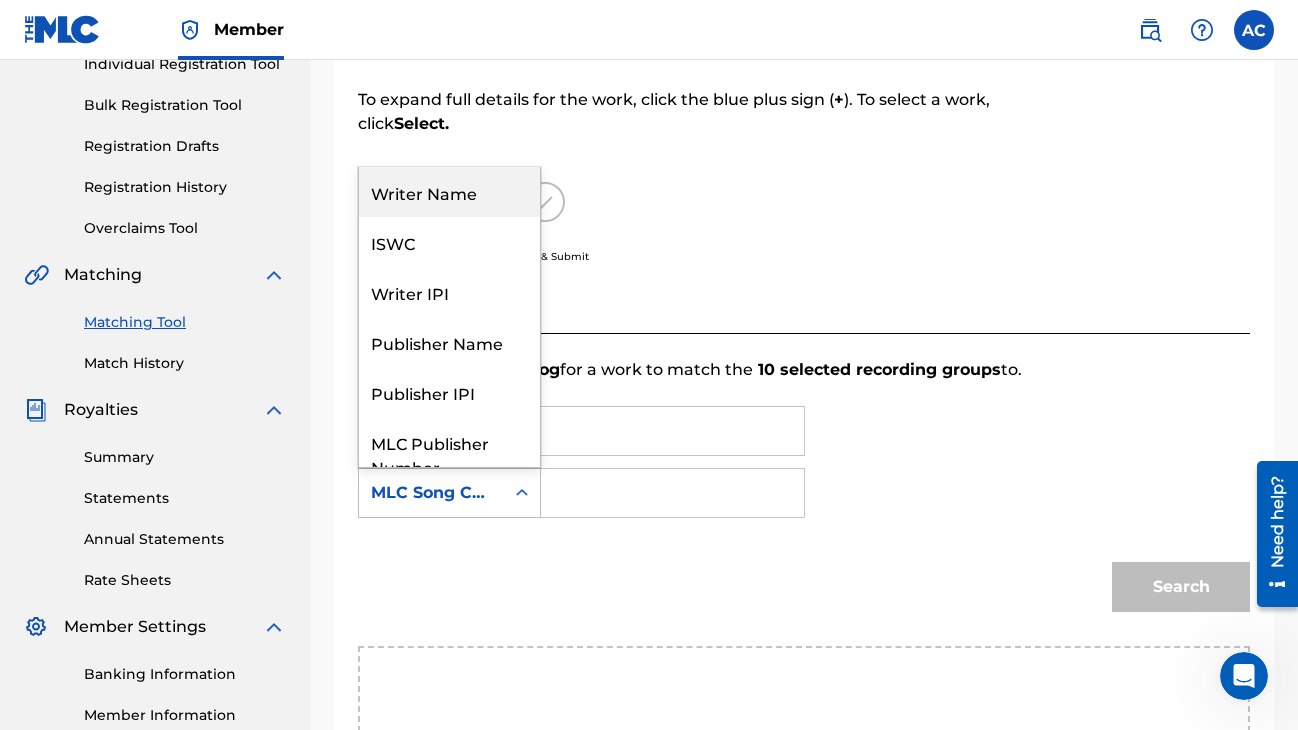 click on "Writer Name" at bounding box center (449, 192) 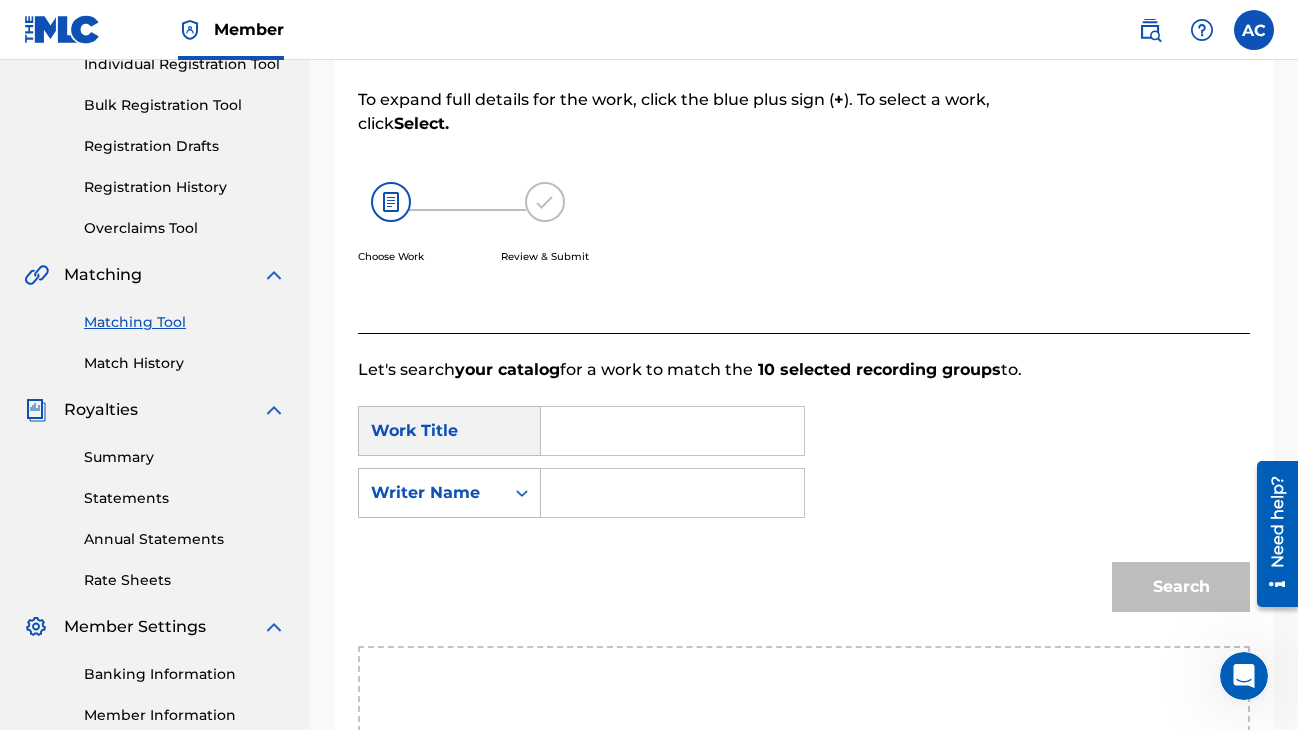 click at bounding box center [672, 493] 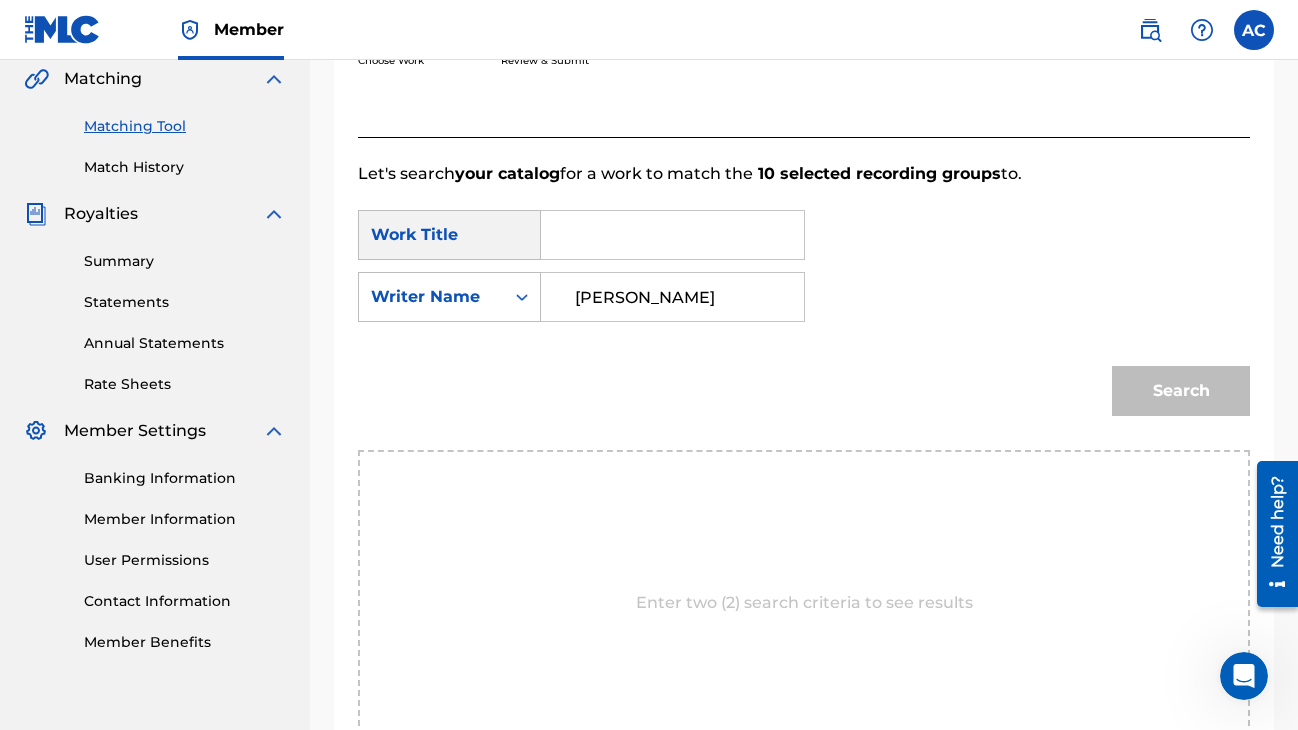 scroll, scrollTop: 445, scrollLeft: 0, axis: vertical 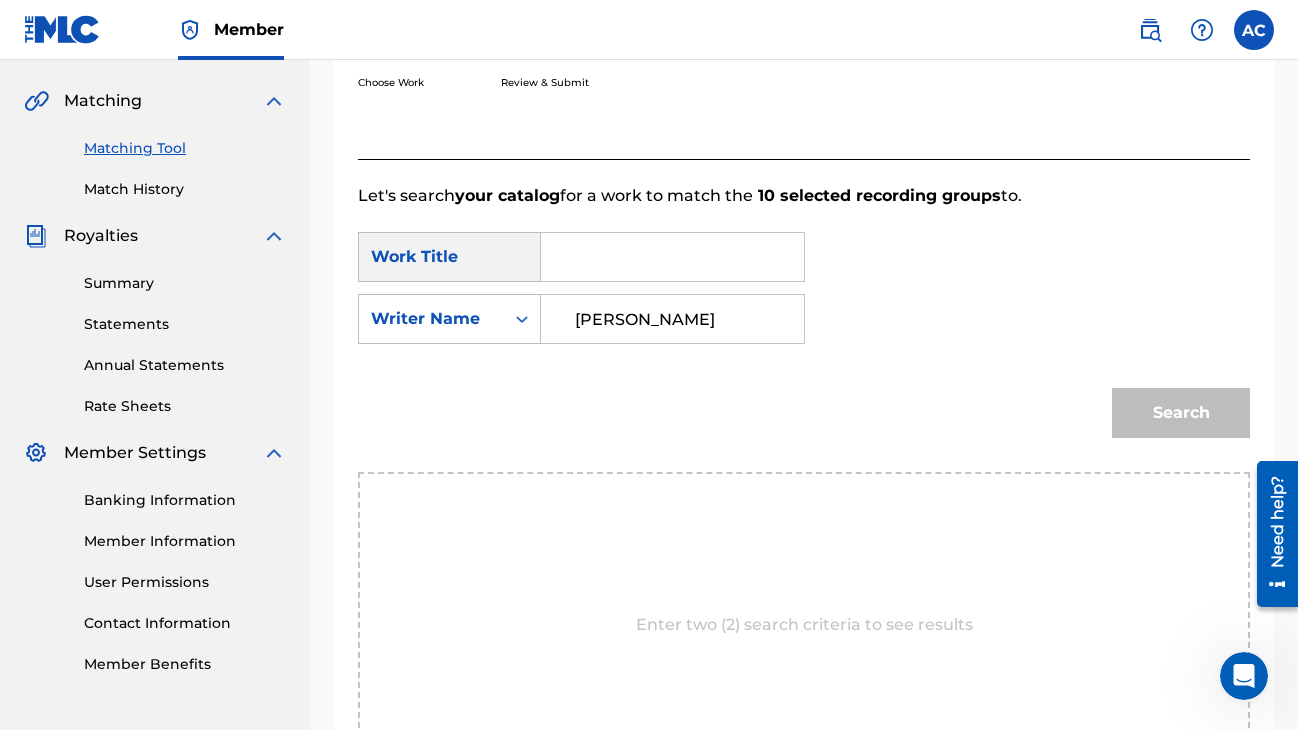type on "[PERSON_NAME]" 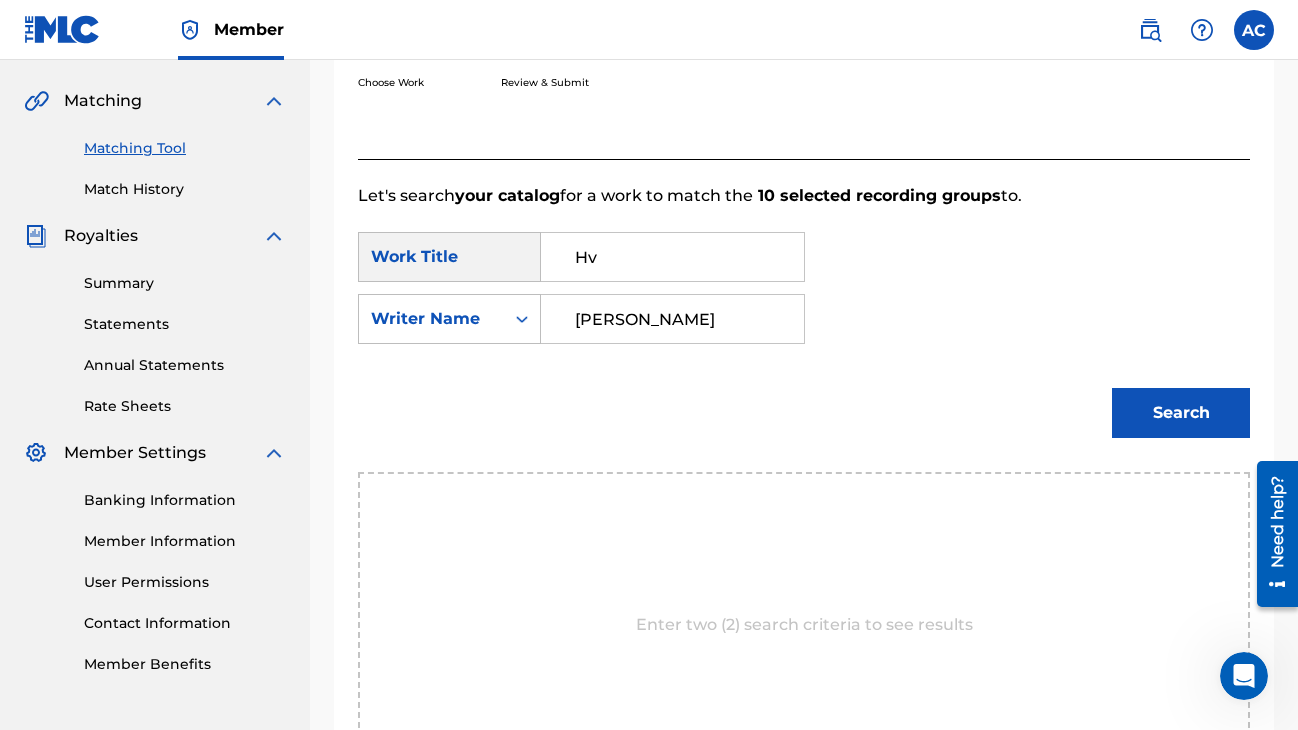 type on "HvL" 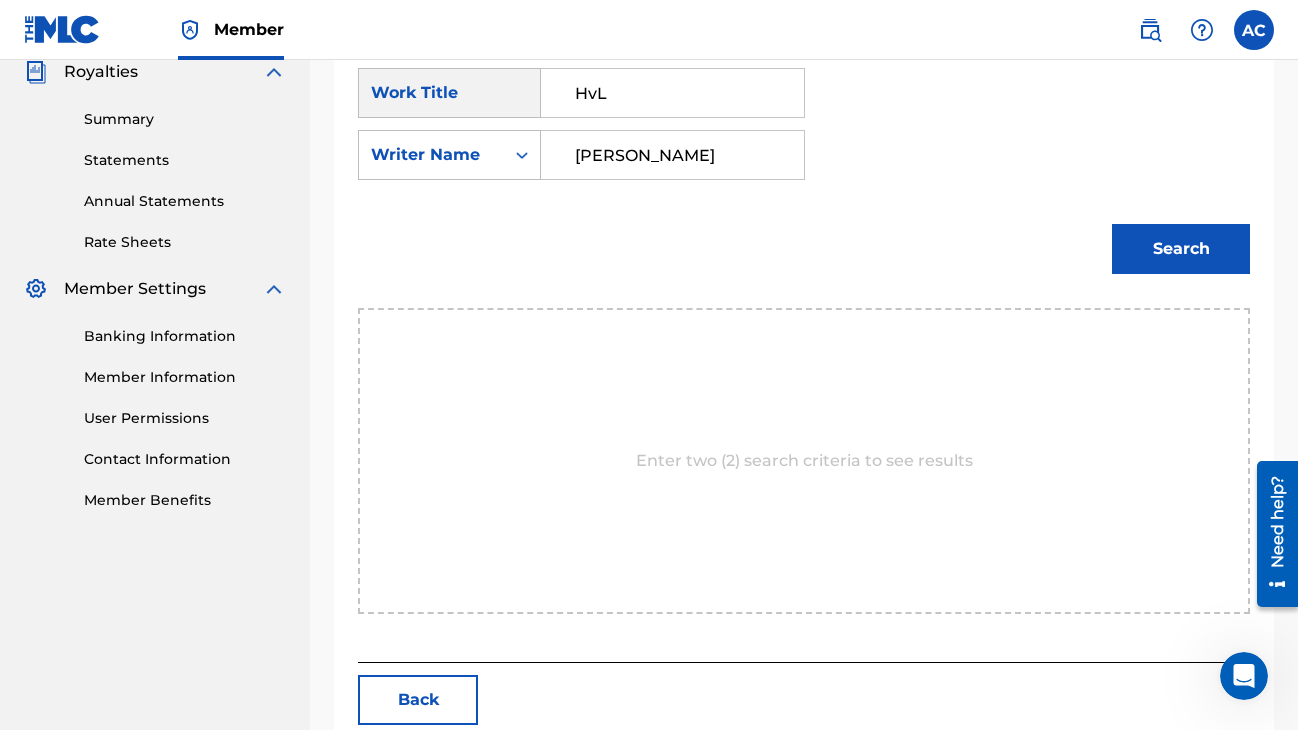 scroll, scrollTop: 581, scrollLeft: 0, axis: vertical 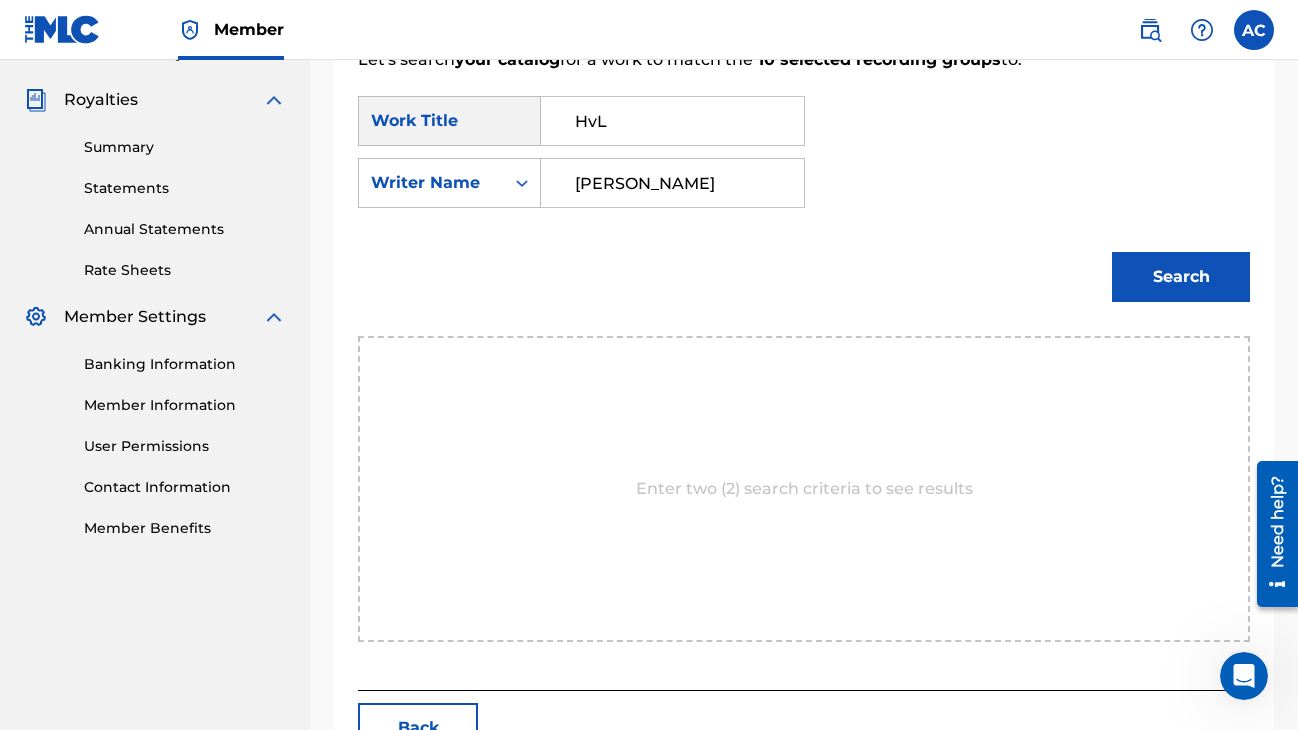 drag, startPoint x: 613, startPoint y: 128, endPoint x: 557, endPoint y: 128, distance: 56 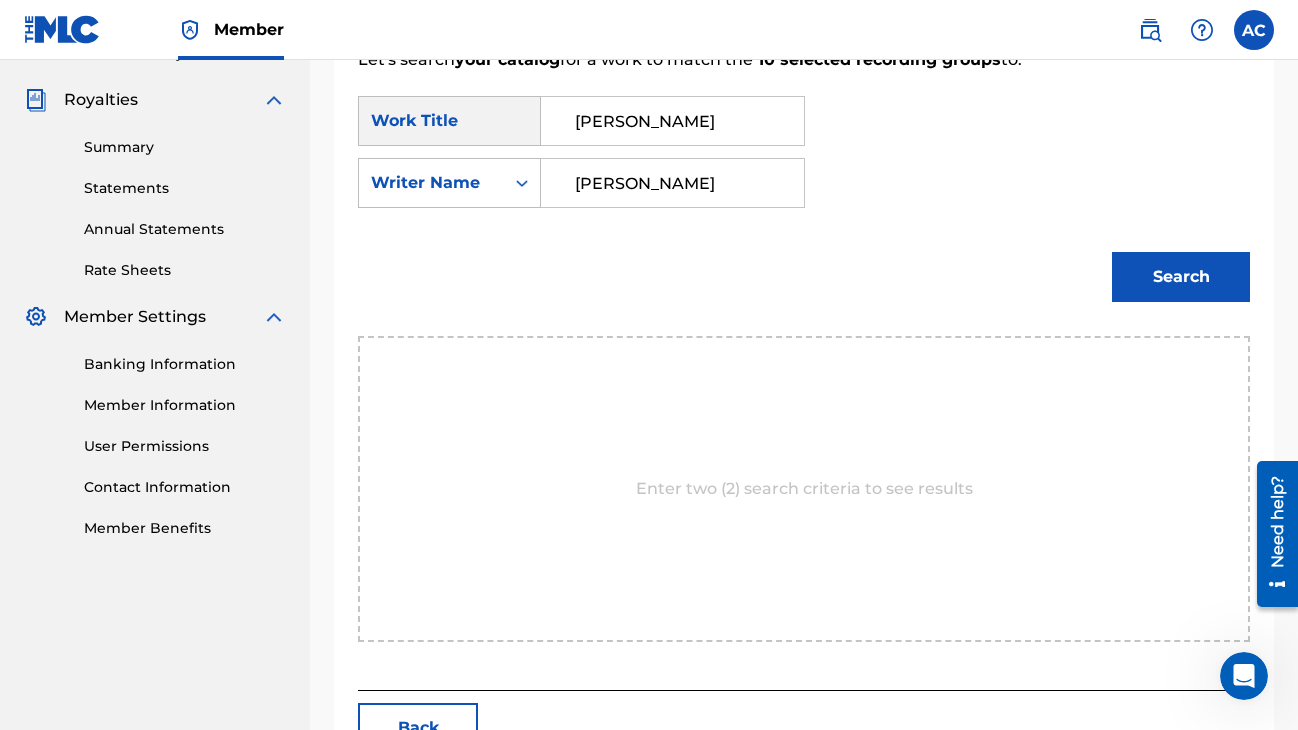 type on "[PERSON_NAME]" 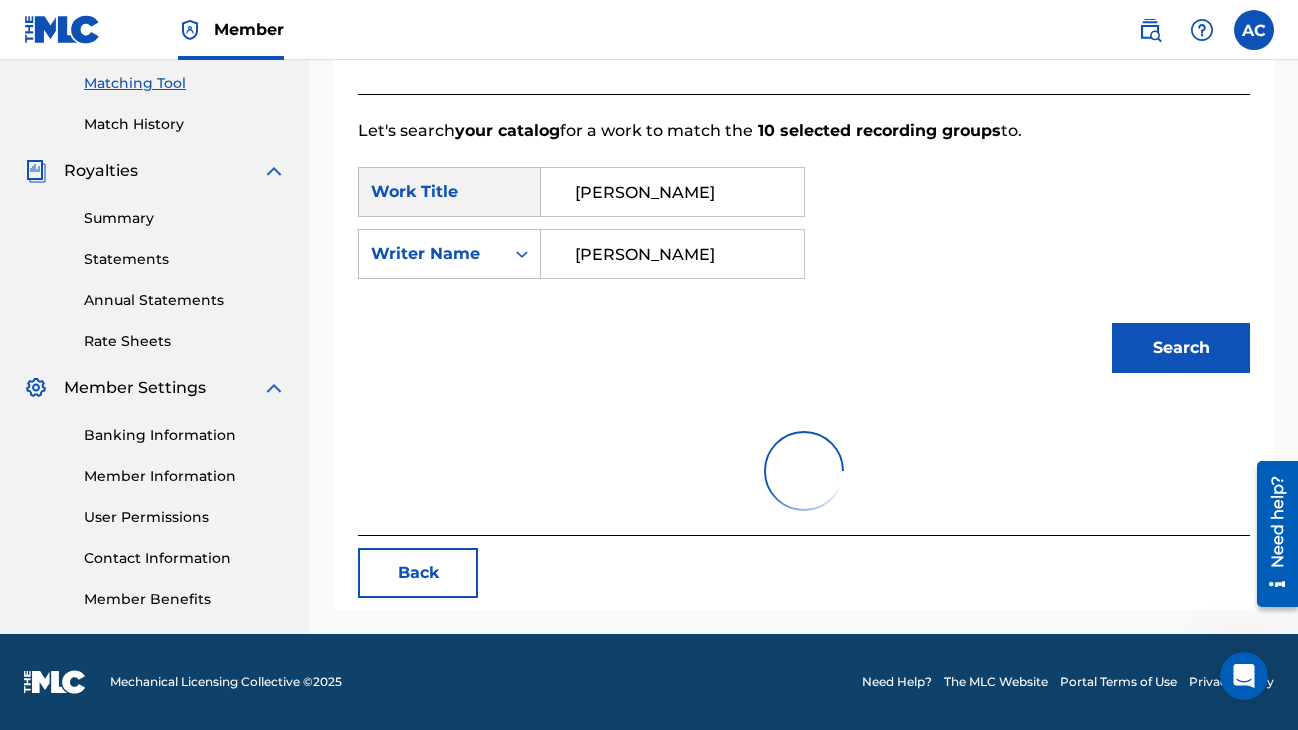 scroll, scrollTop: 510, scrollLeft: 0, axis: vertical 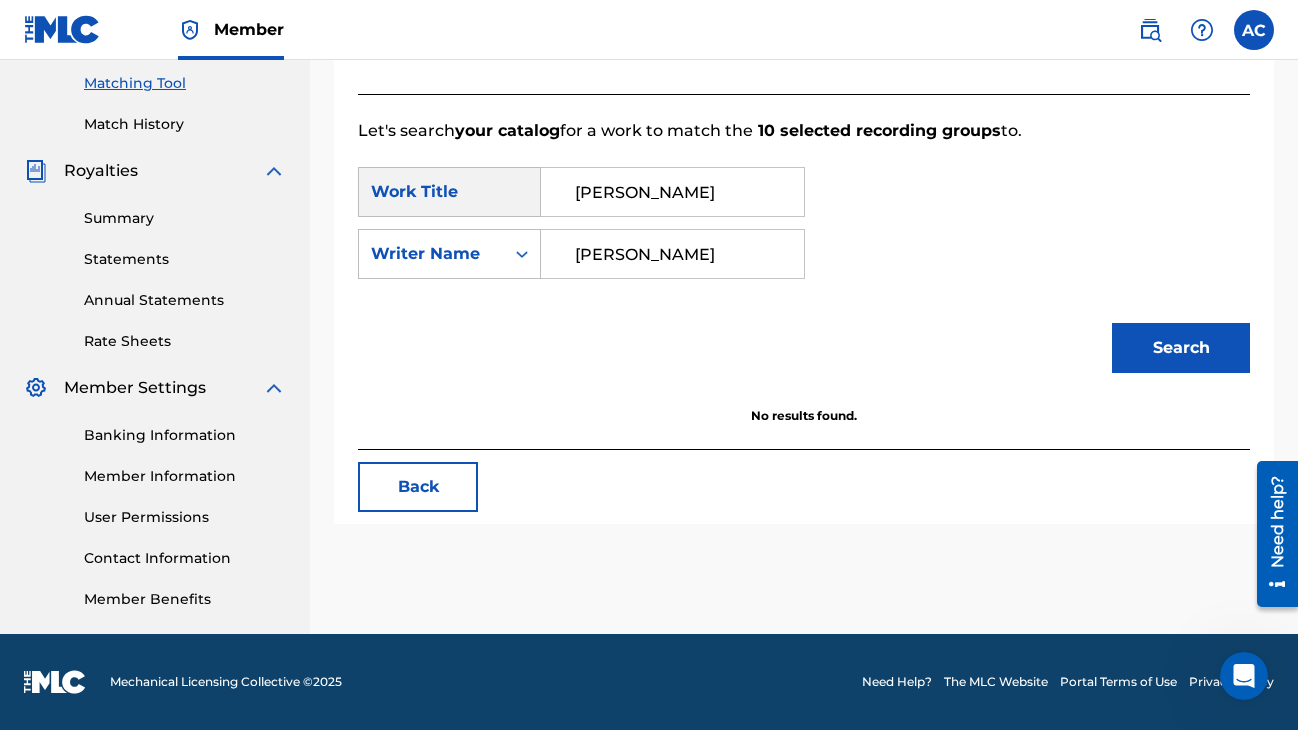 drag, startPoint x: 636, startPoint y: 192, endPoint x: 514, endPoint y: 192, distance: 122 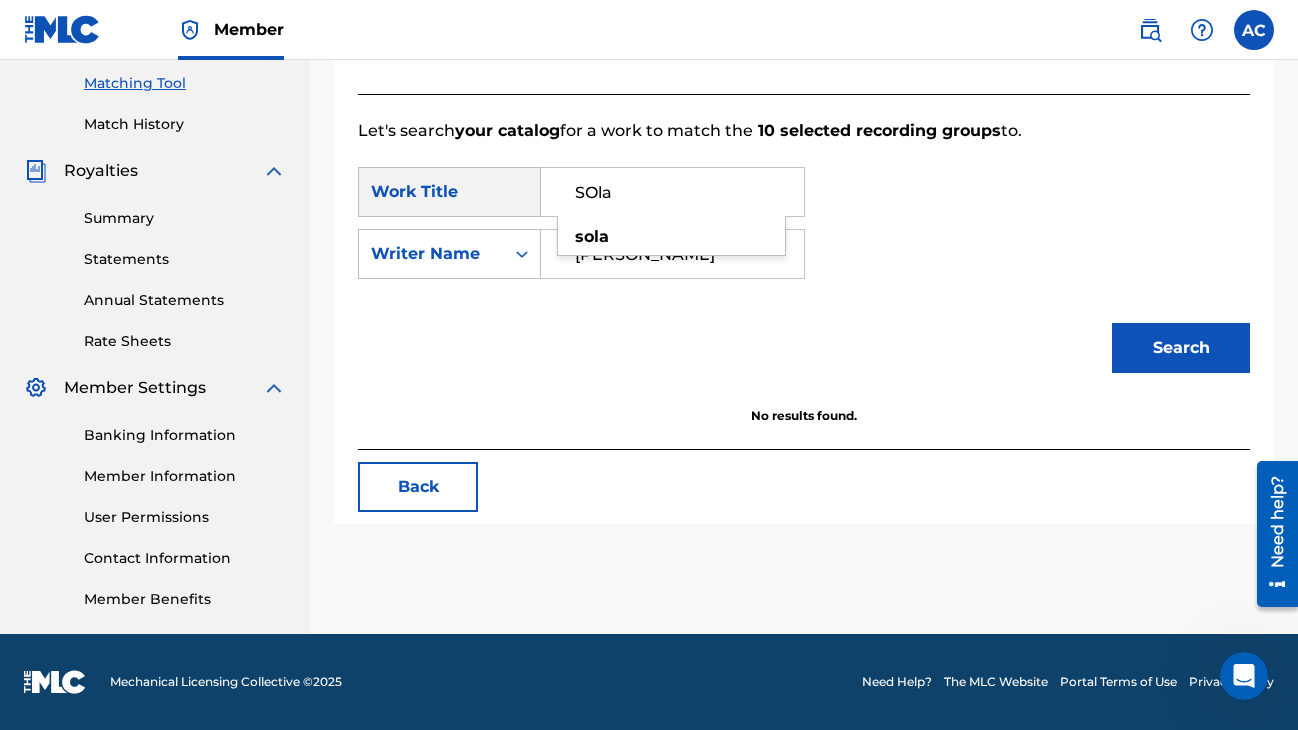 type on "SOla" 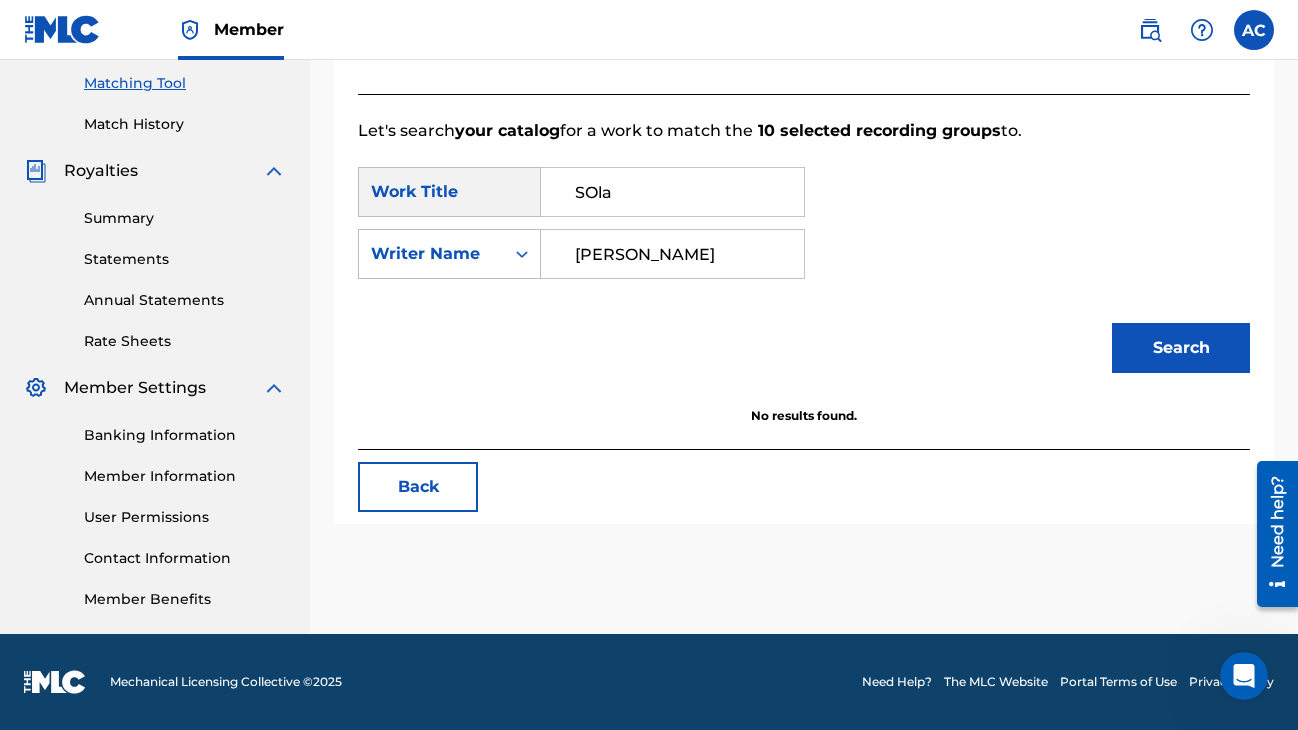 click on "Search" at bounding box center [1181, 348] 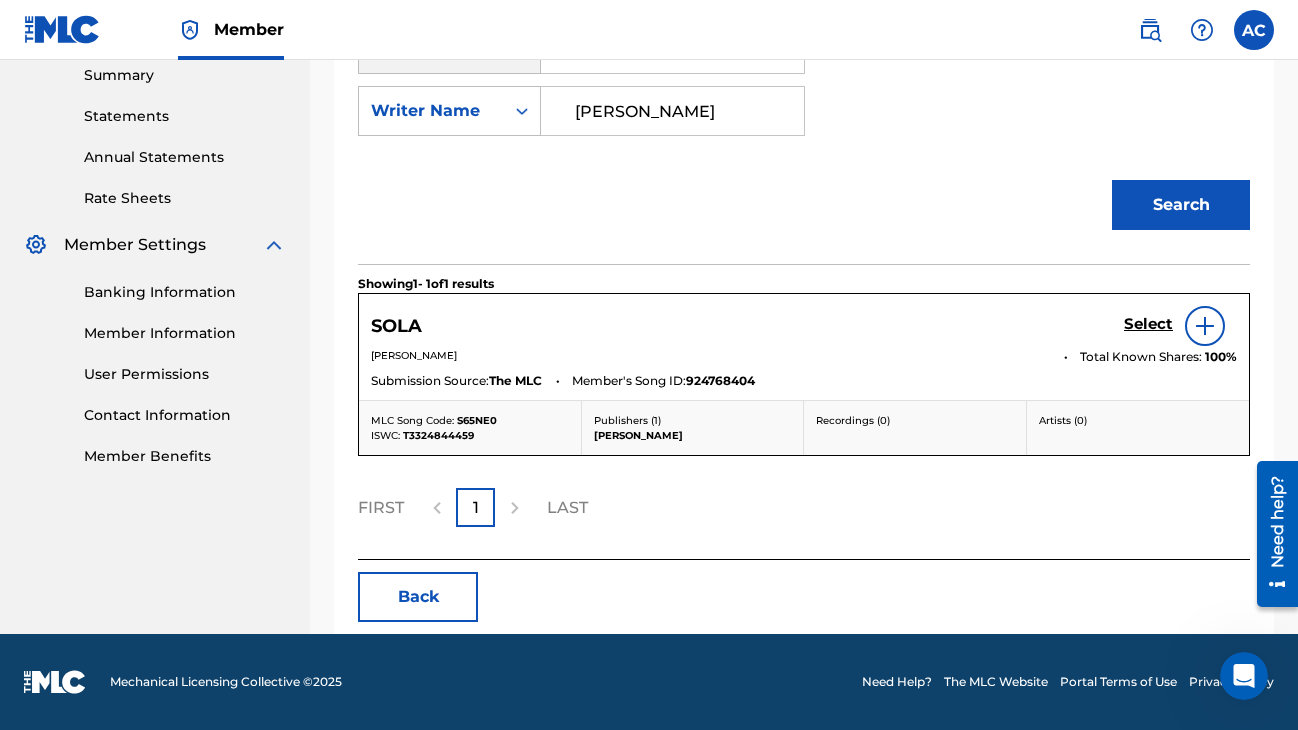 scroll, scrollTop: 653, scrollLeft: 0, axis: vertical 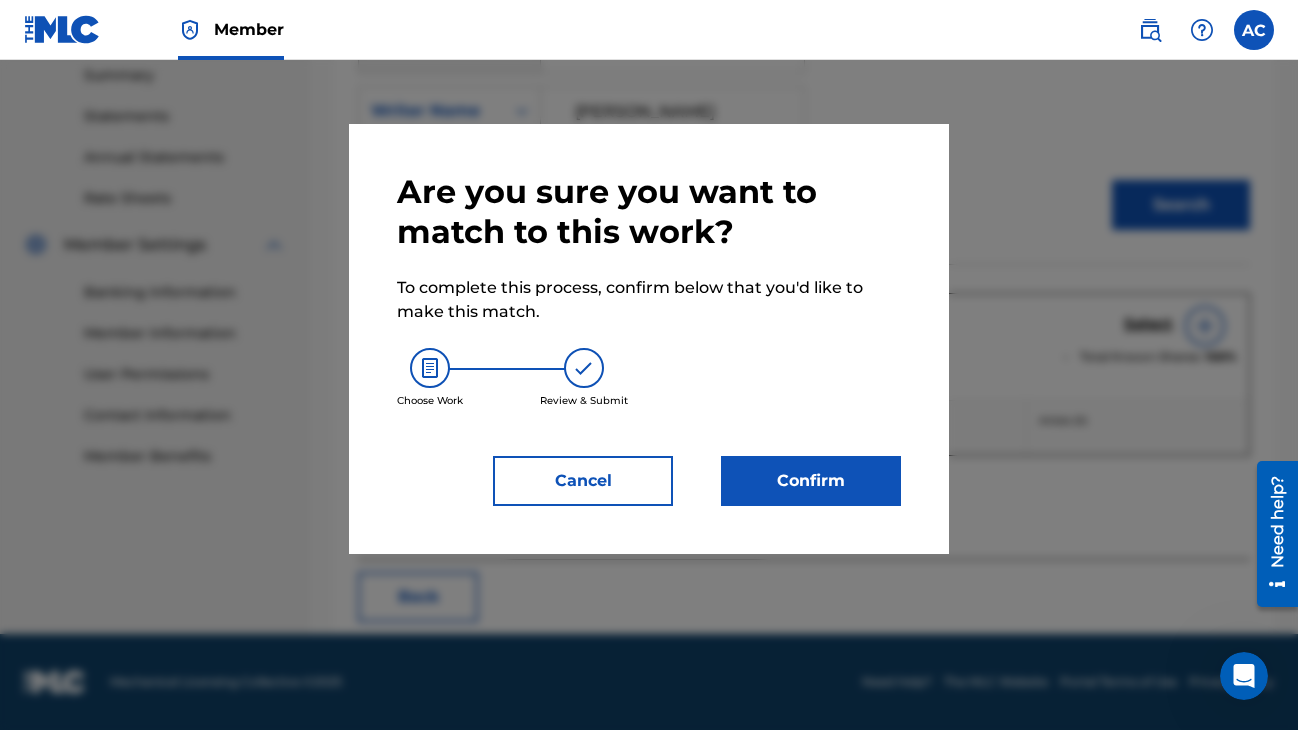 click on "Cancel" at bounding box center [583, 481] 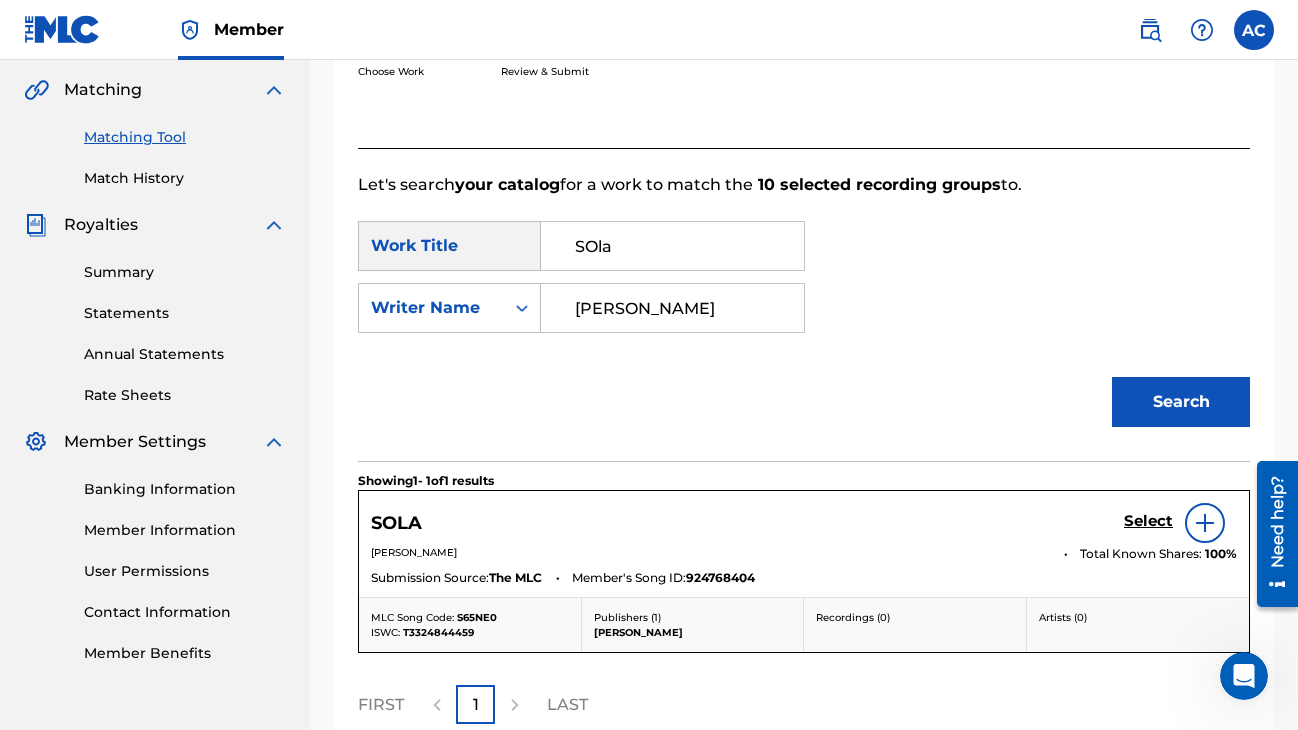 scroll, scrollTop: 453, scrollLeft: 0, axis: vertical 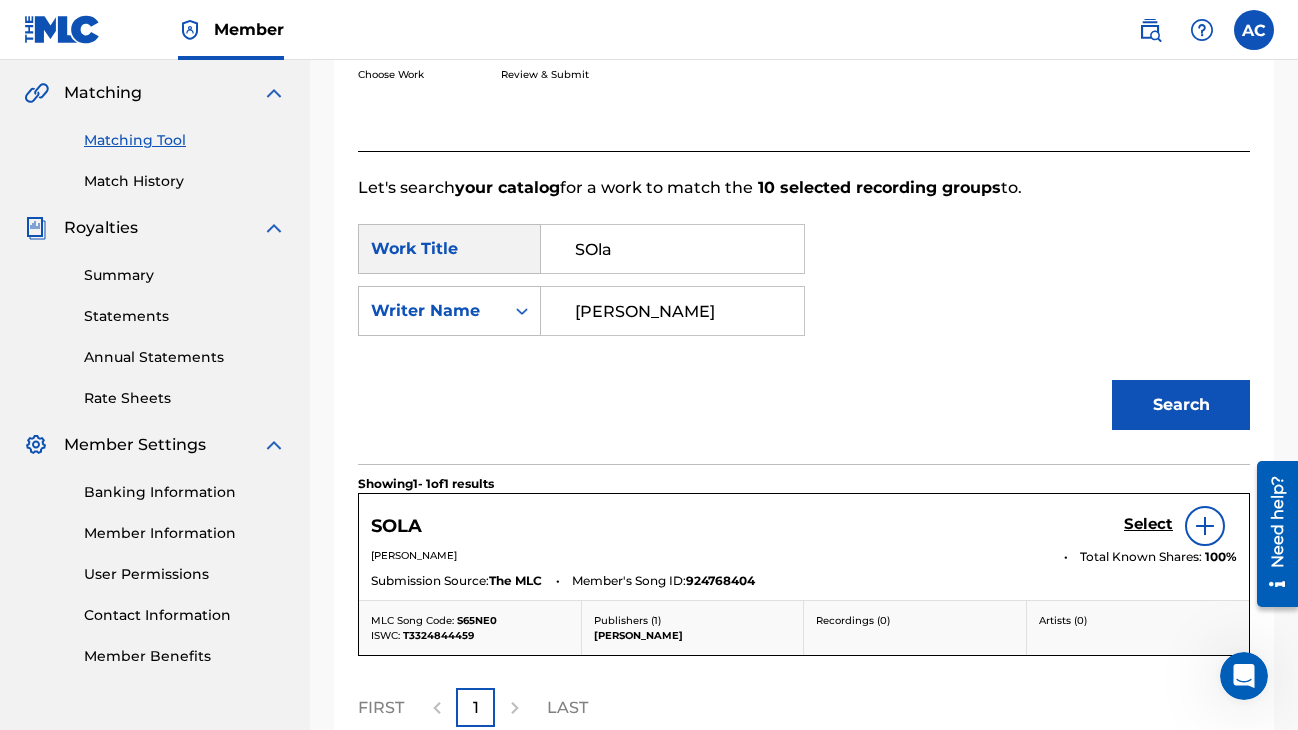 drag, startPoint x: 618, startPoint y: 258, endPoint x: 522, endPoint y: 258, distance: 96 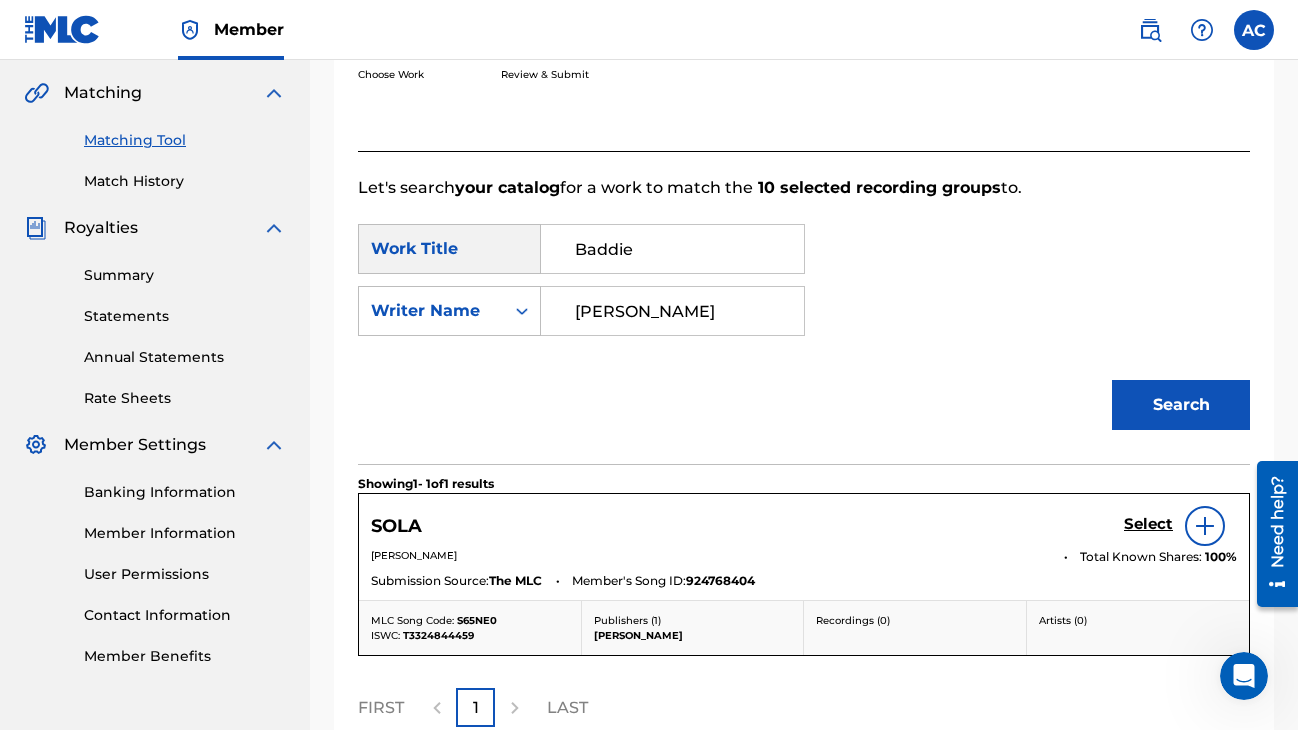 click on "Search" at bounding box center [1181, 405] 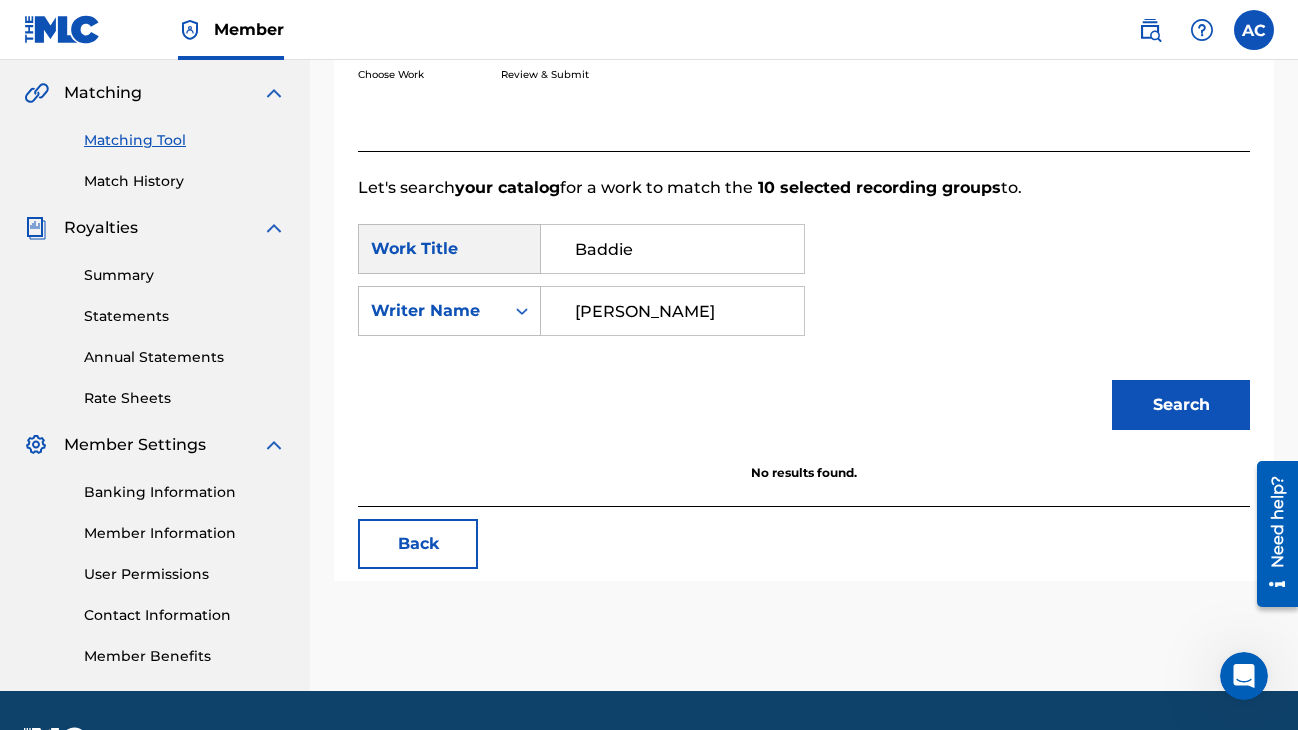 click on "Baddie" at bounding box center [672, 249] 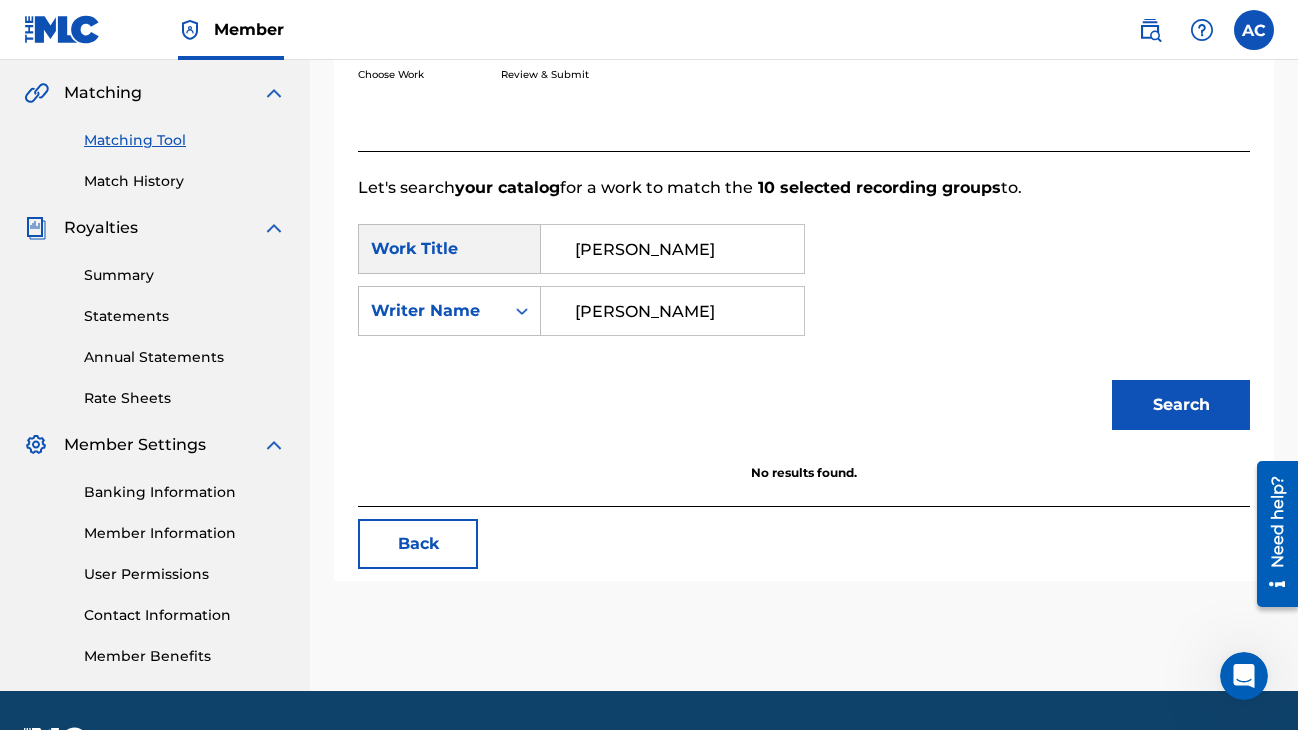 type on "[PERSON_NAME]" 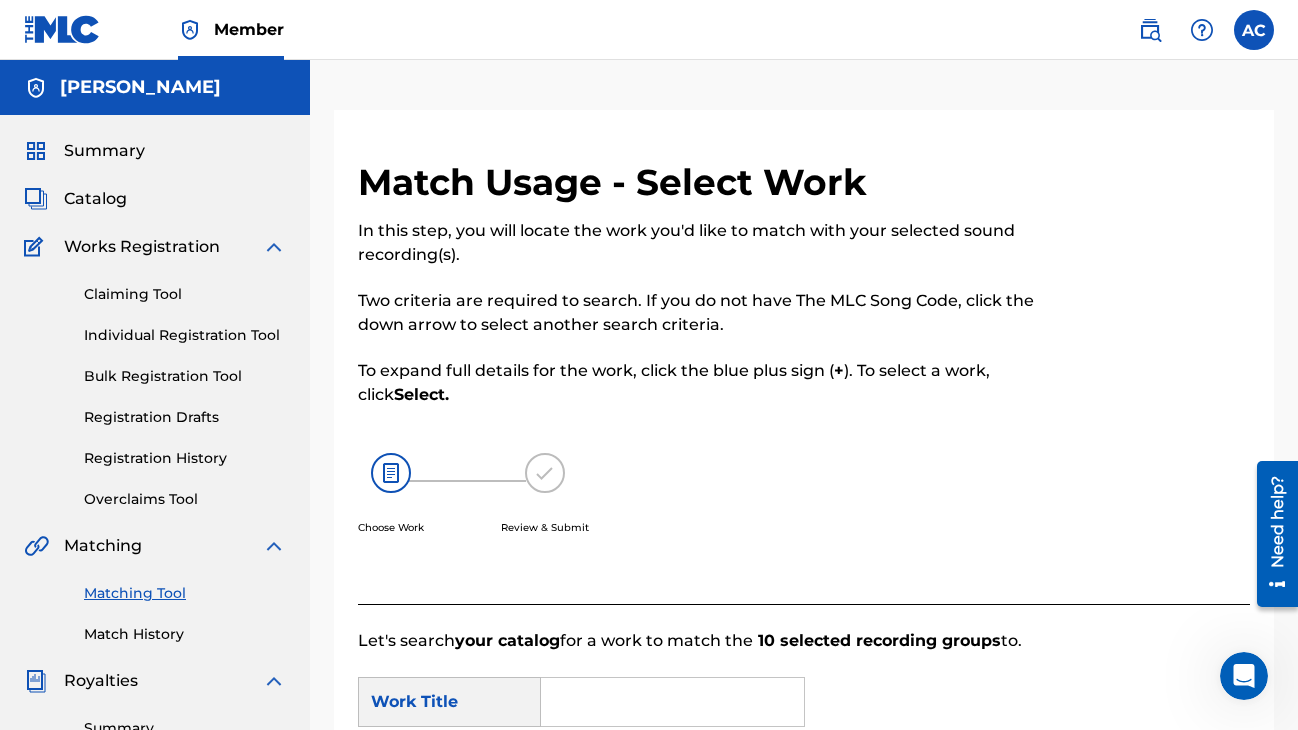 scroll, scrollTop: 0, scrollLeft: 0, axis: both 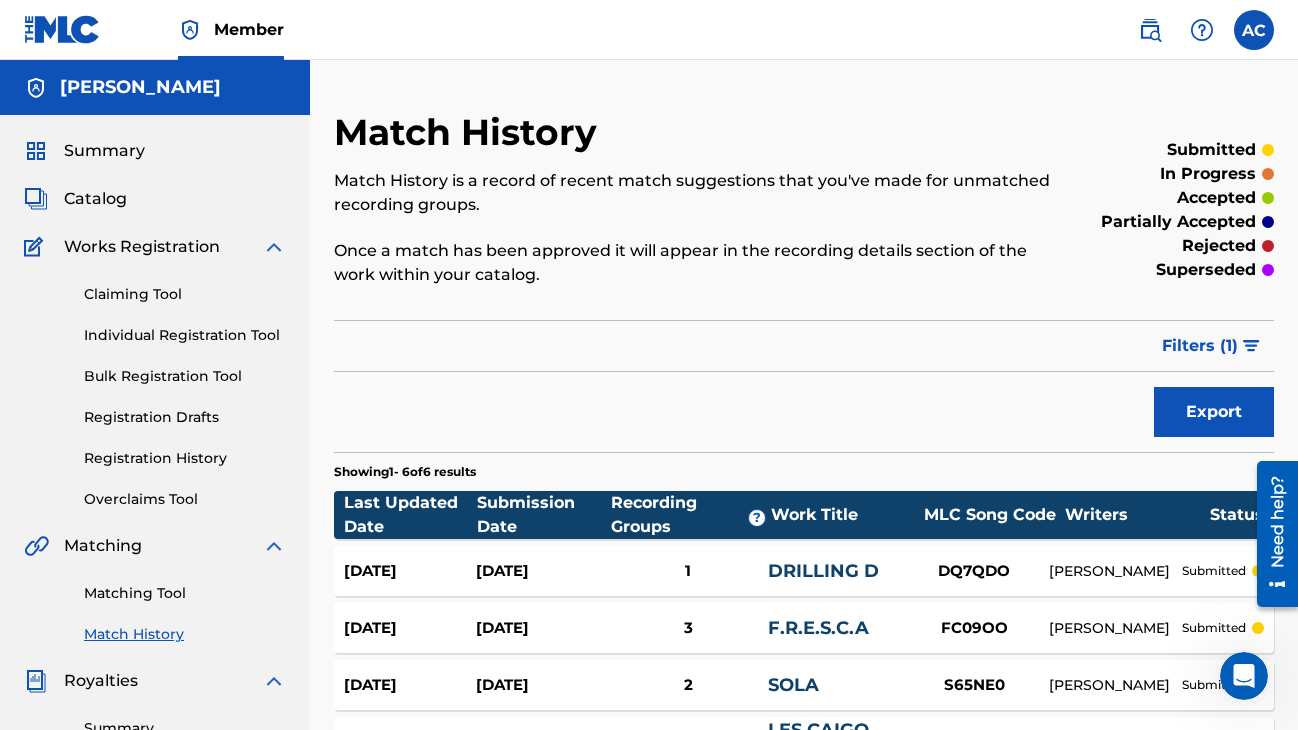 click on "Matching Tool Match History" at bounding box center (155, 601) 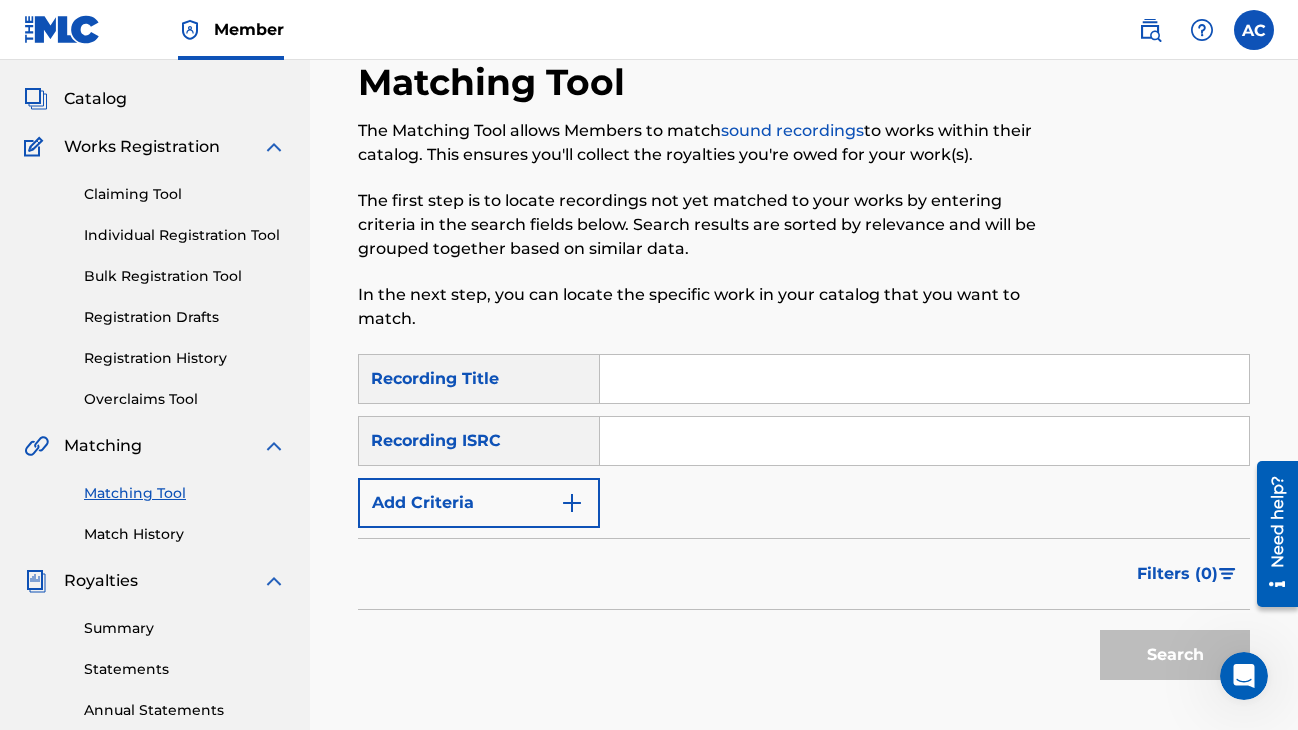 scroll, scrollTop: 95, scrollLeft: 0, axis: vertical 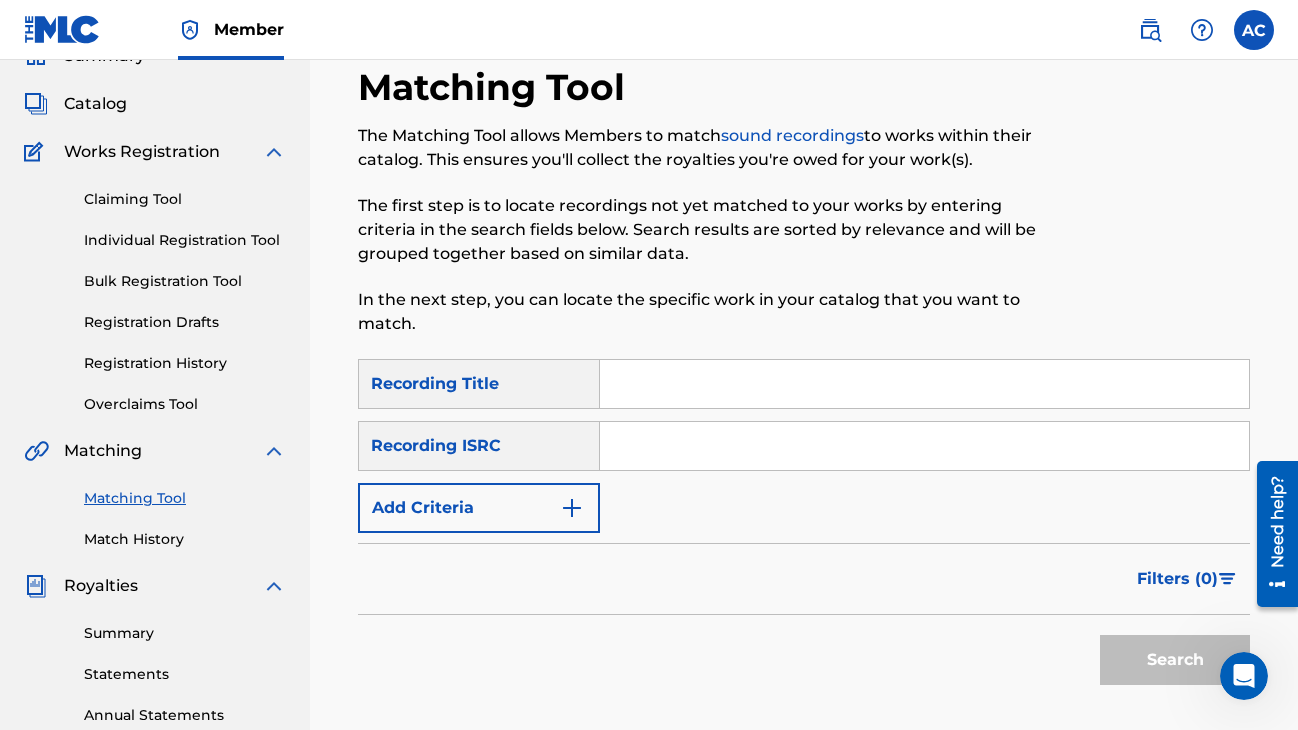 click on "Add Criteria" at bounding box center (479, 508) 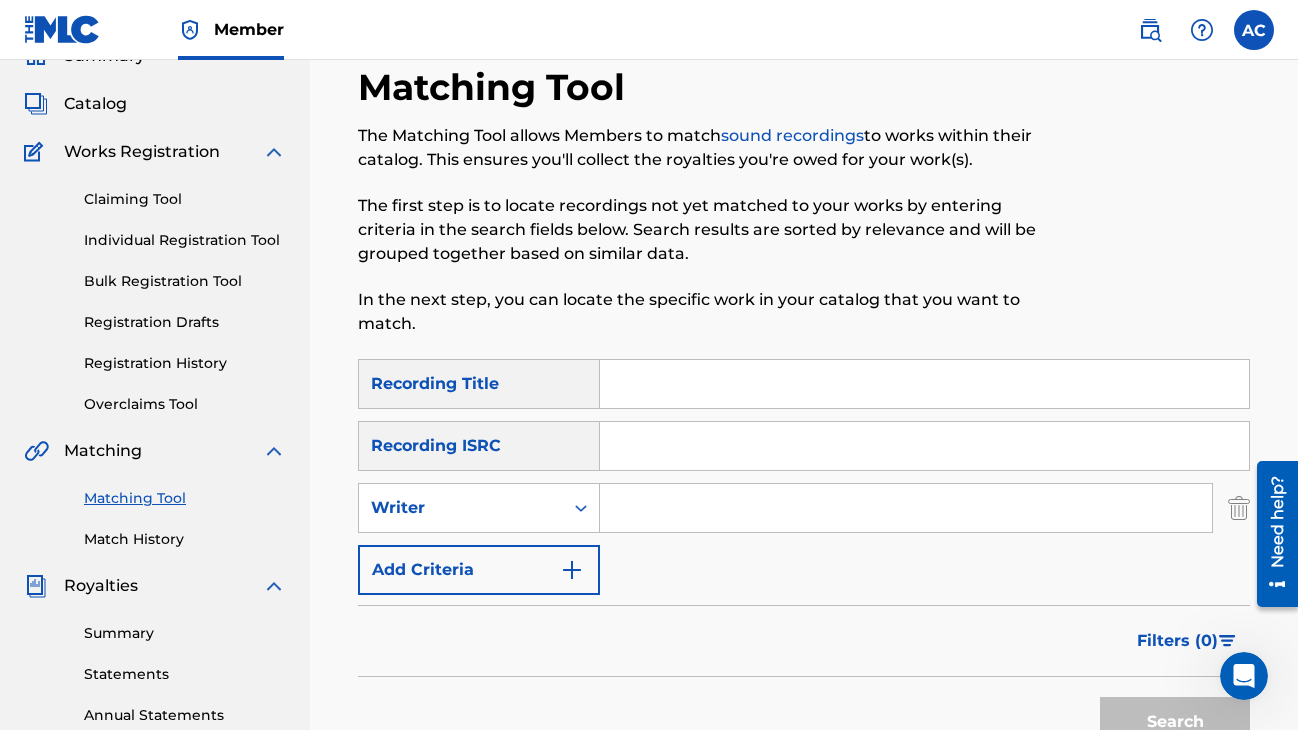 click at bounding box center (906, 508) 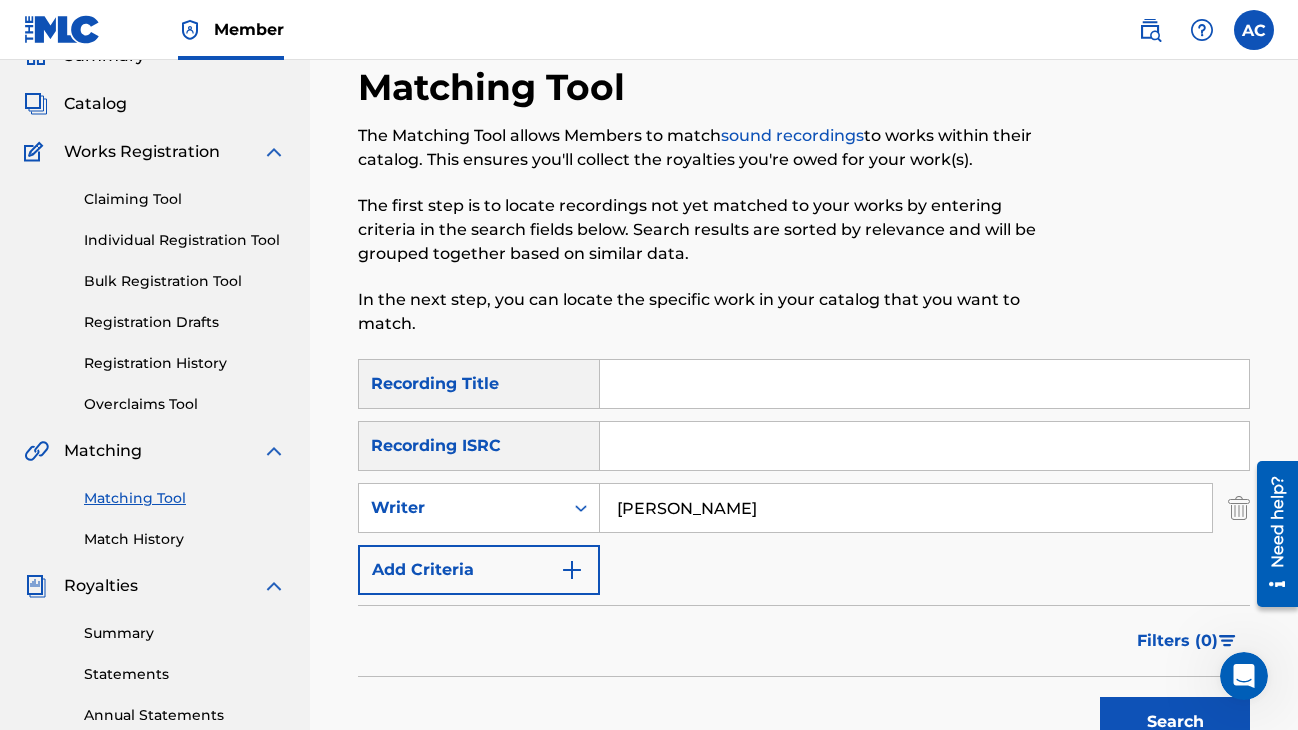 type on "[PERSON_NAME]" 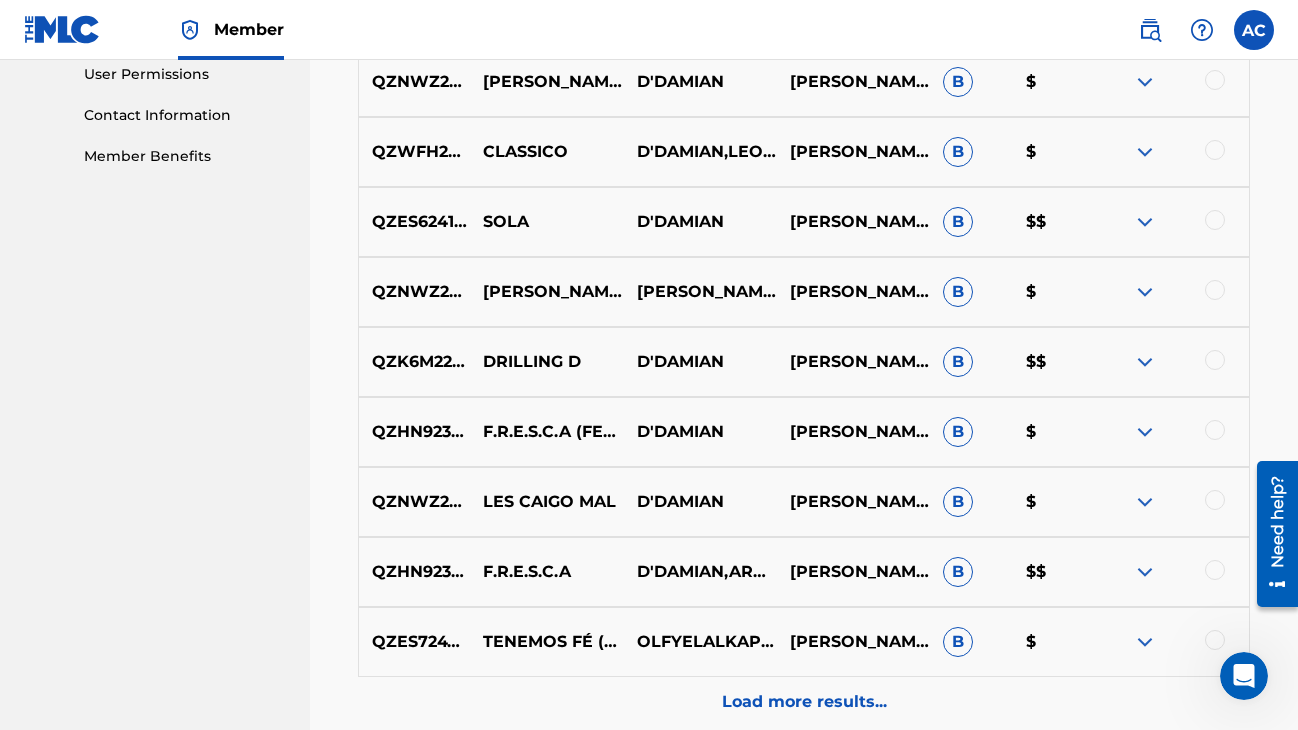 scroll, scrollTop: 967, scrollLeft: 0, axis: vertical 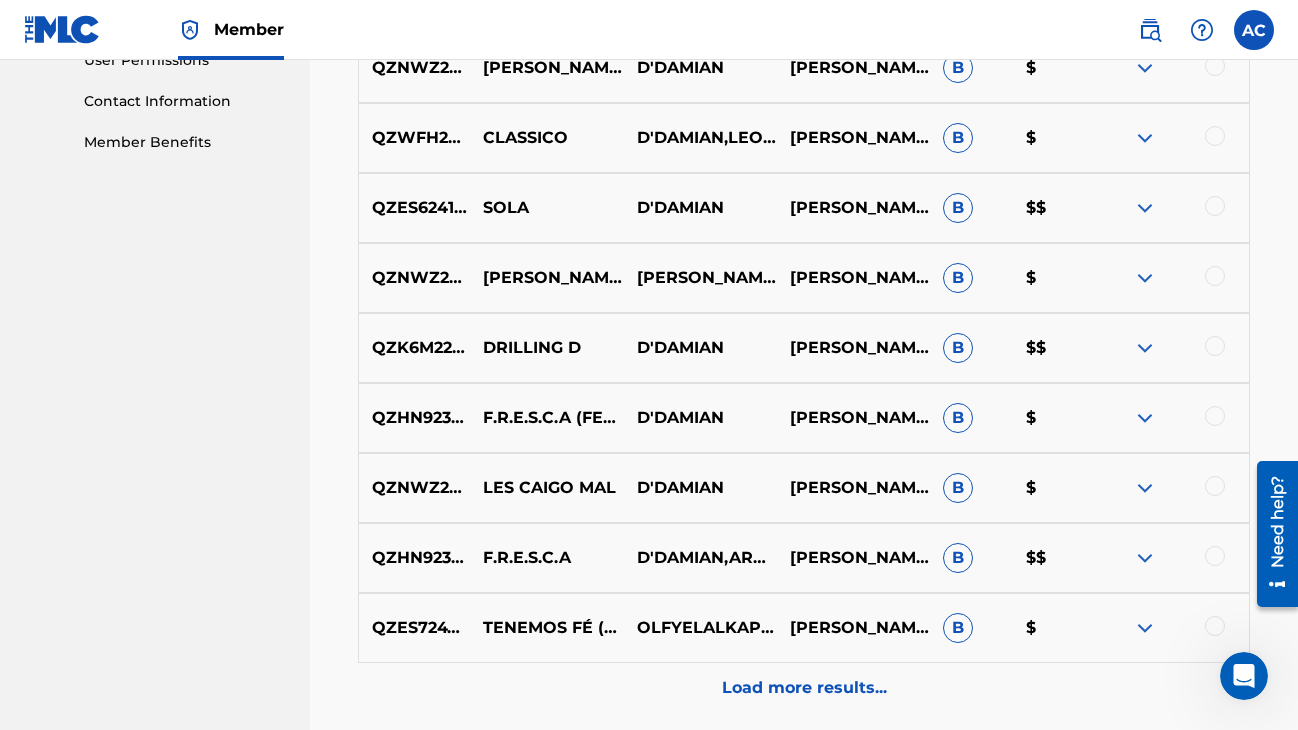 click at bounding box center [1215, 276] 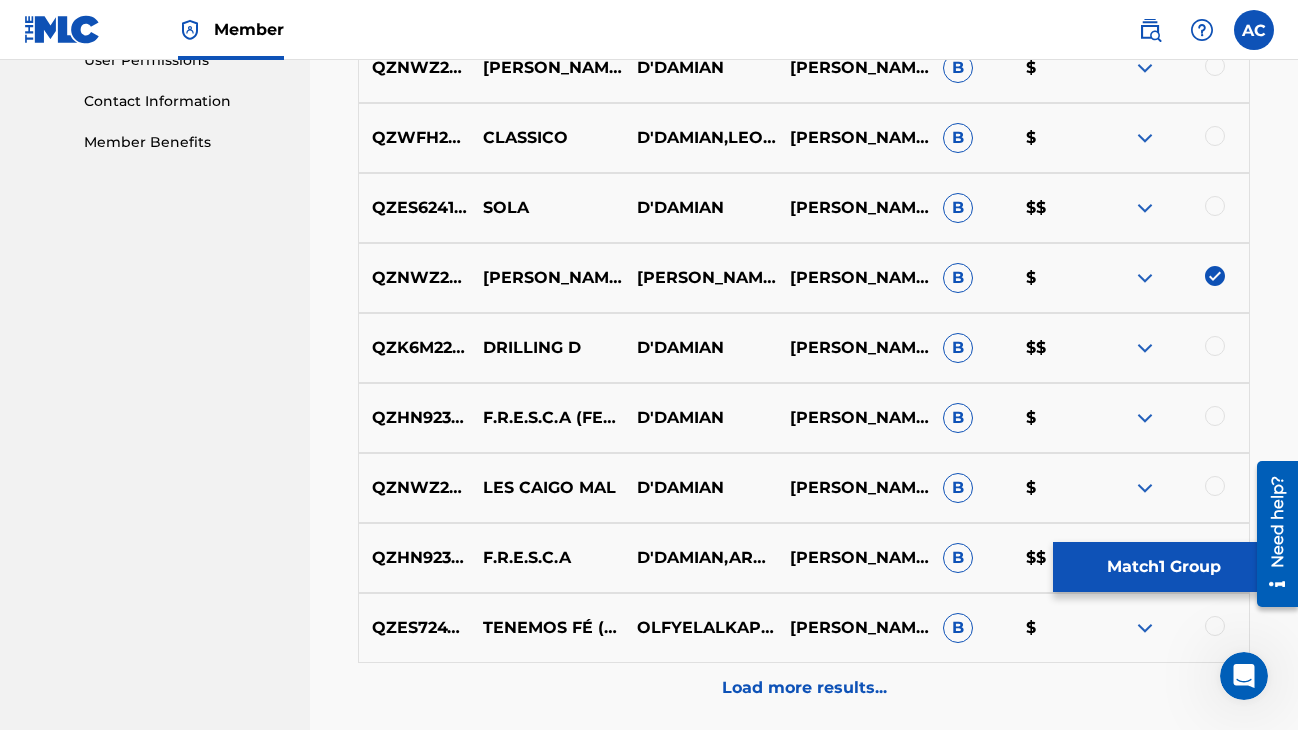 click on "Match  1 Group" at bounding box center (1163, 567) 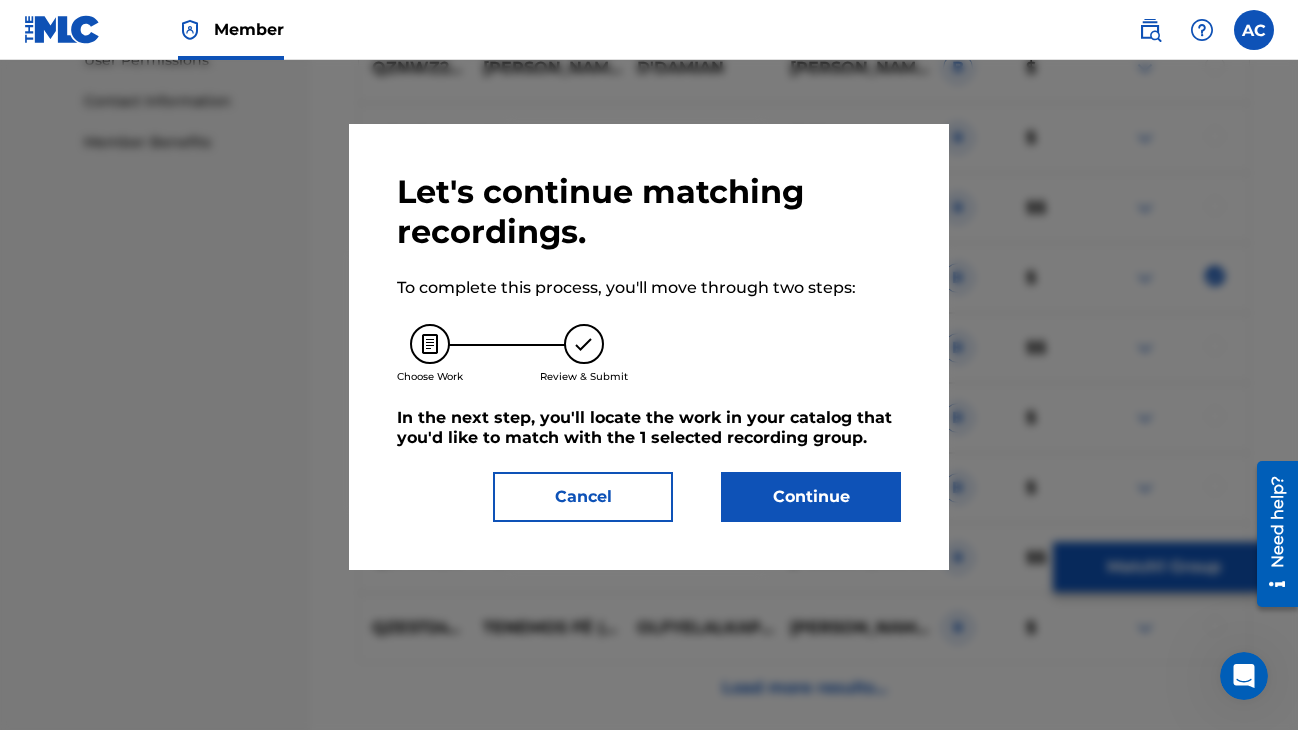 click on "Continue" at bounding box center [811, 497] 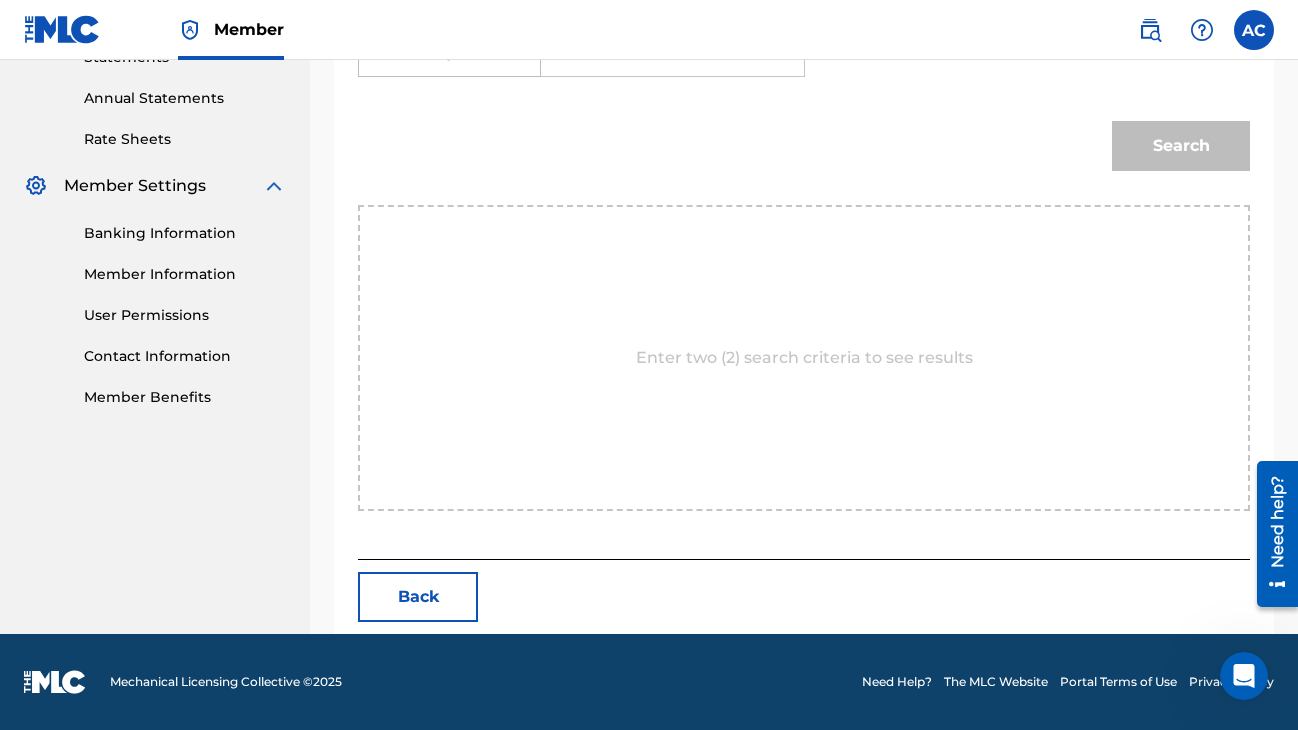scroll, scrollTop: 510, scrollLeft: 0, axis: vertical 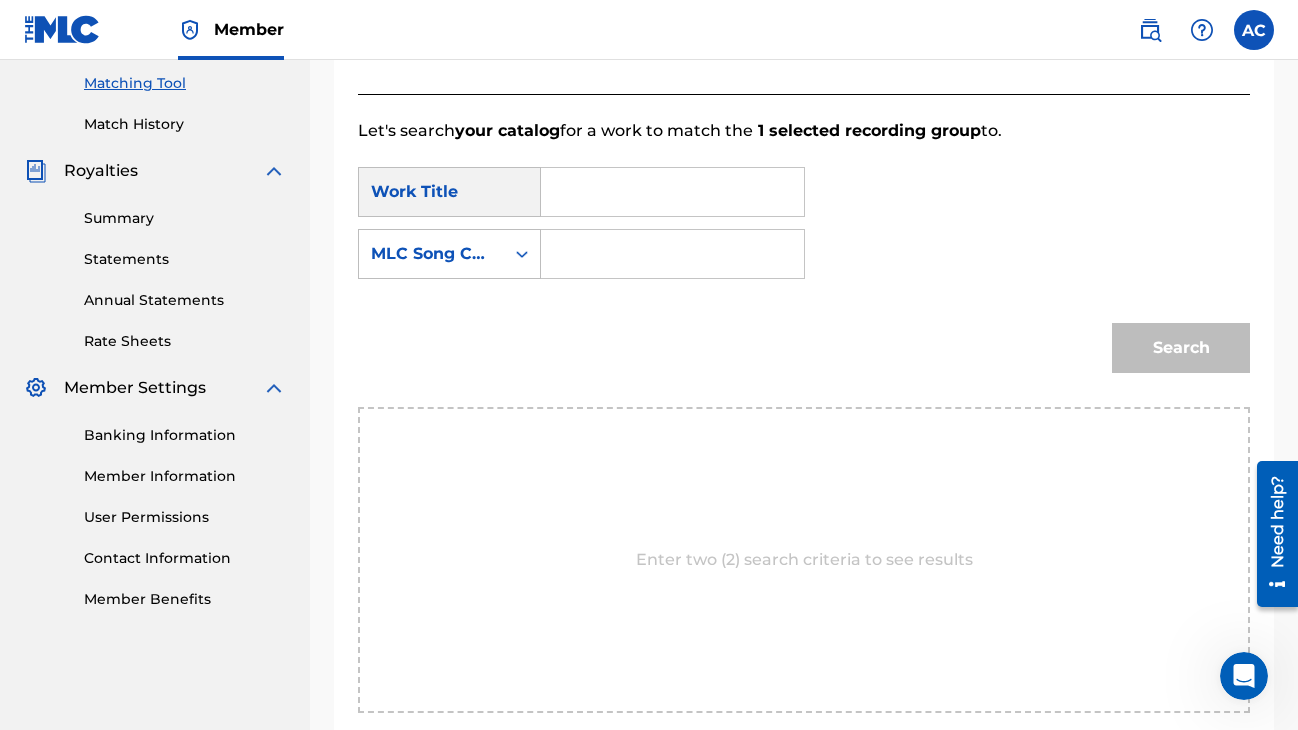 click at bounding box center [672, 192] 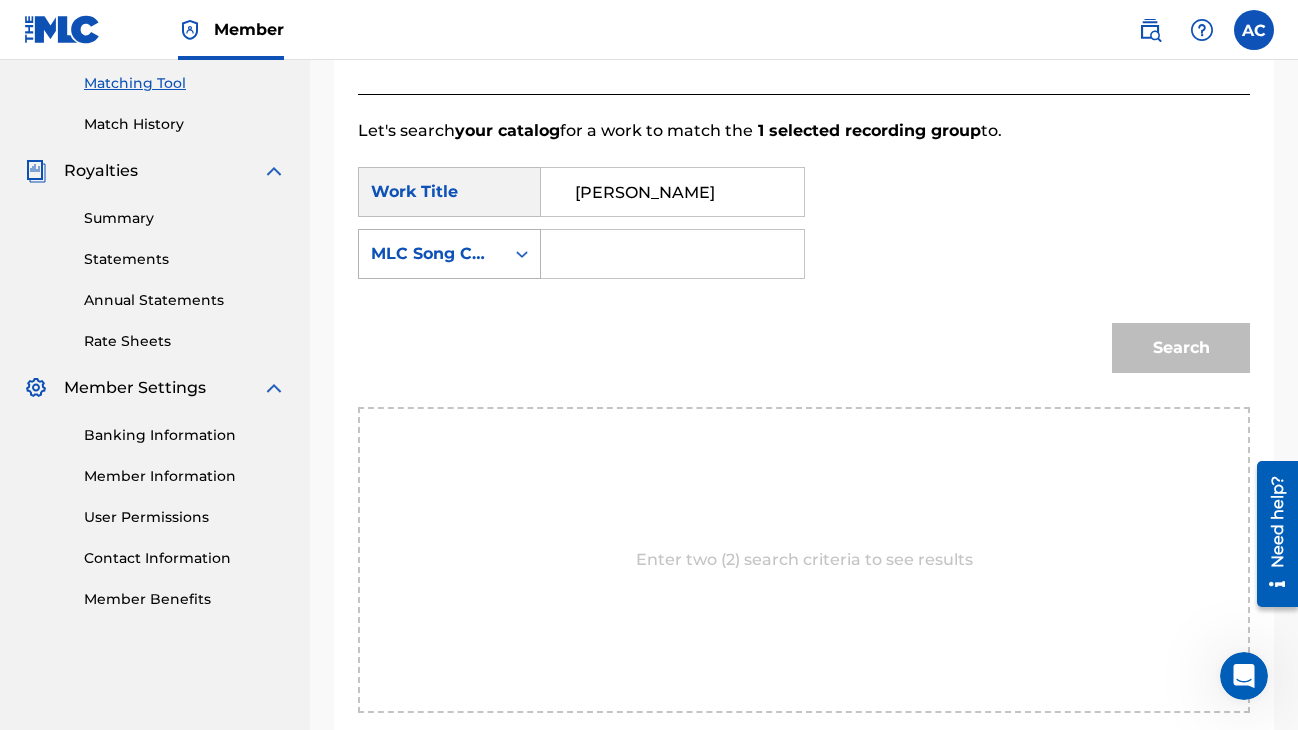 type on "[PERSON_NAME]" 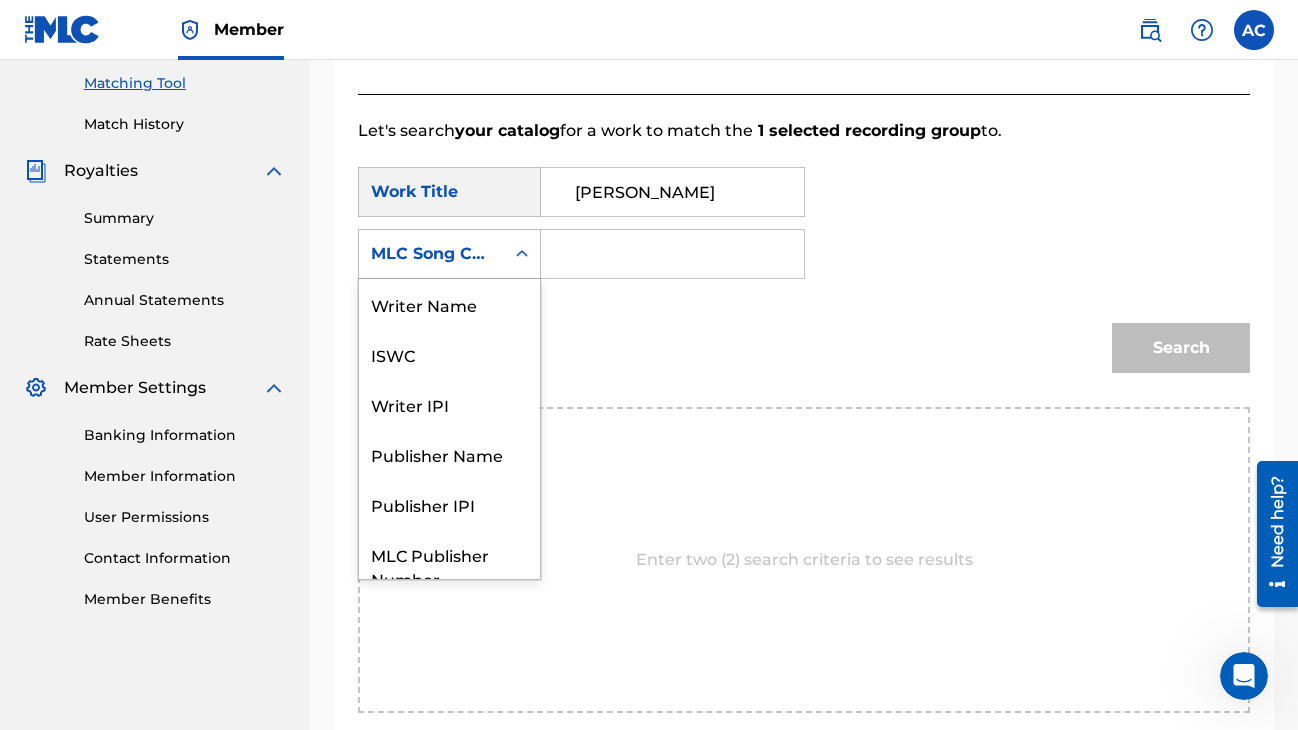 click at bounding box center [522, 254] 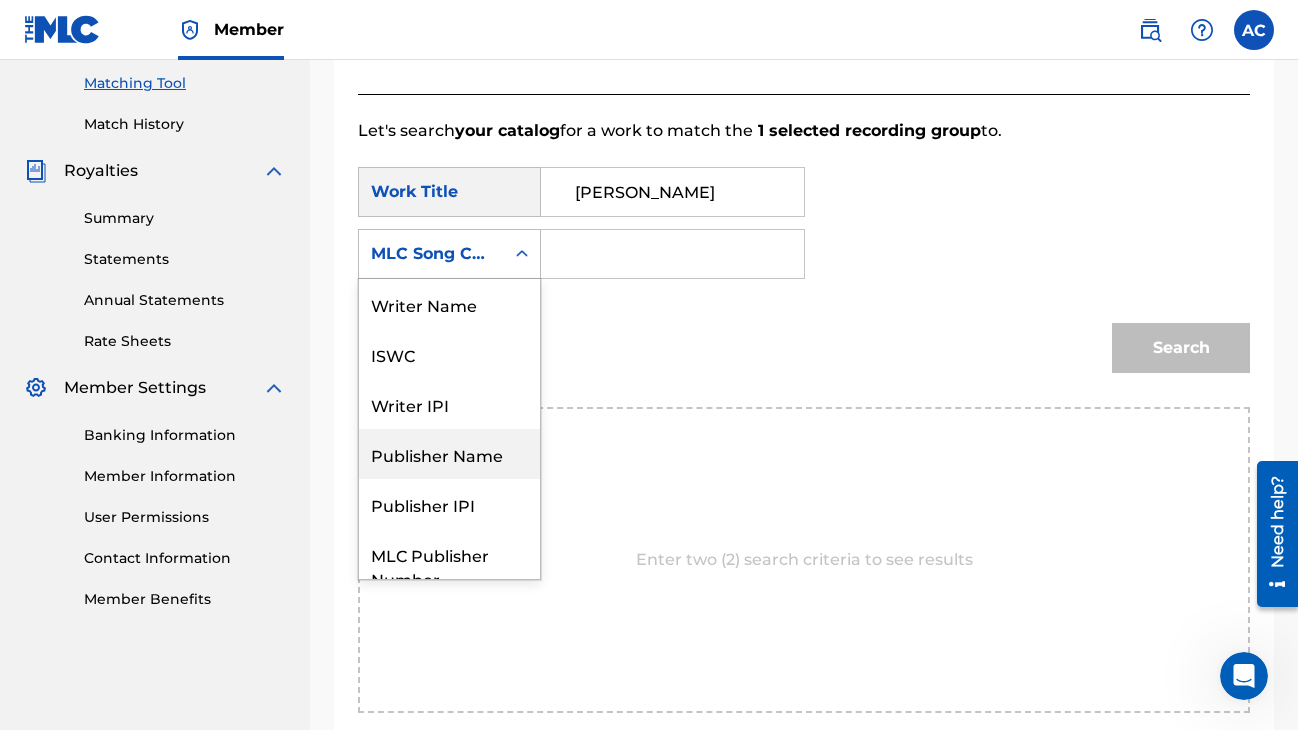 scroll, scrollTop: 0, scrollLeft: 0, axis: both 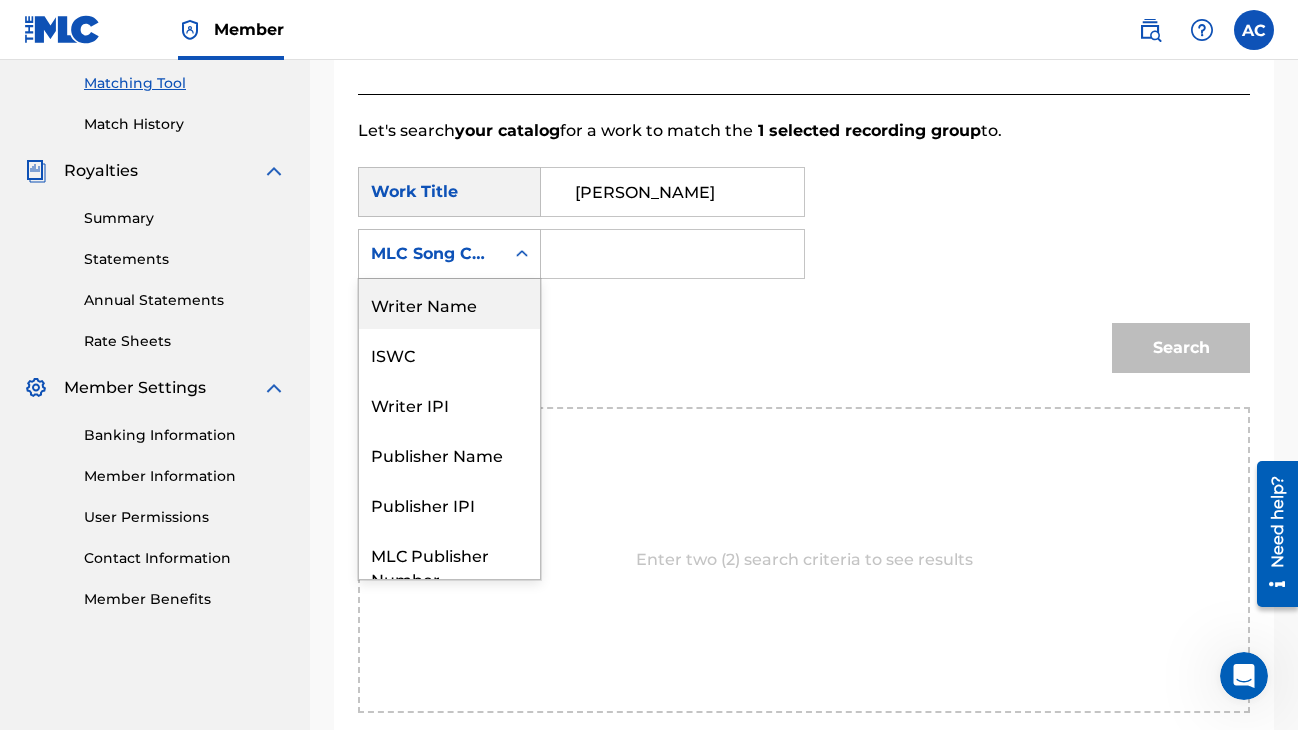 click on "Writer Name" at bounding box center [449, 304] 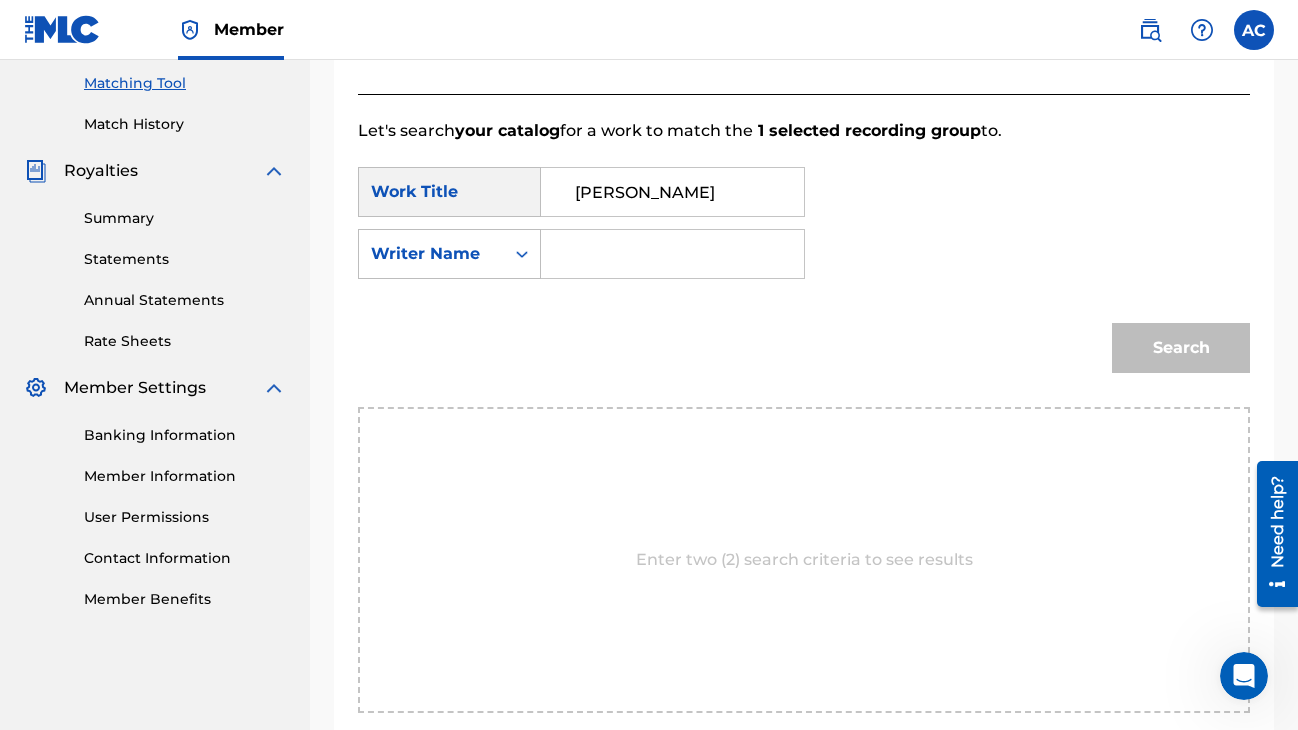 click at bounding box center [672, 254] 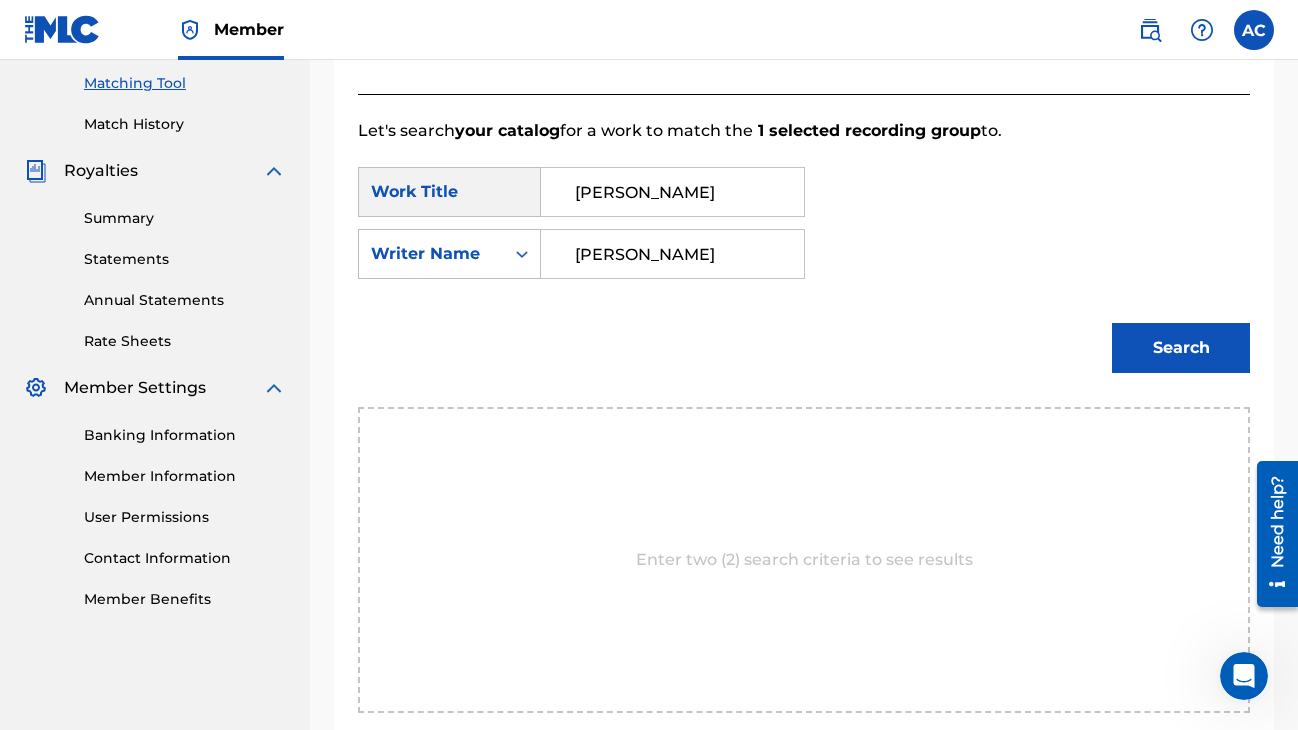 type on "[PERSON_NAME]" 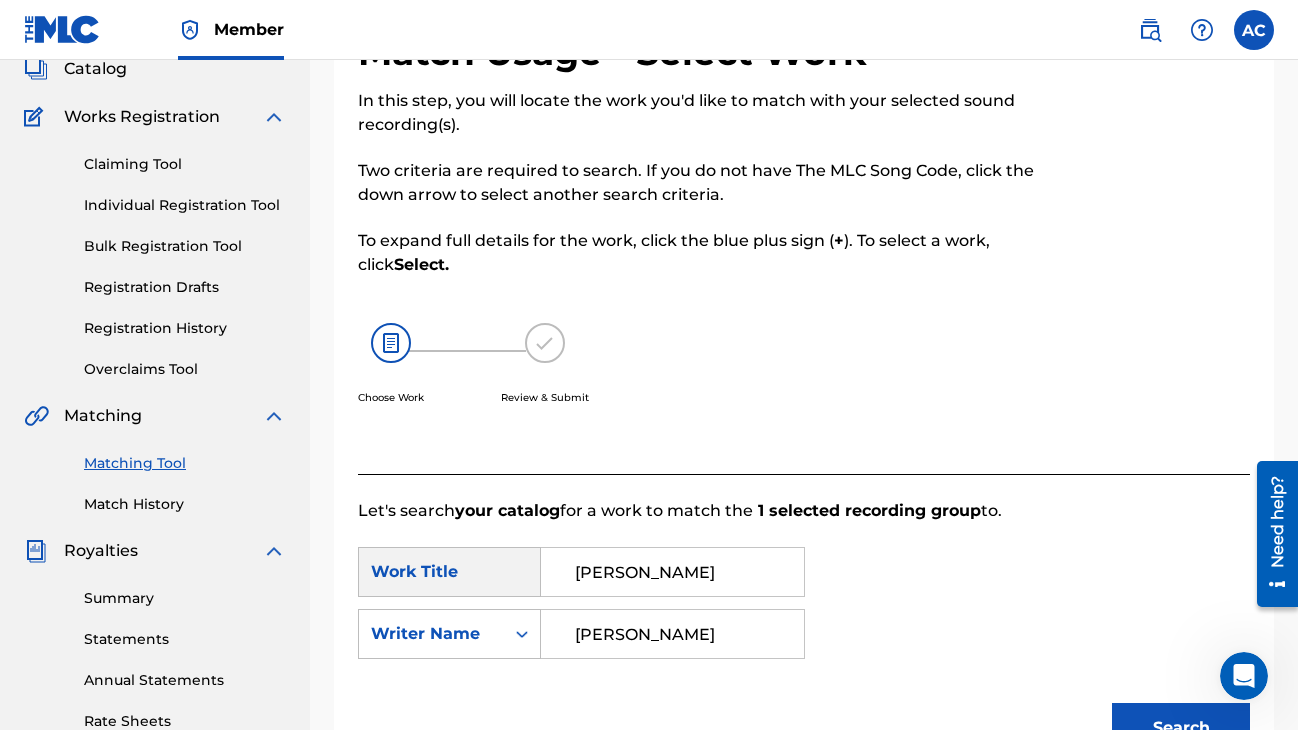 scroll, scrollTop: 139, scrollLeft: 0, axis: vertical 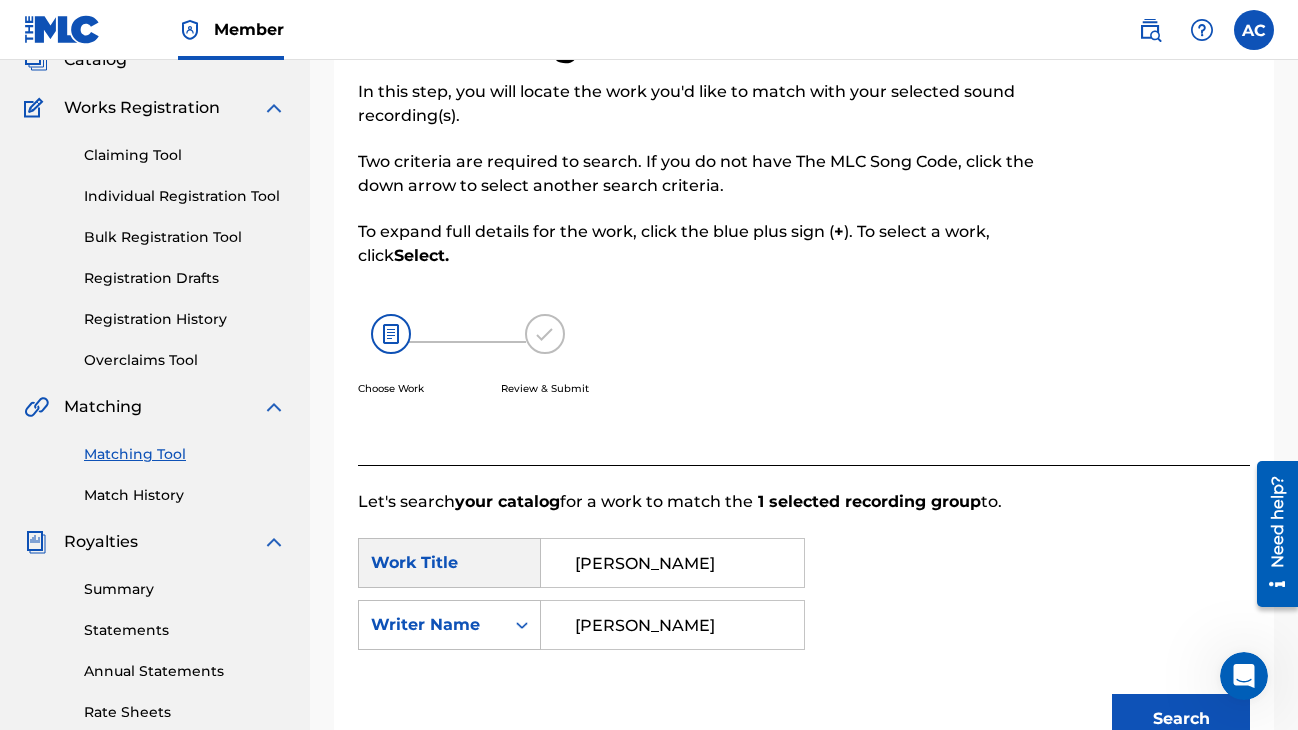 click on "[PERSON_NAME]" at bounding box center (672, 563) 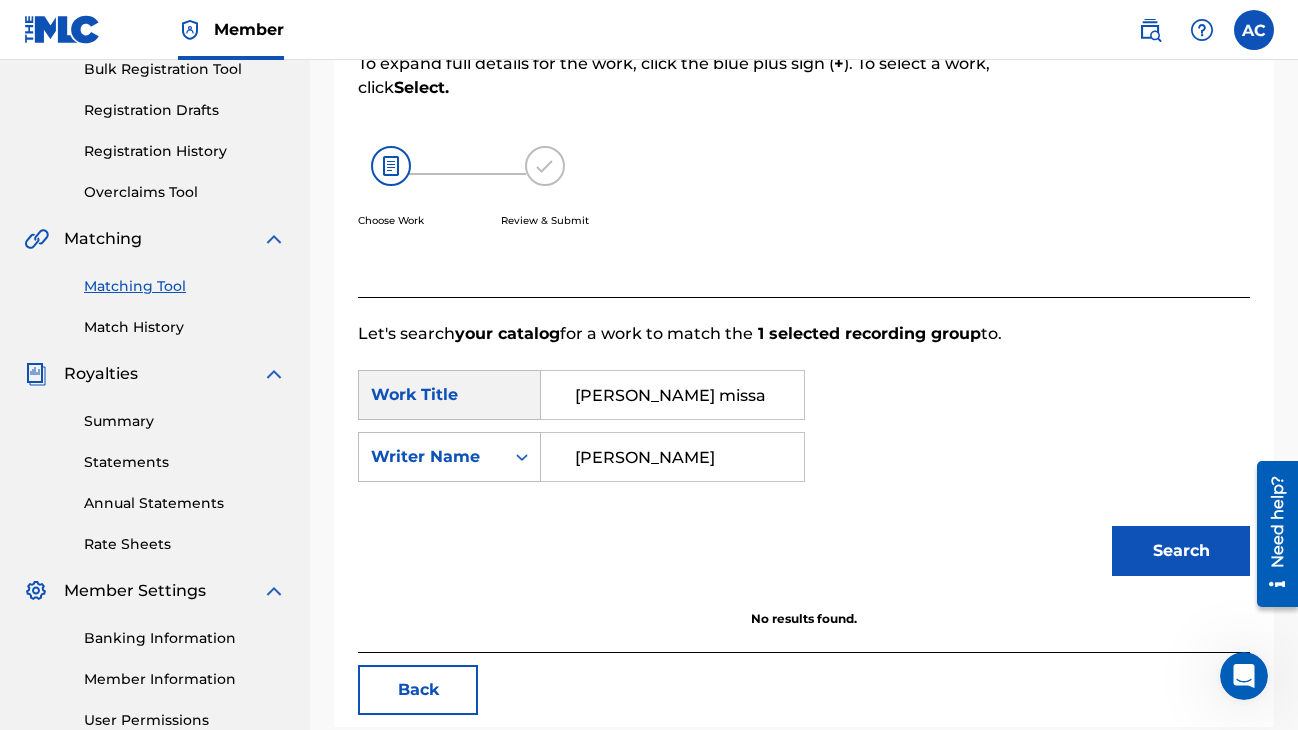 scroll, scrollTop: 320, scrollLeft: 0, axis: vertical 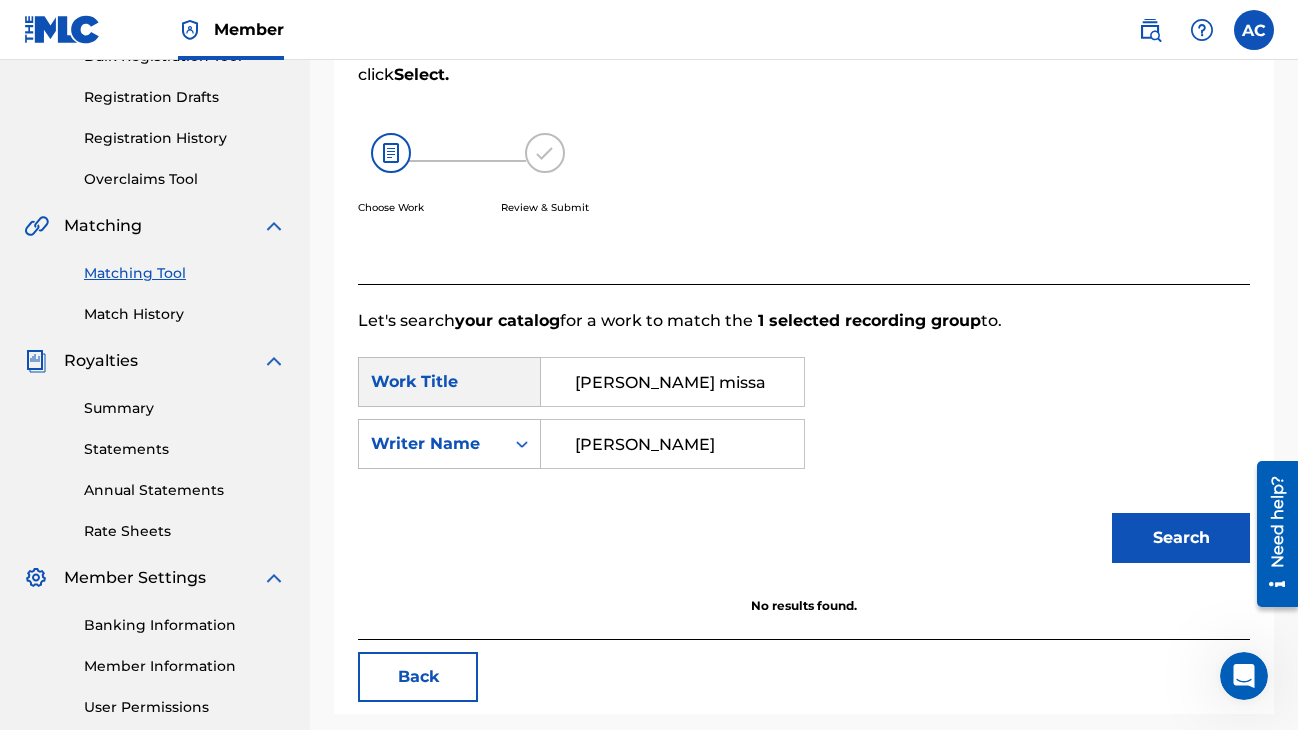 drag, startPoint x: 717, startPoint y: 392, endPoint x: 679, endPoint y: 390, distance: 38.052597 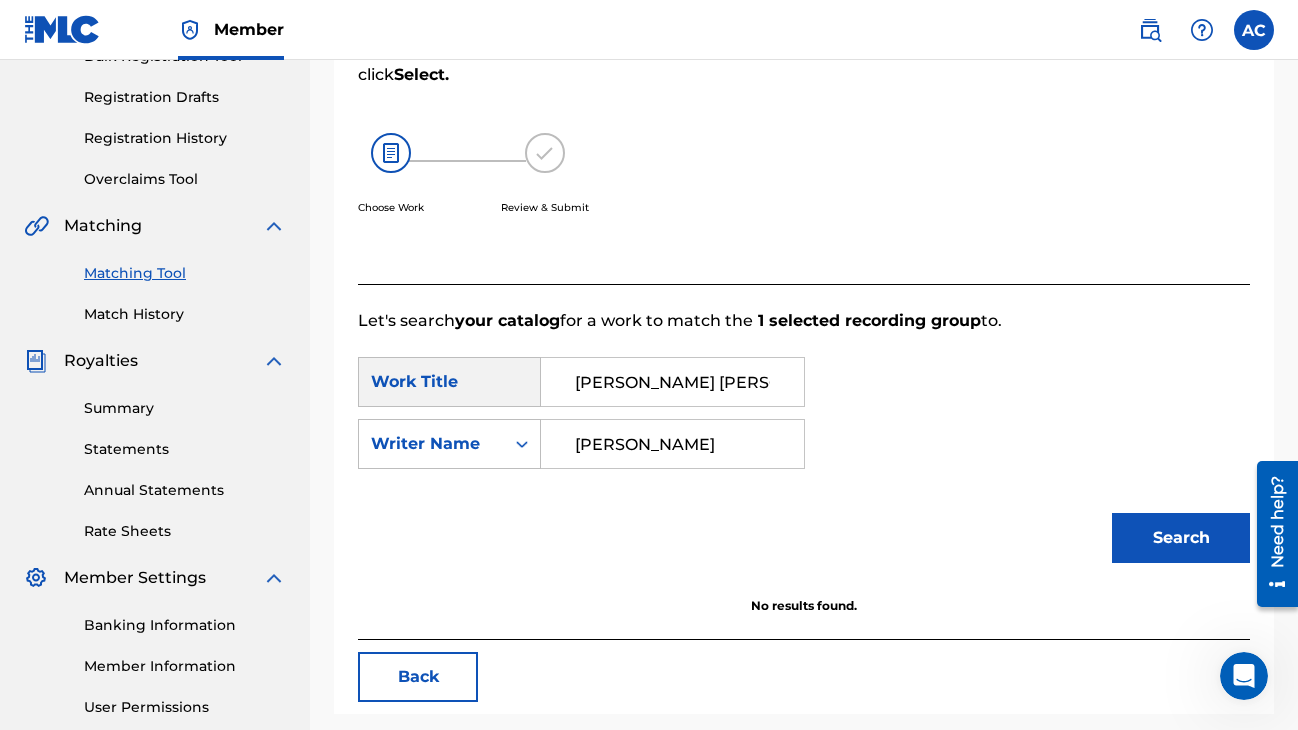 type on "[PERSON_NAME] [PERSON_NAME]" 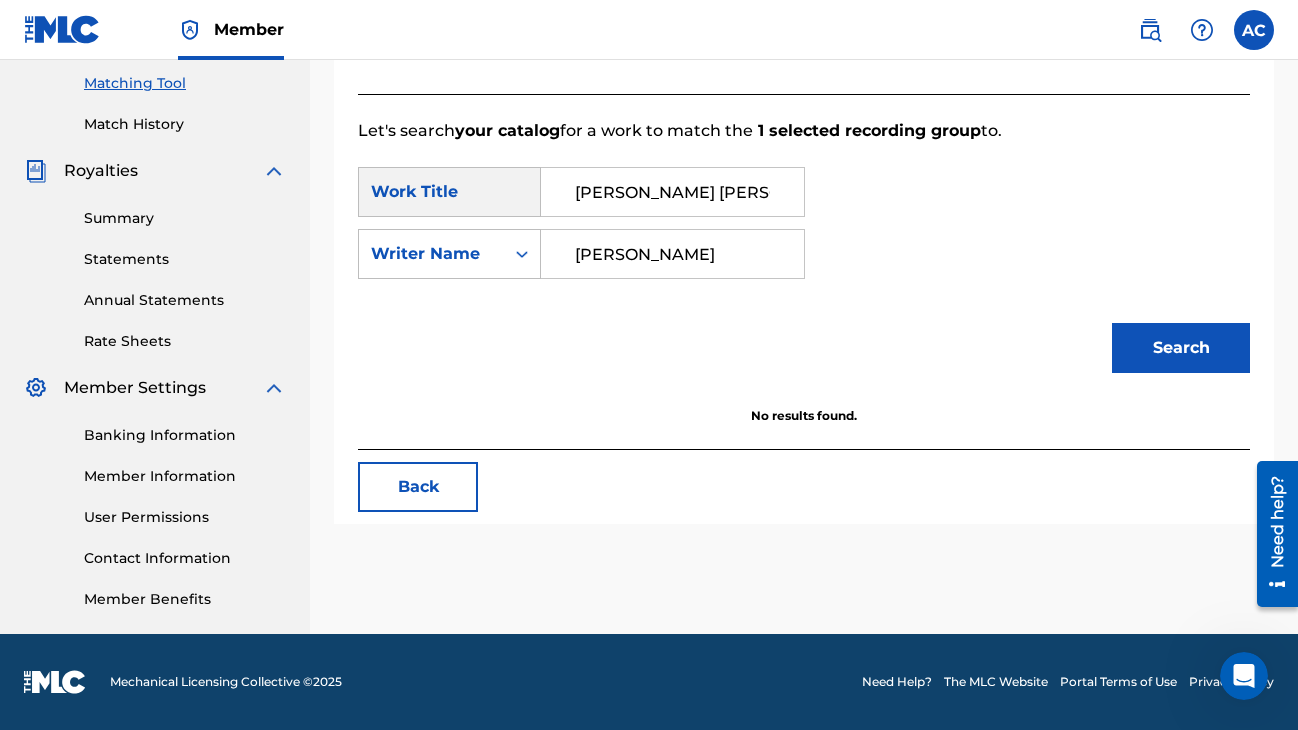 scroll, scrollTop: 510, scrollLeft: 0, axis: vertical 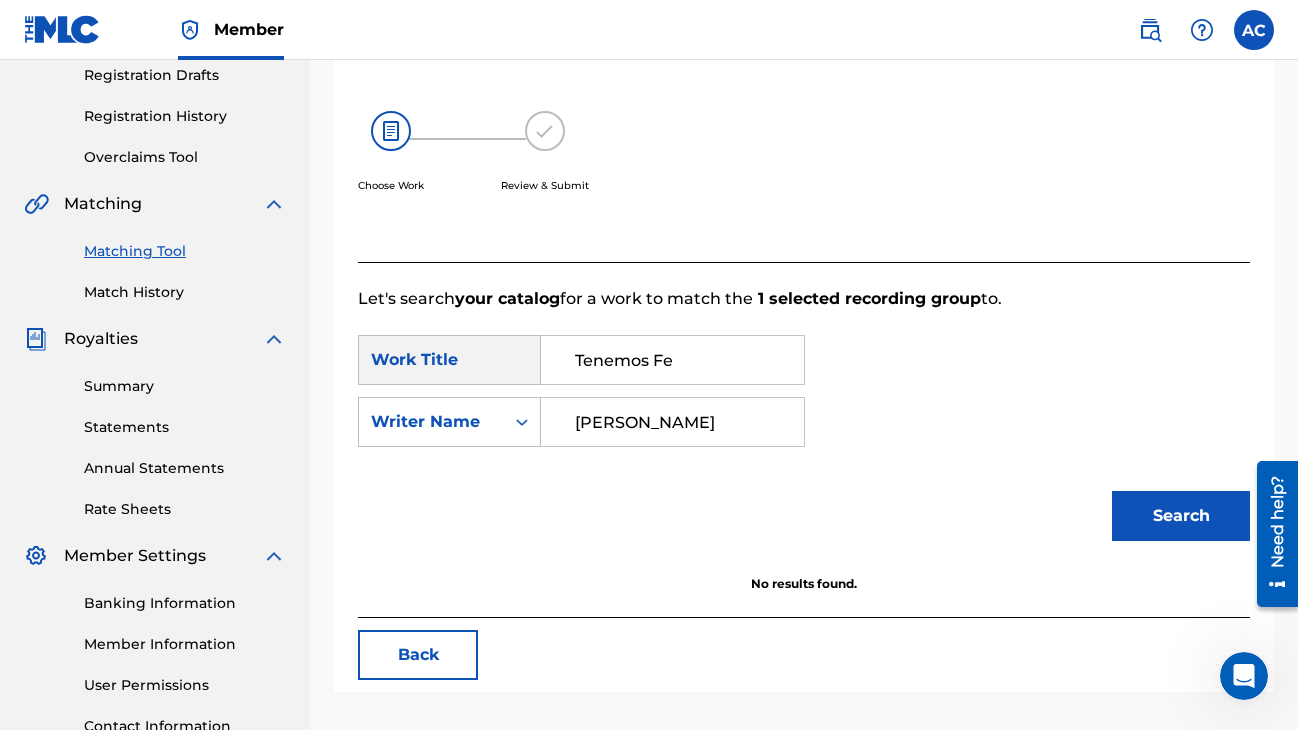 drag, startPoint x: 667, startPoint y: 364, endPoint x: 484, endPoint y: 364, distance: 183 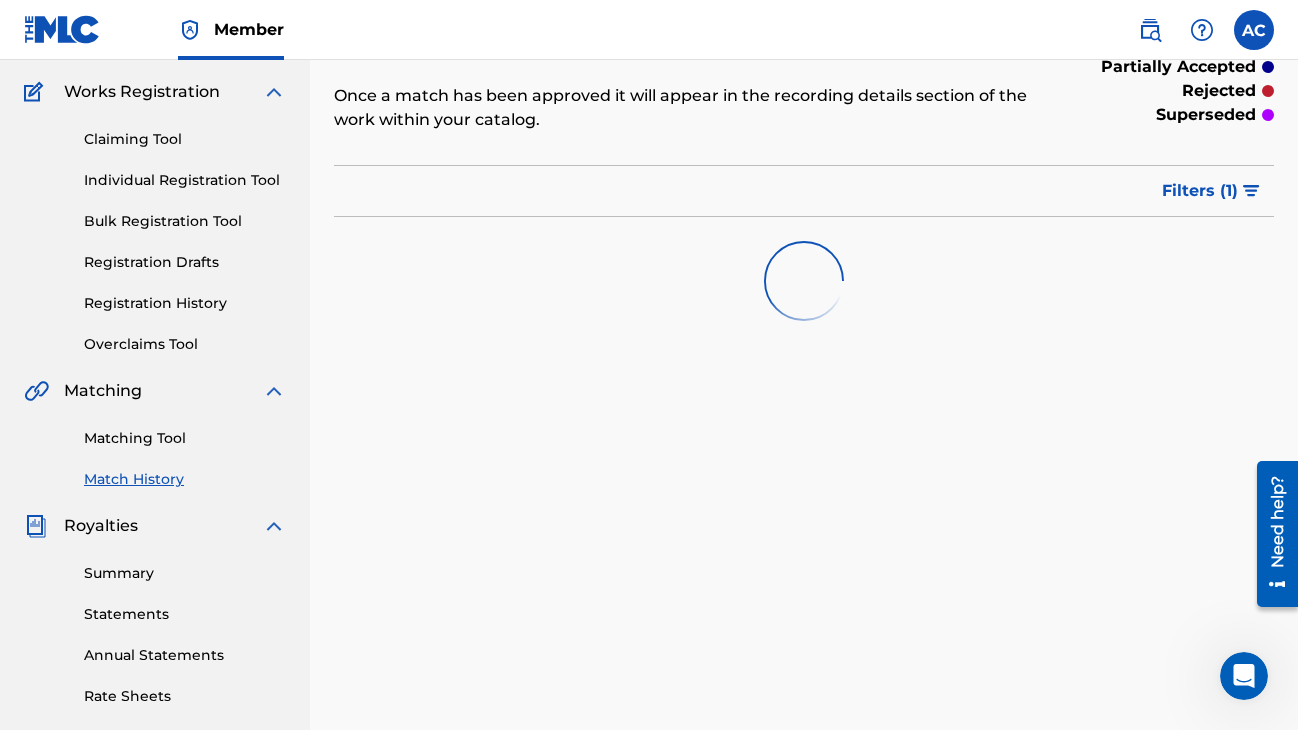 scroll, scrollTop: 153, scrollLeft: 0, axis: vertical 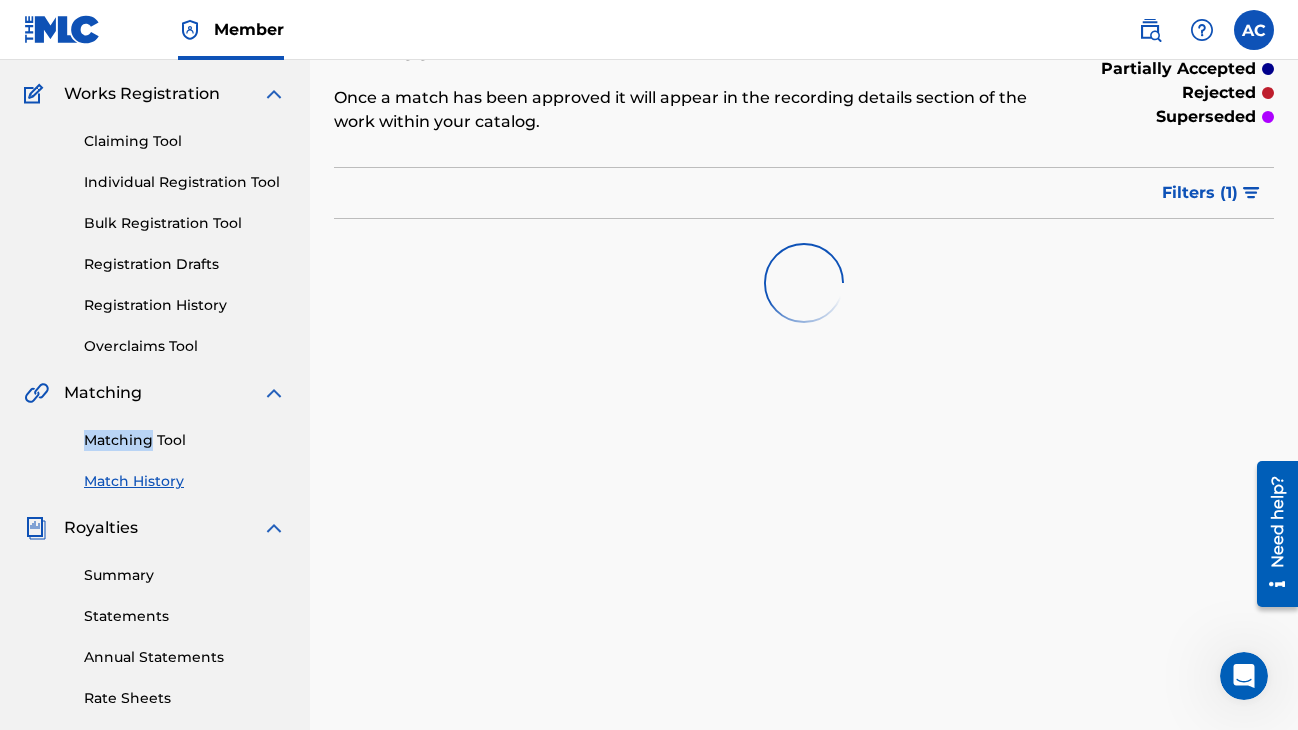 click on "Matching Tool Match History" at bounding box center [155, 448] 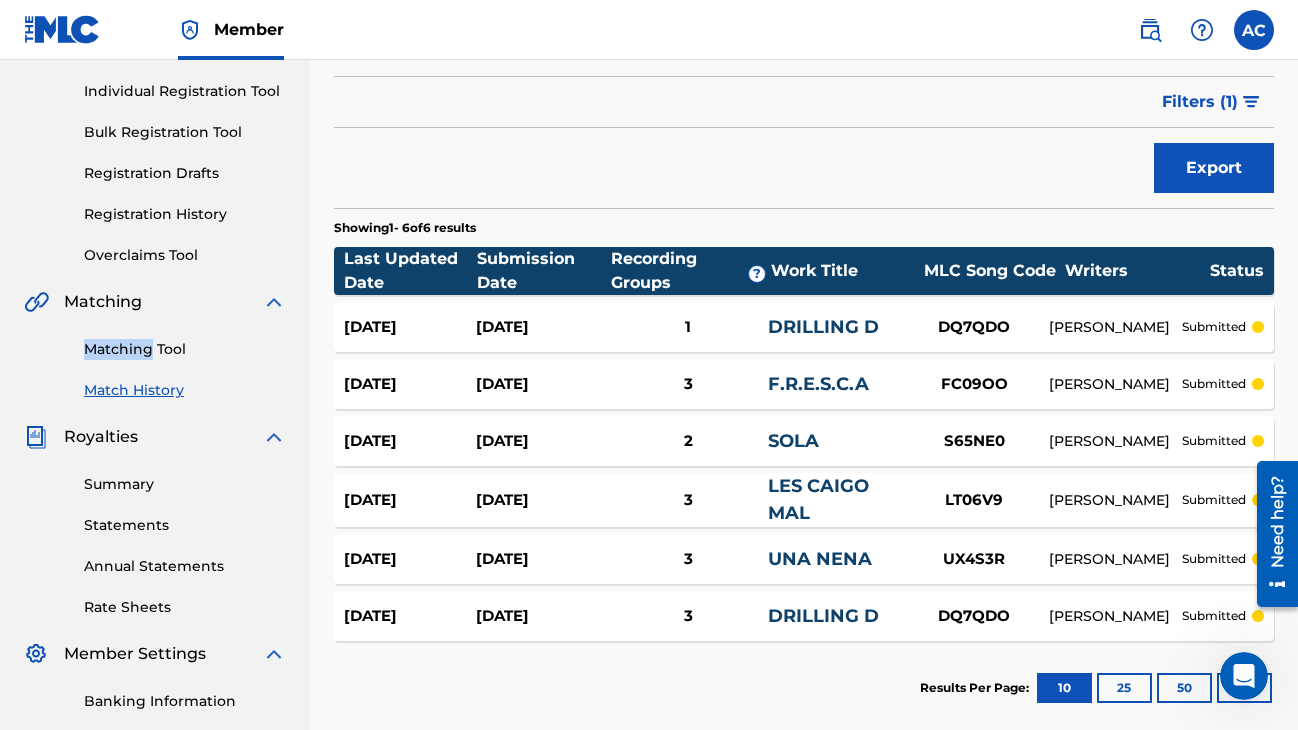 scroll, scrollTop: 245, scrollLeft: 0, axis: vertical 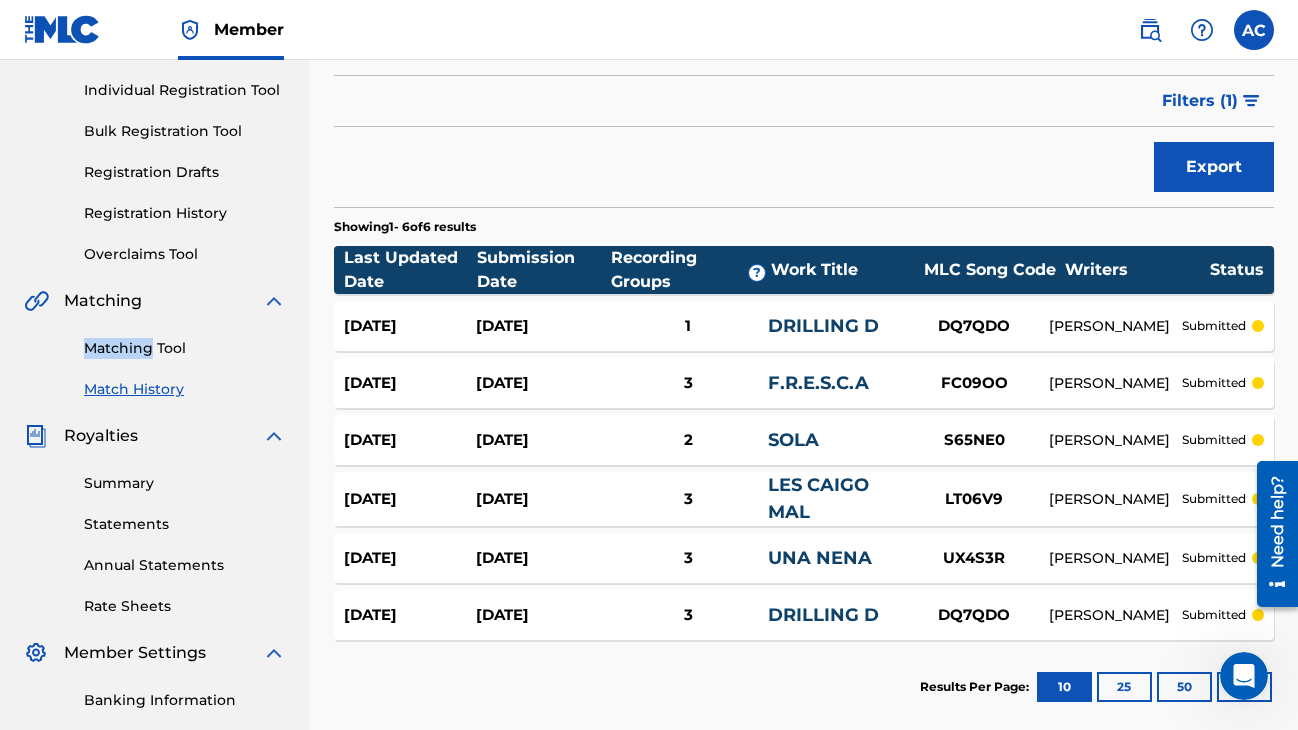 click on "Matching Tool" at bounding box center [185, 348] 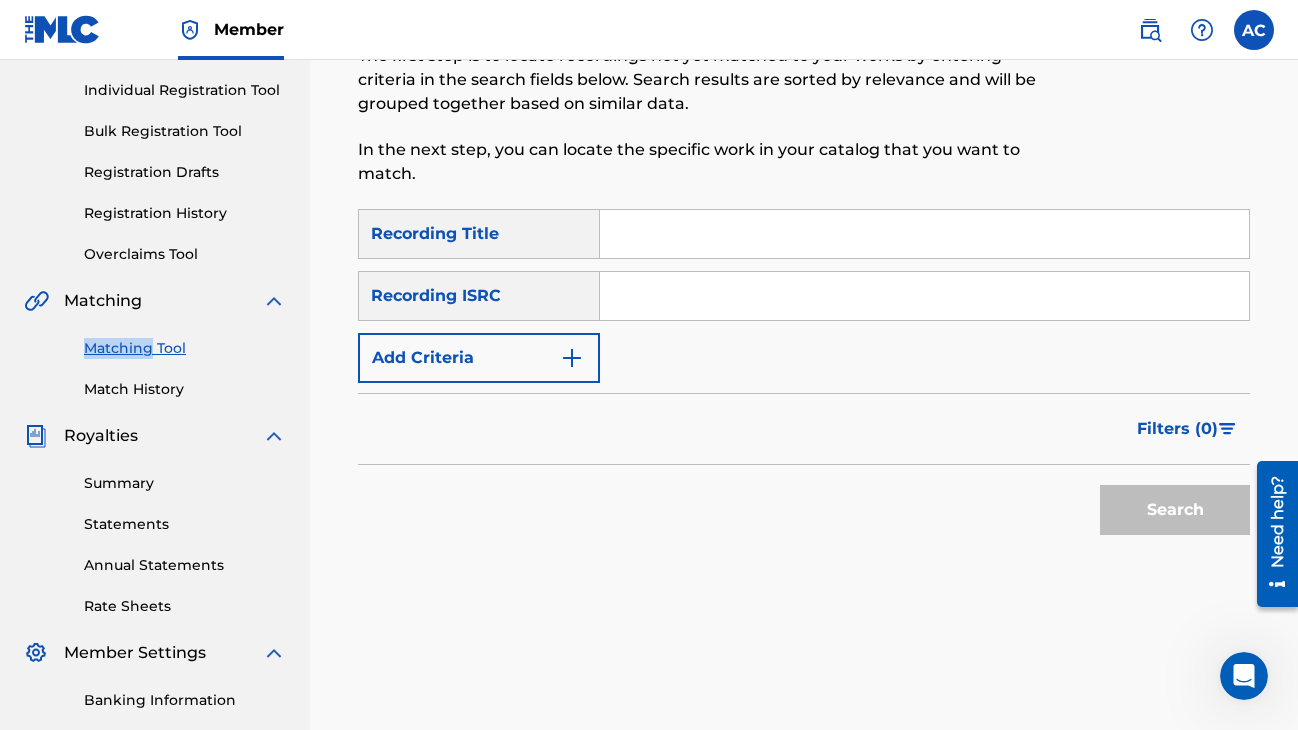 scroll, scrollTop: 0, scrollLeft: 0, axis: both 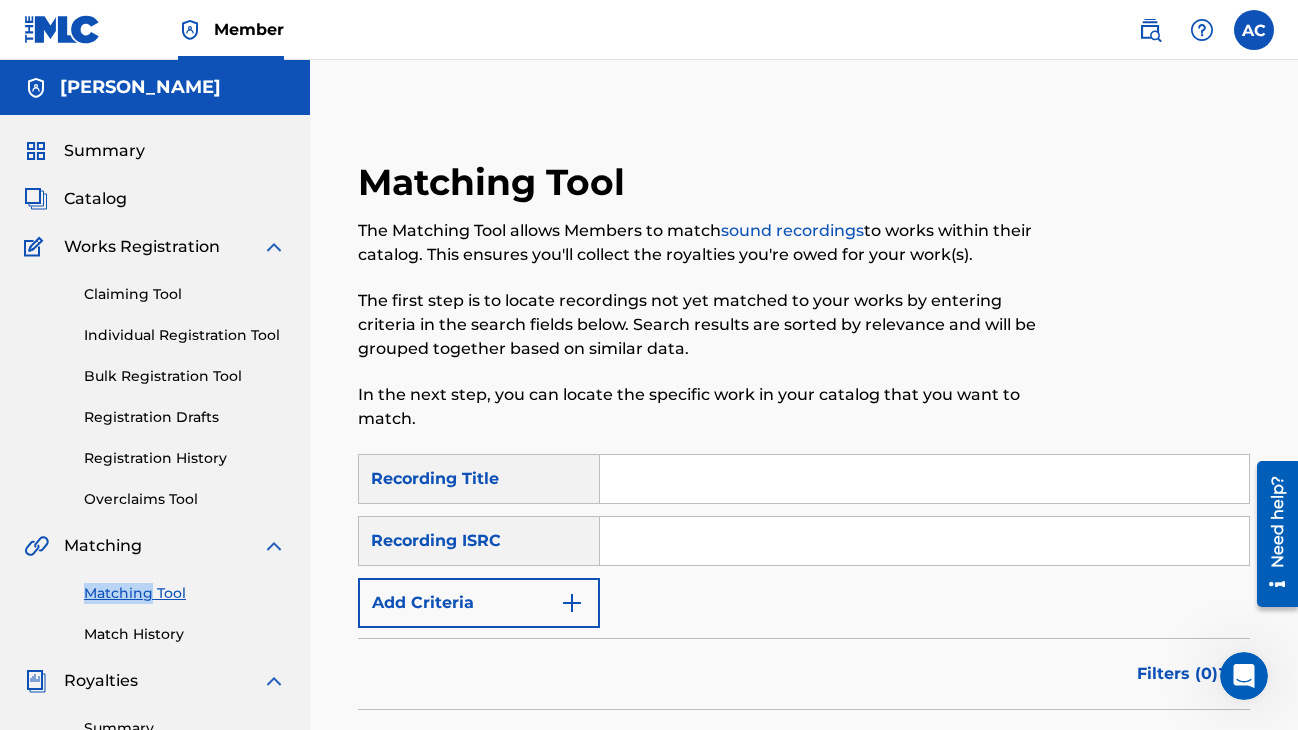 click on "Add Criteria" at bounding box center [479, 603] 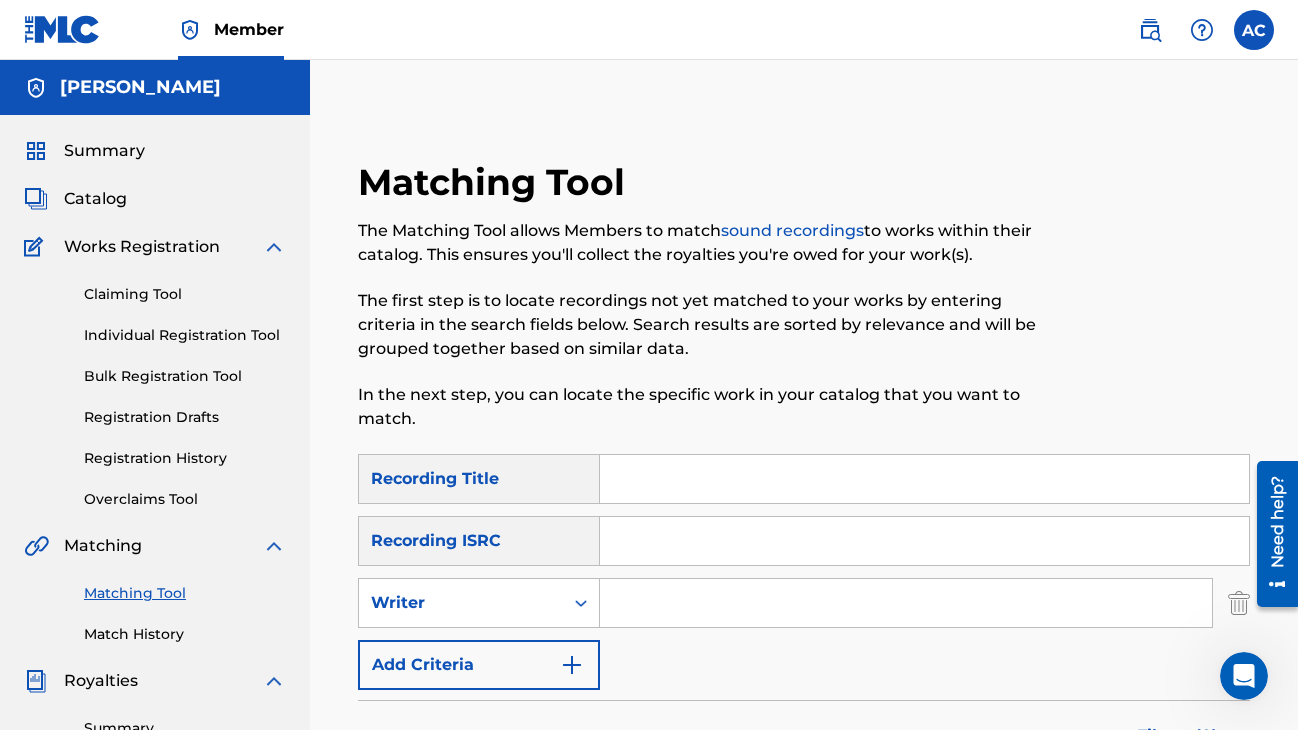 click at bounding box center [906, 603] 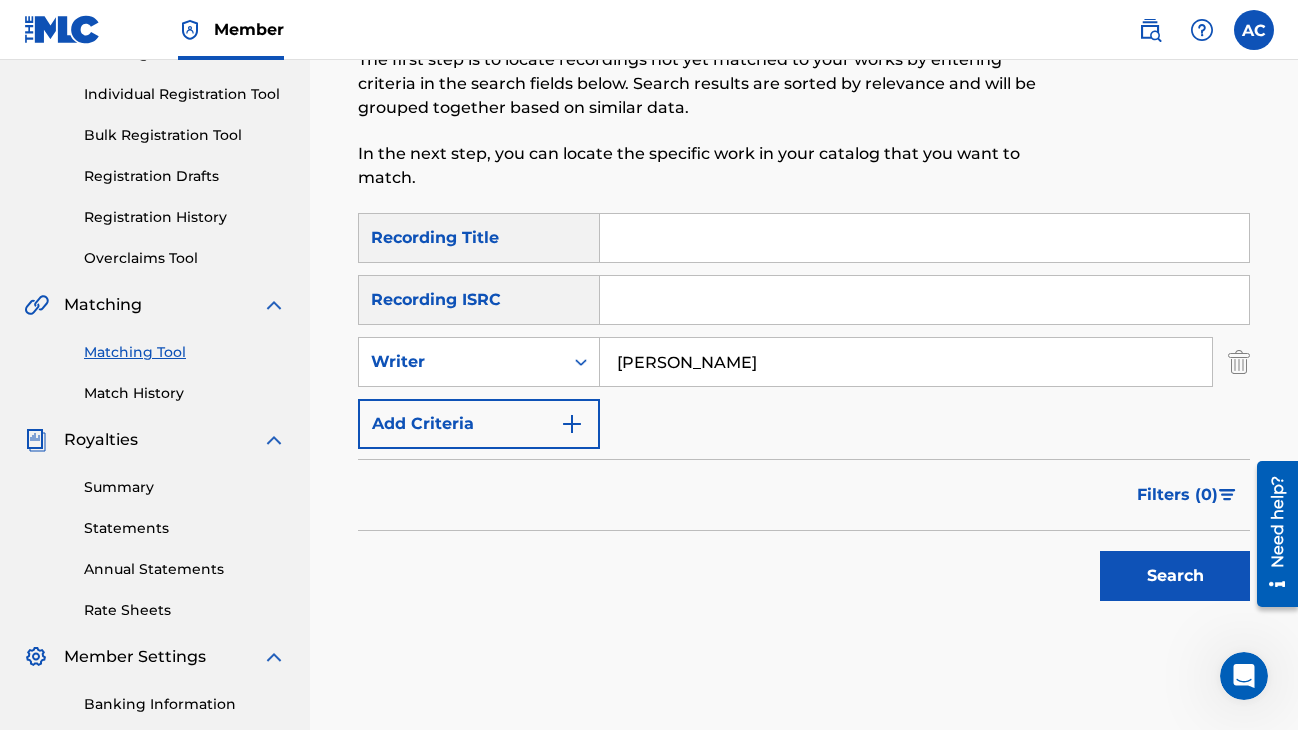 scroll, scrollTop: 239, scrollLeft: 0, axis: vertical 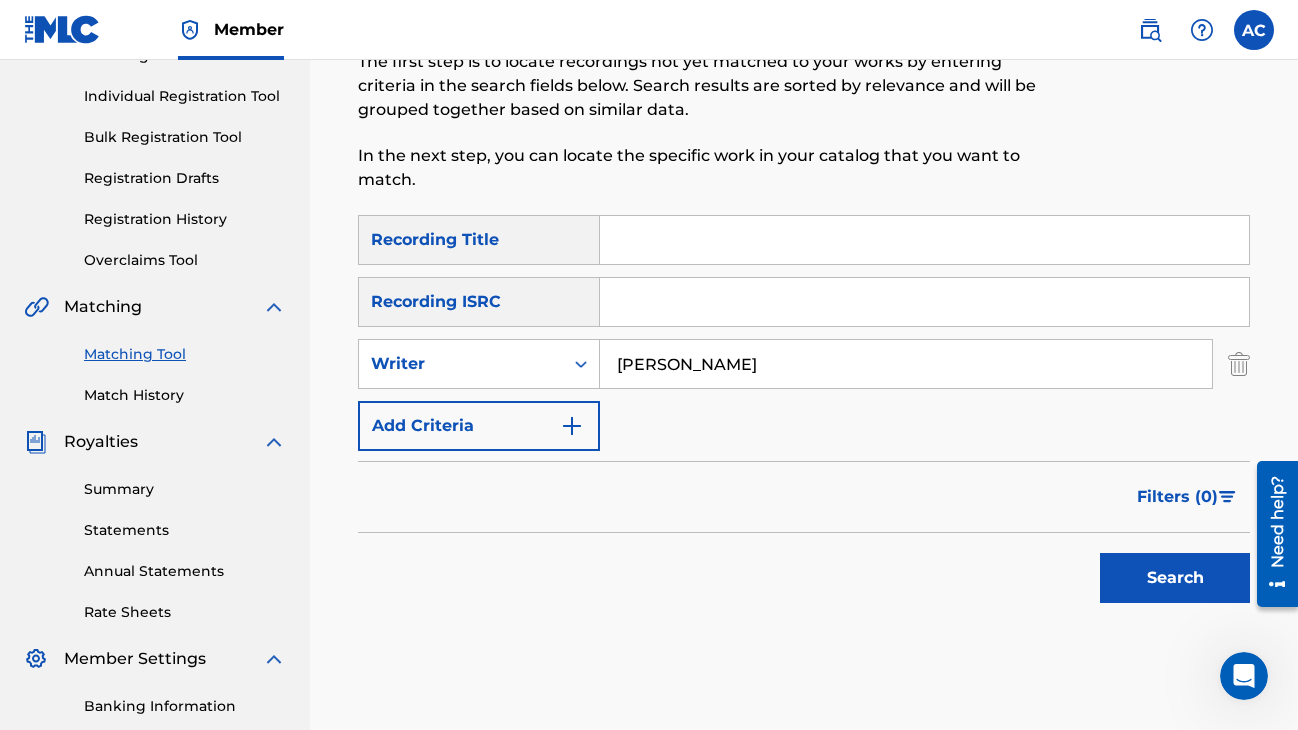 type on "[PERSON_NAME]" 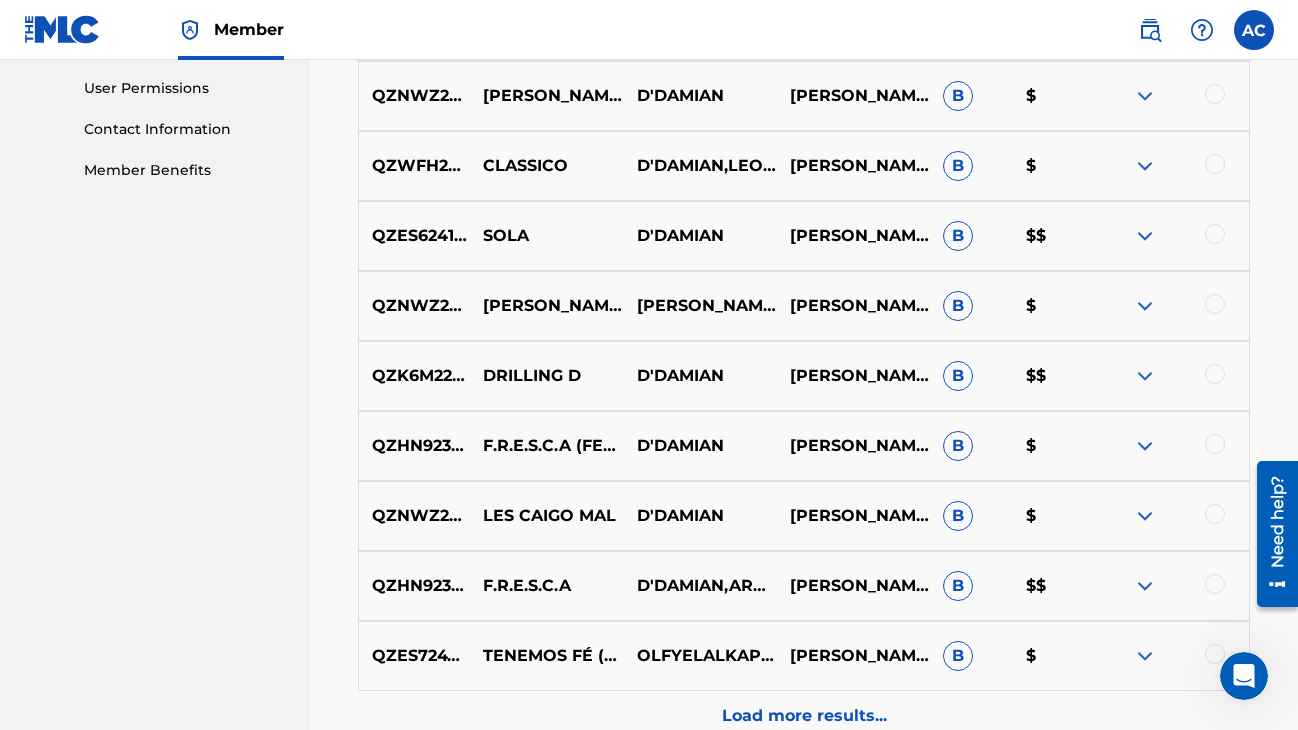 scroll, scrollTop: 953, scrollLeft: 0, axis: vertical 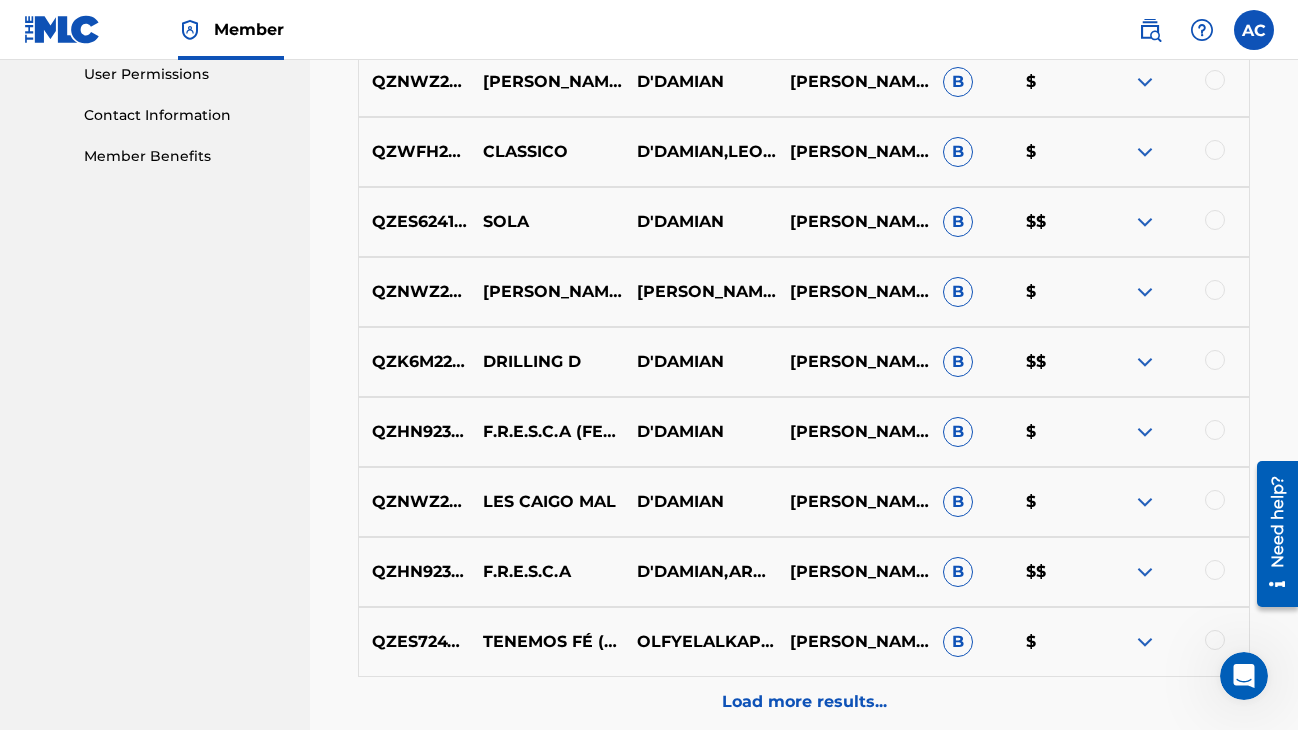 click at bounding box center [1145, 362] 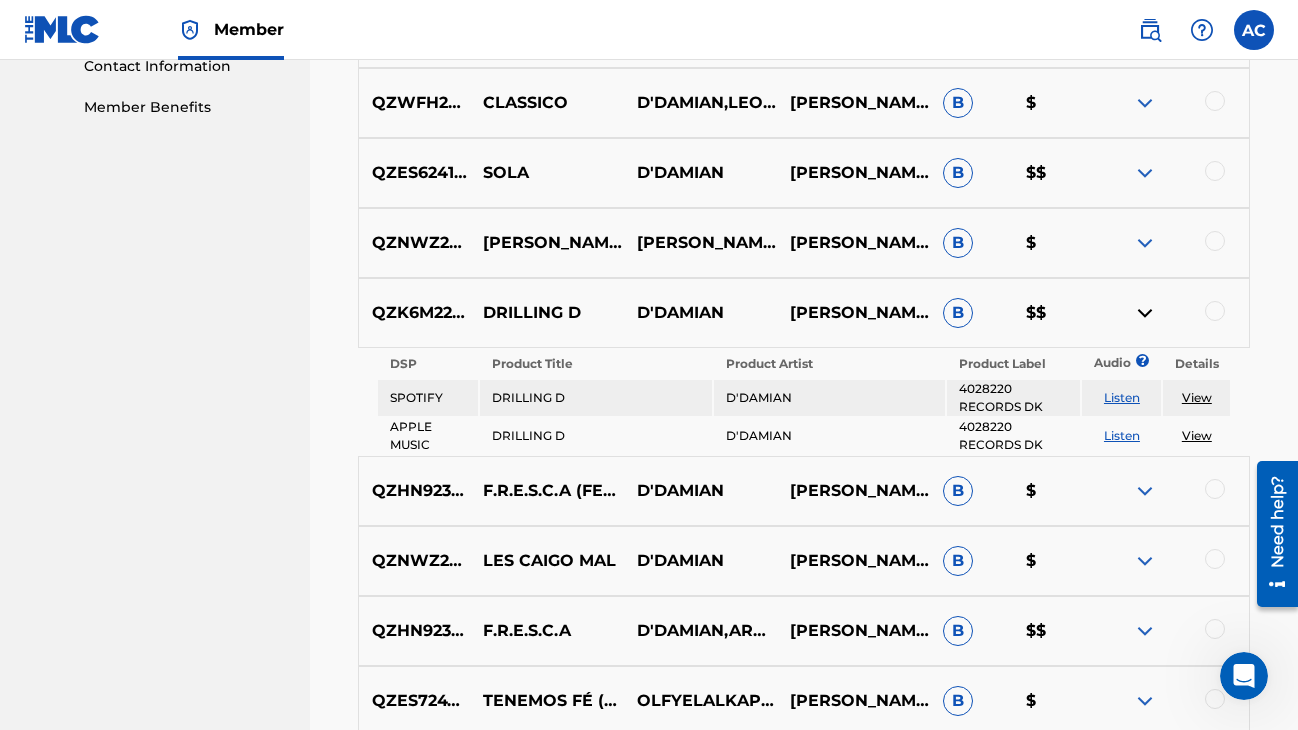 scroll, scrollTop: 998, scrollLeft: 0, axis: vertical 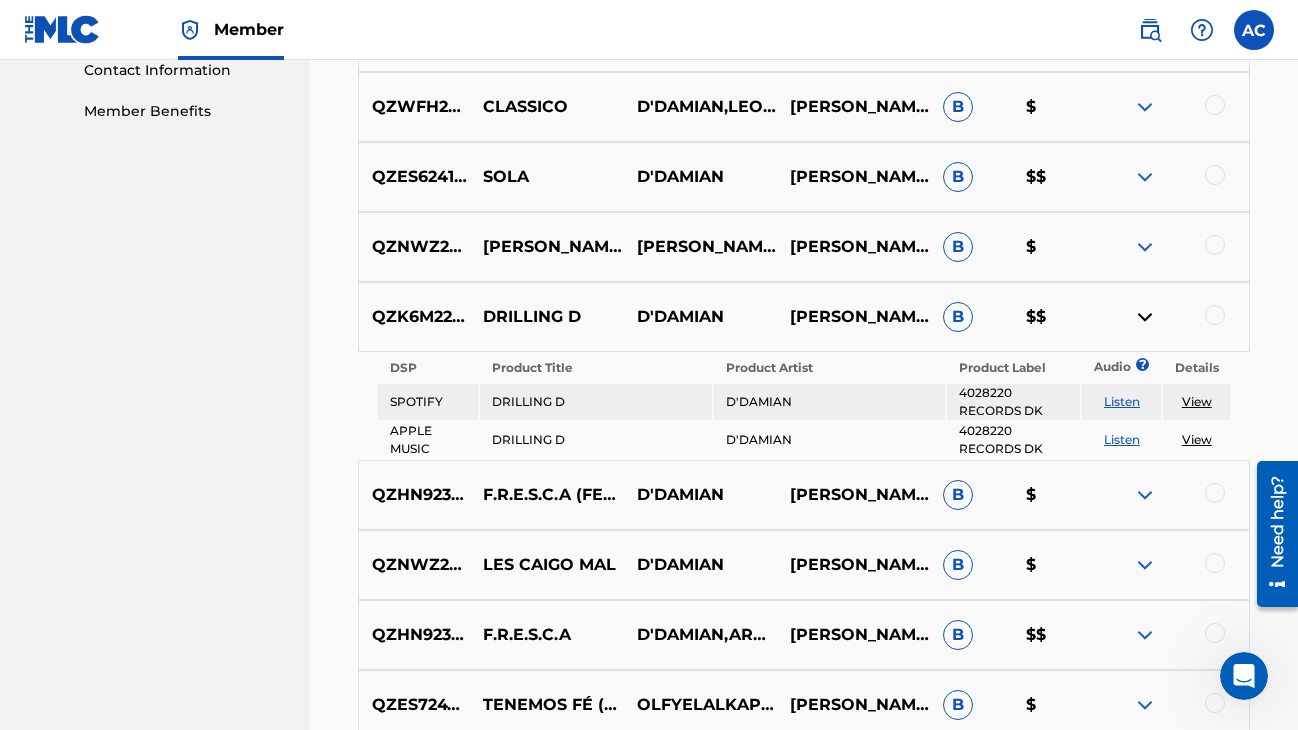 click at bounding box center [1145, 317] 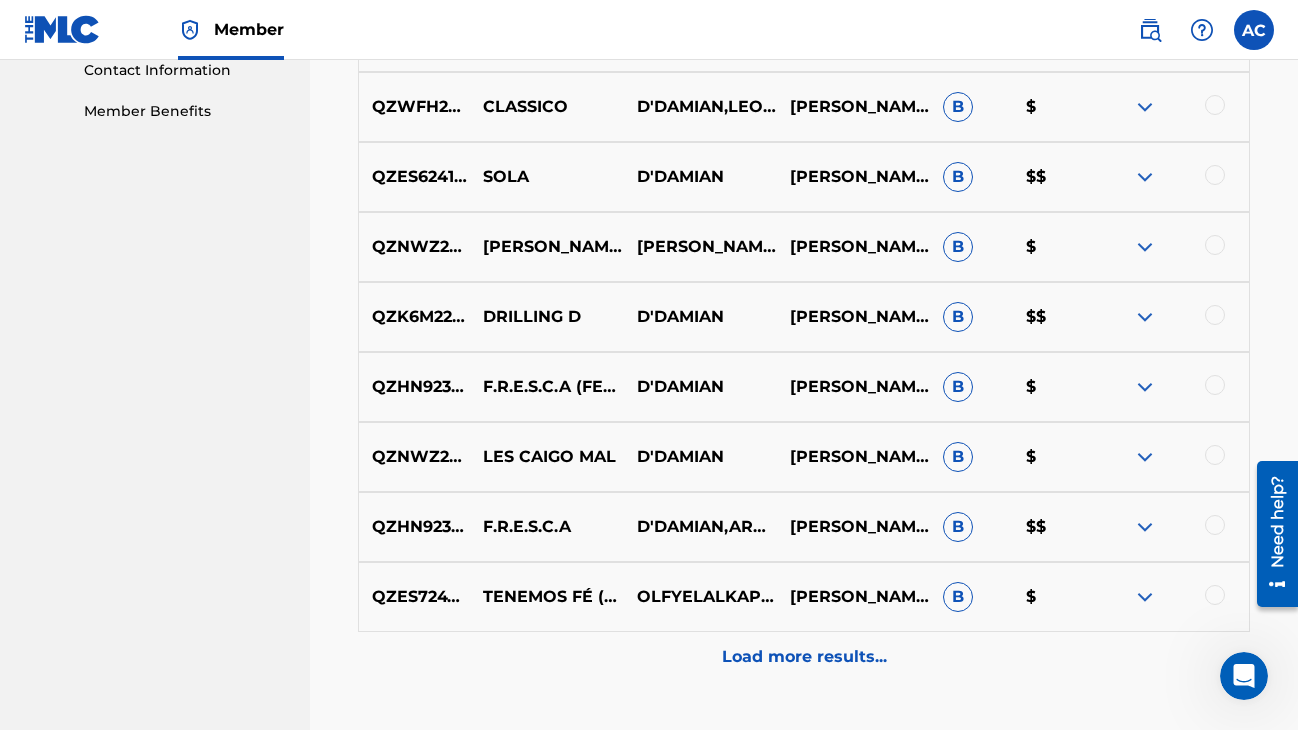 click at bounding box center (1215, 315) 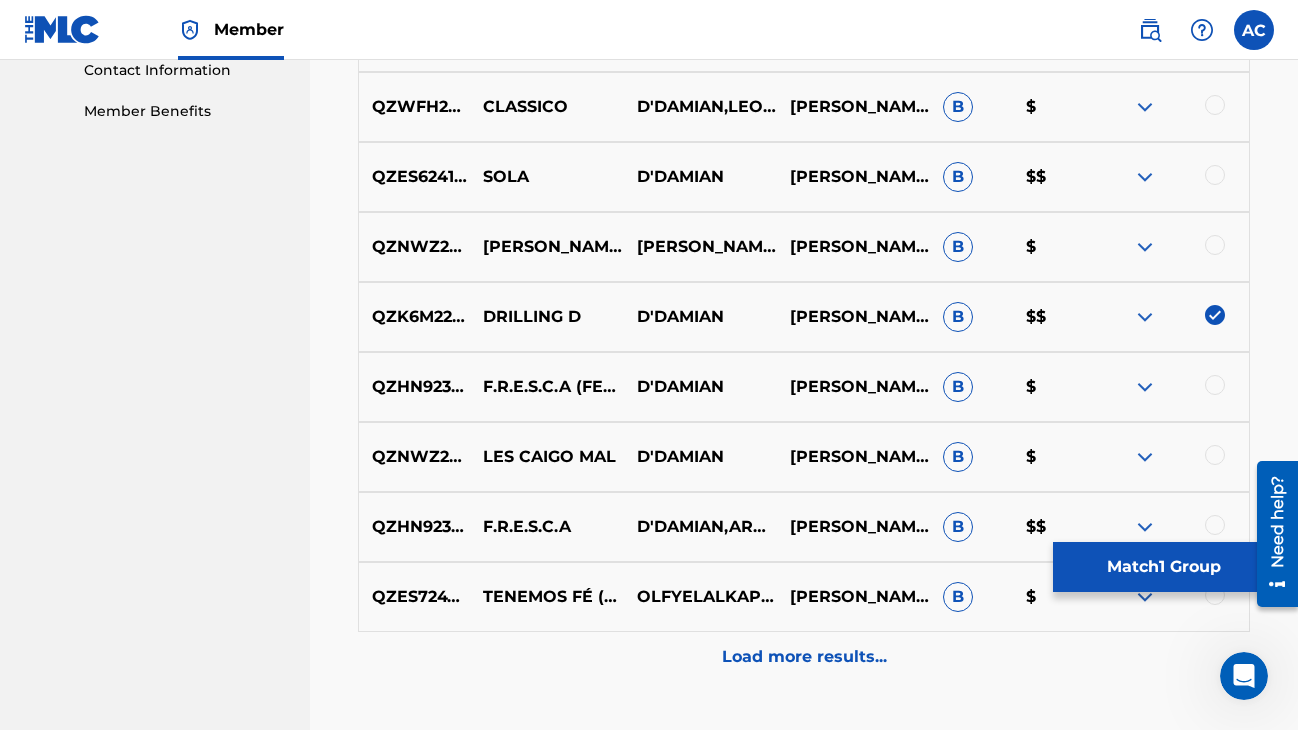 click on "Match  1 Group" at bounding box center (1163, 567) 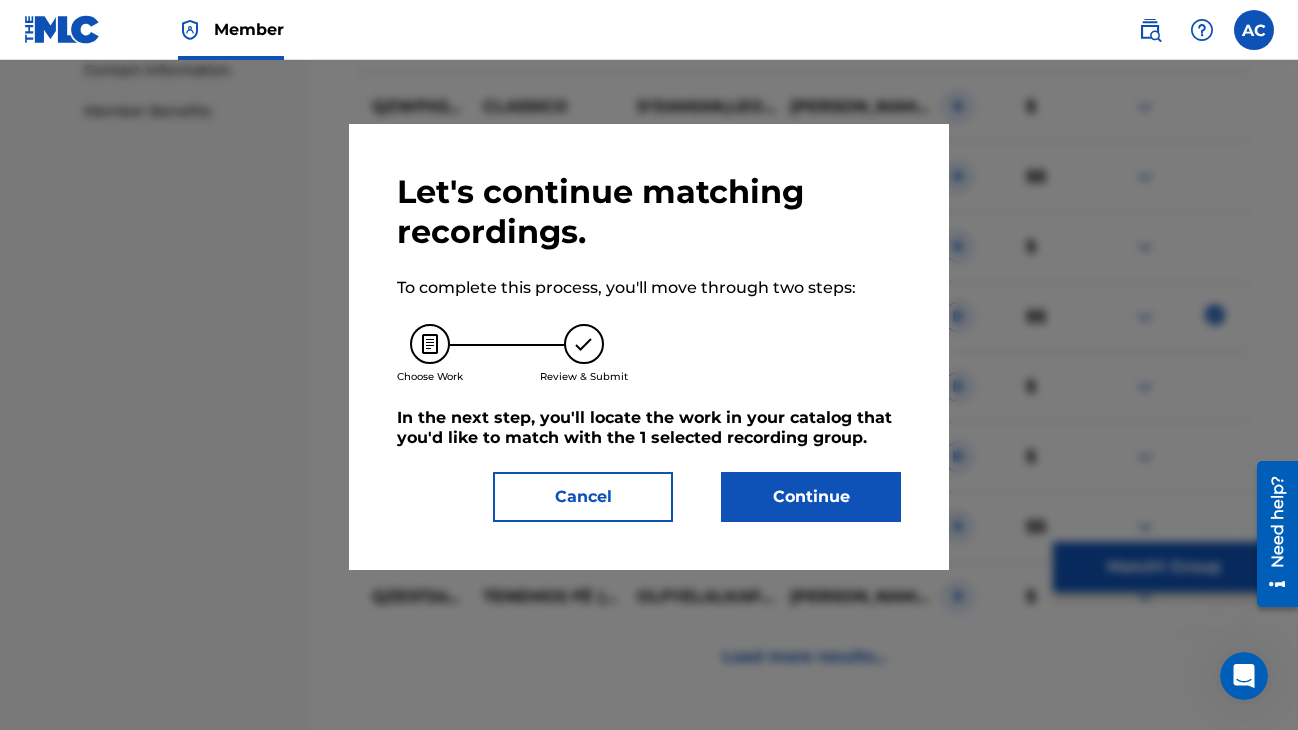 click on "Continue" at bounding box center (811, 497) 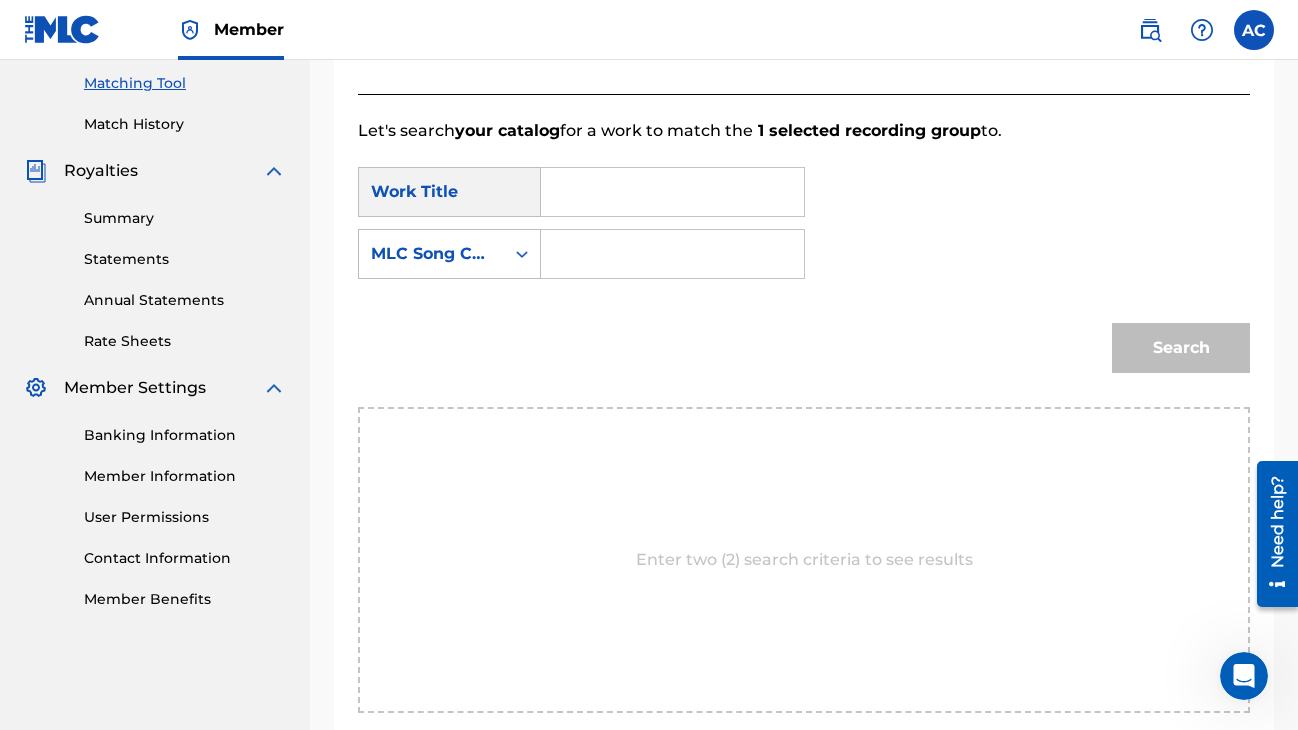 click at bounding box center [672, 192] 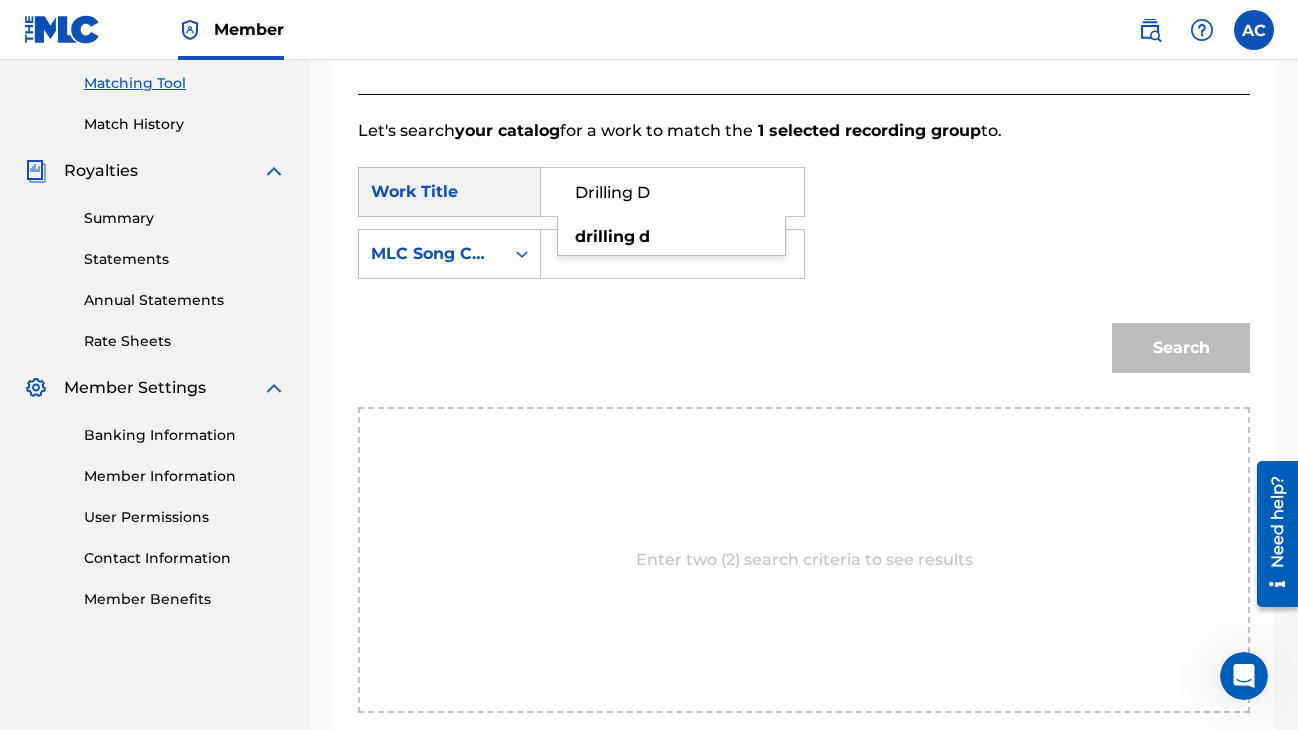 type on "Drilling D" 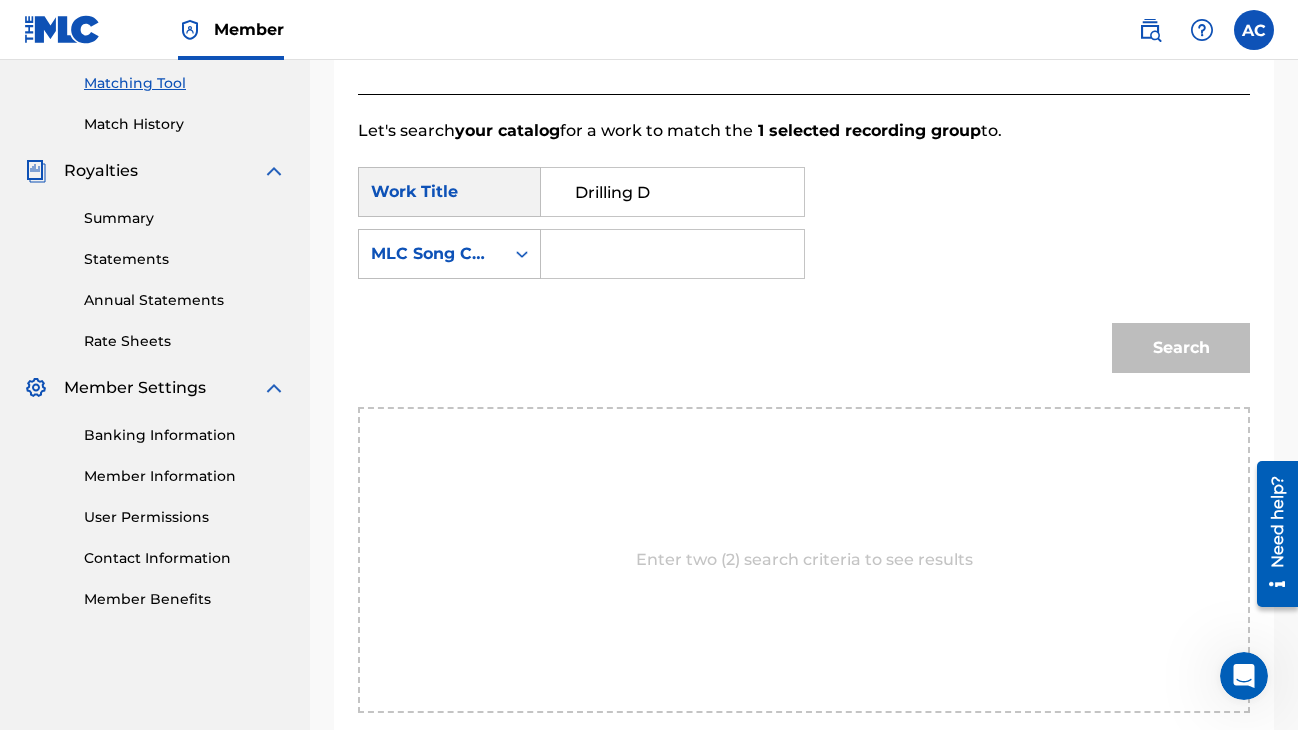 click at bounding box center [672, 254] 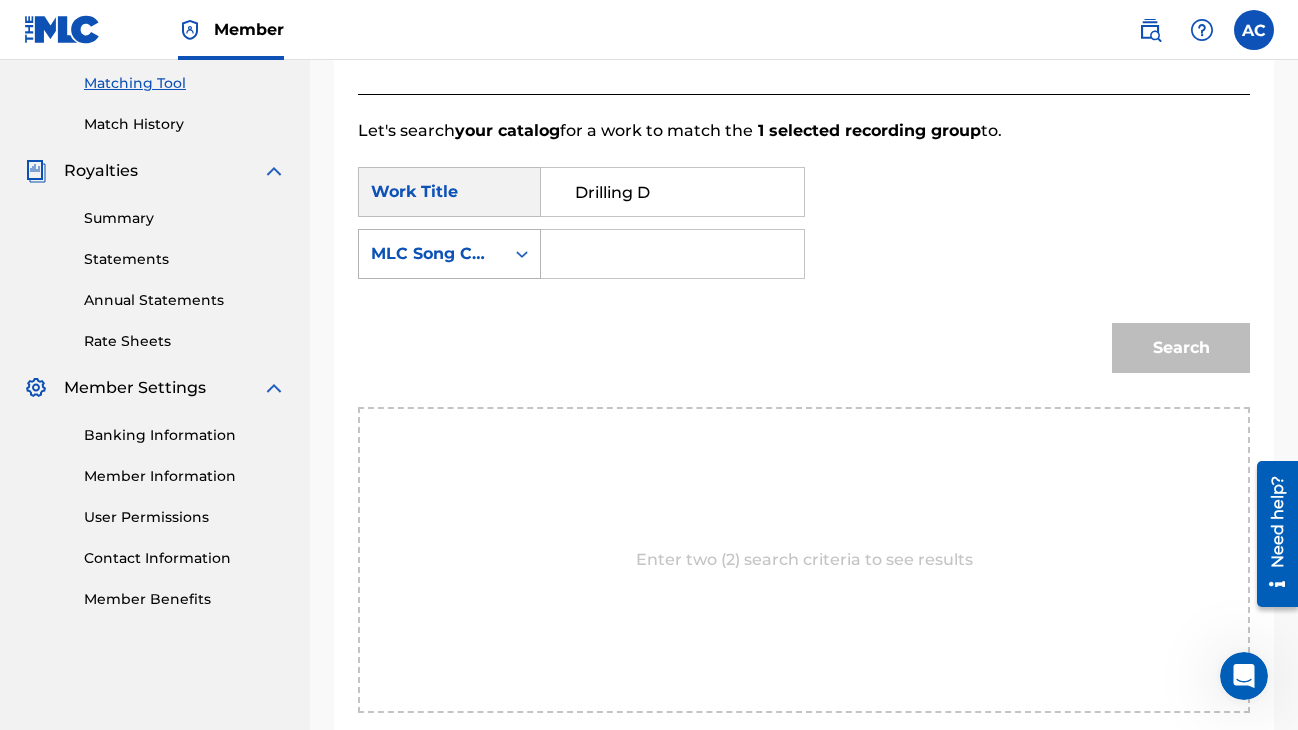 click on "MLC Song Code" at bounding box center (431, 254) 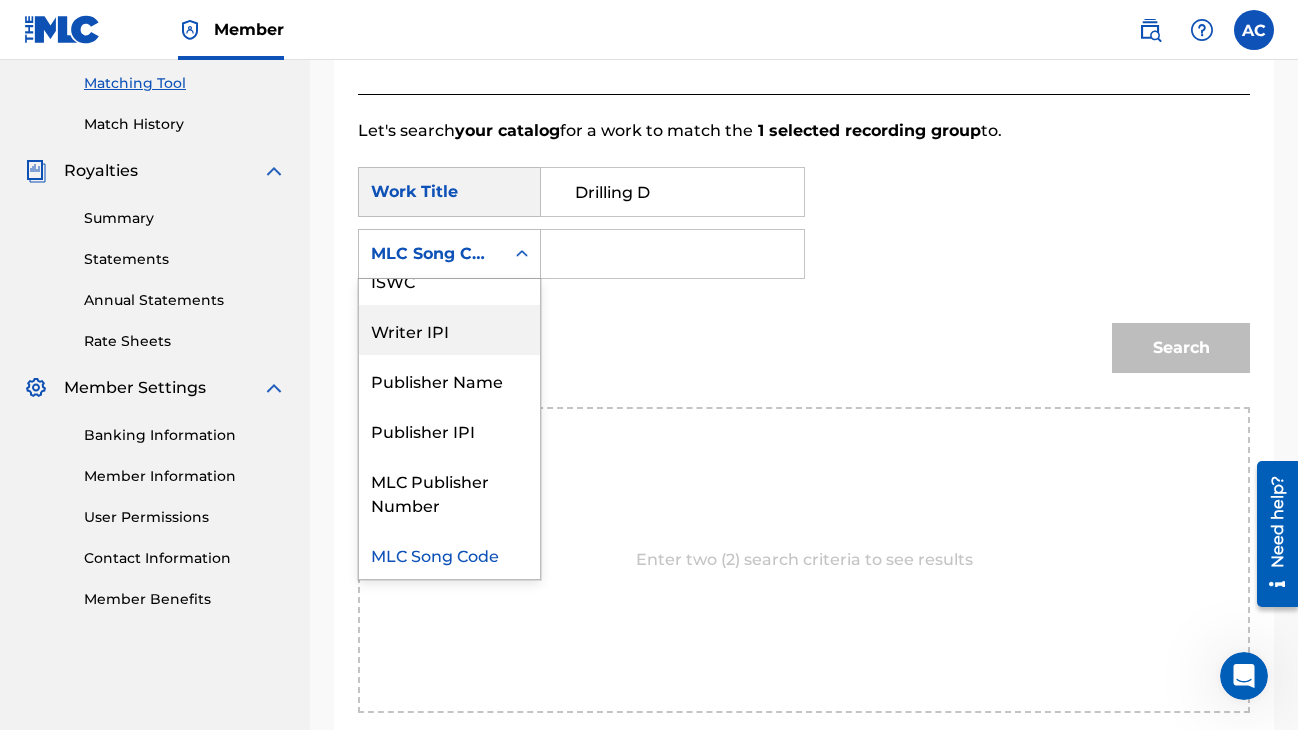 scroll, scrollTop: 0, scrollLeft: 0, axis: both 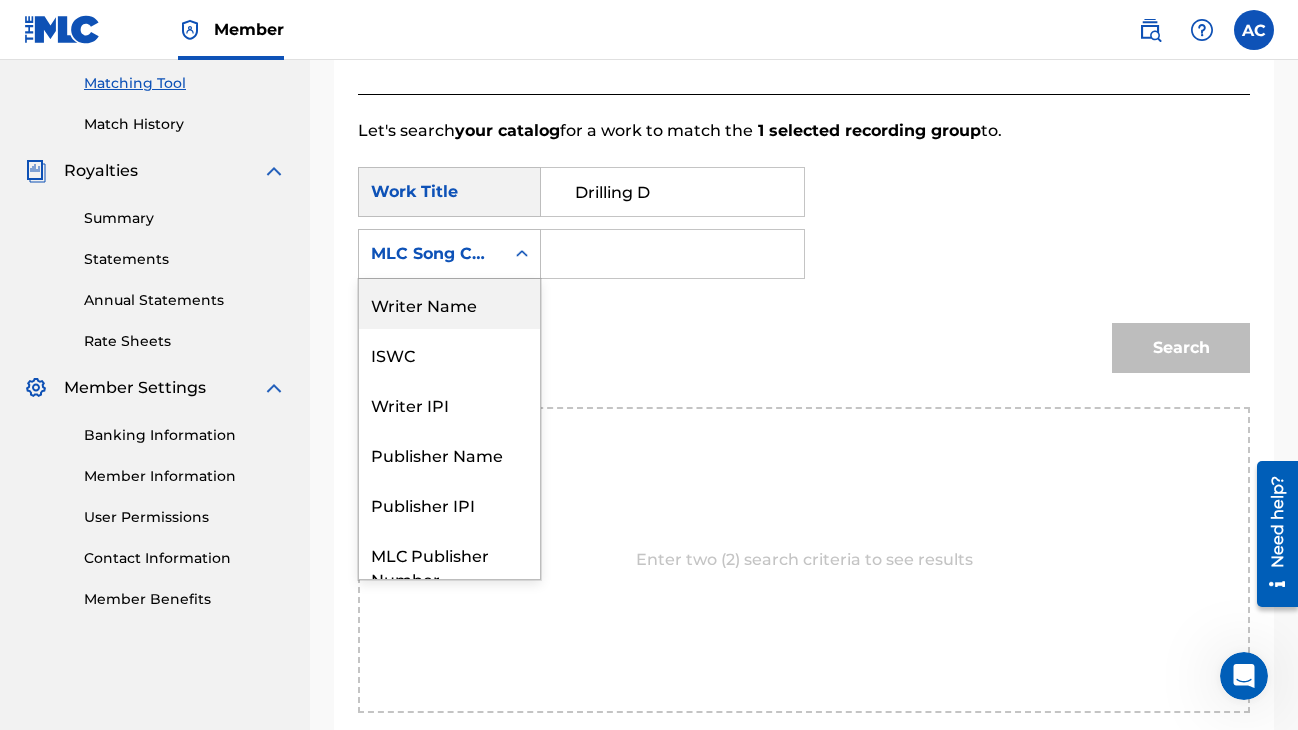 click on "Writer Name" at bounding box center (449, 304) 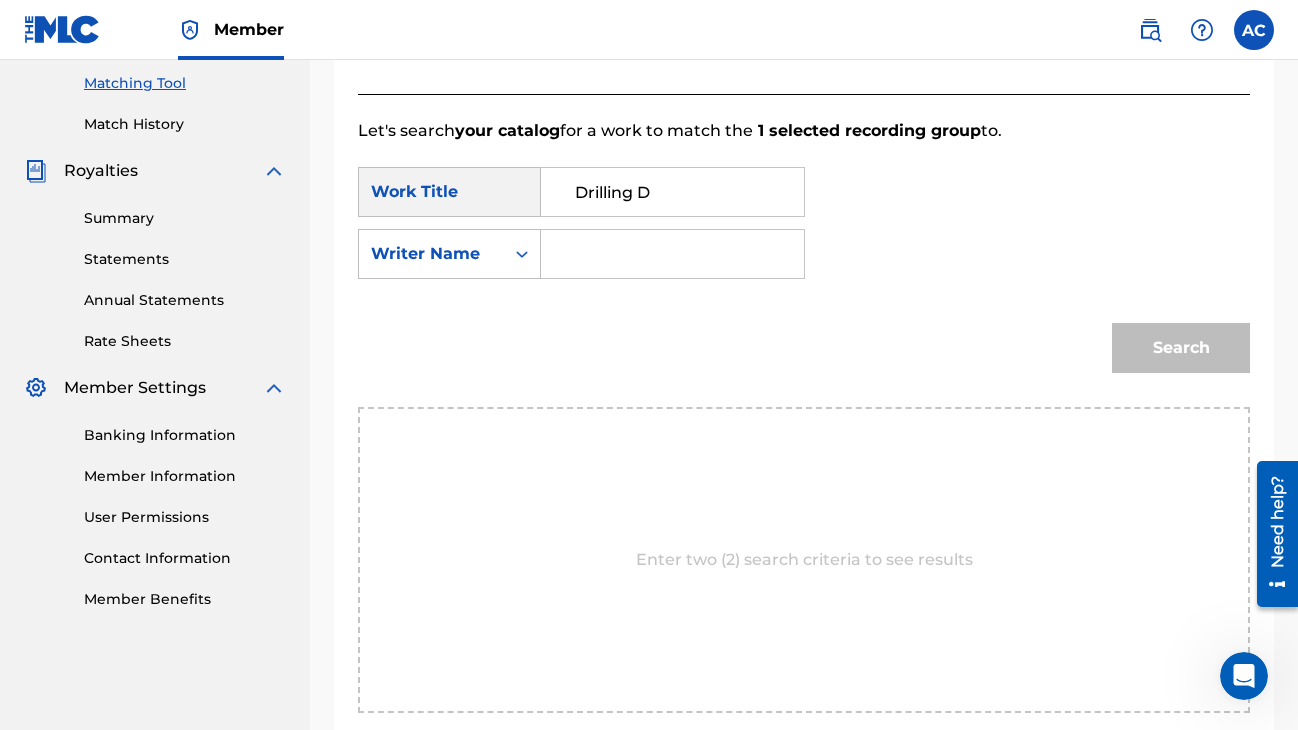 click at bounding box center (672, 254) 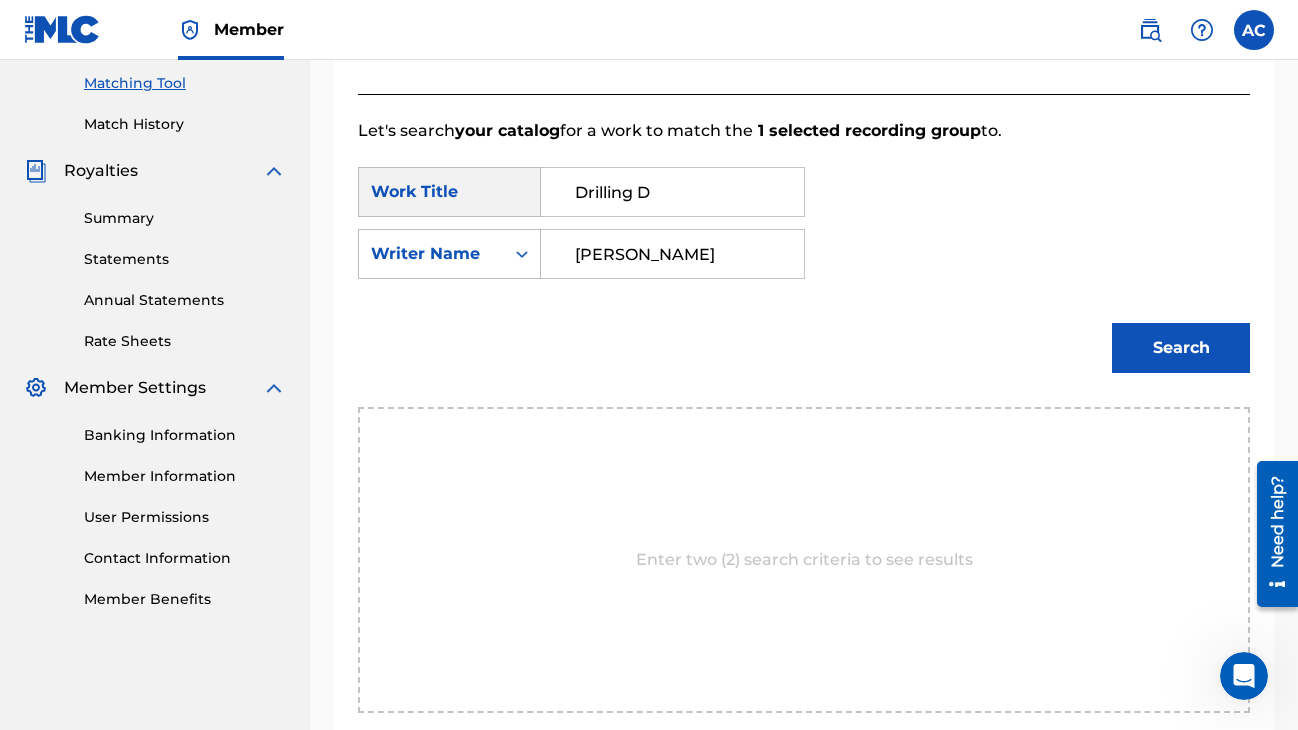 type on "[PERSON_NAME]" 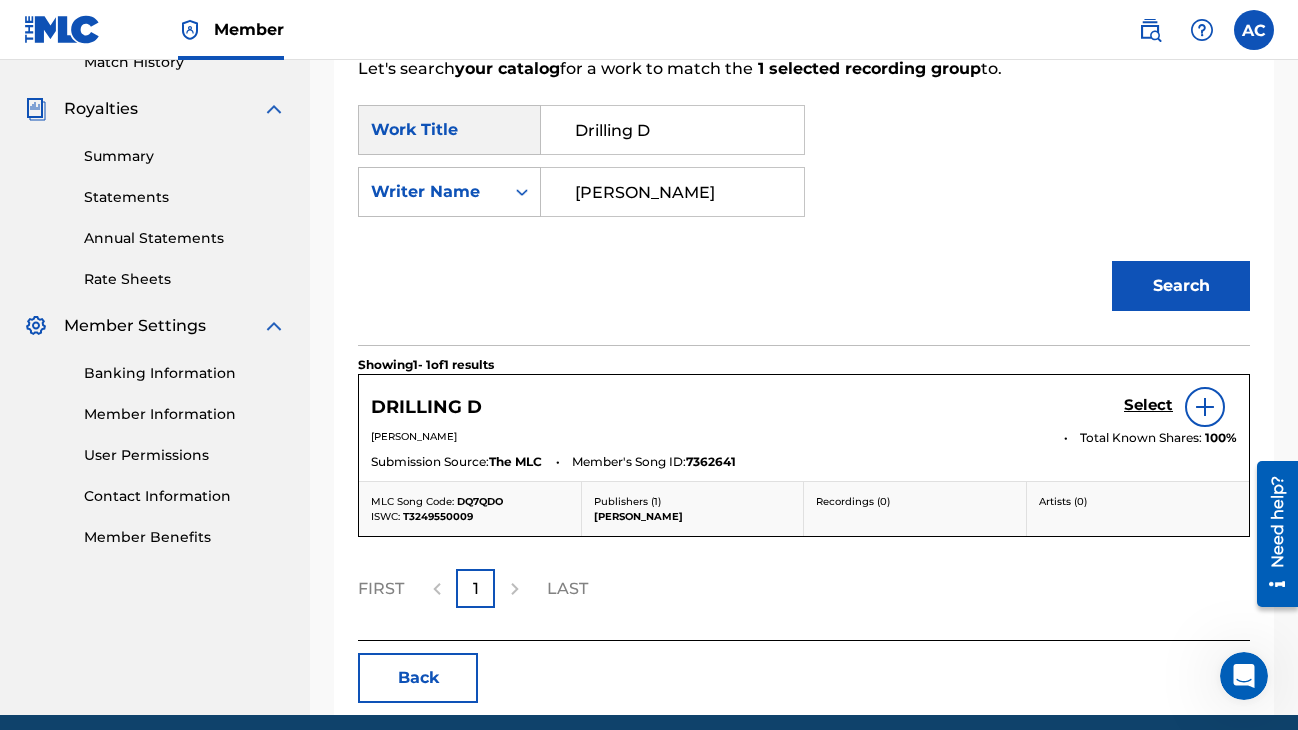 scroll, scrollTop: 625, scrollLeft: 0, axis: vertical 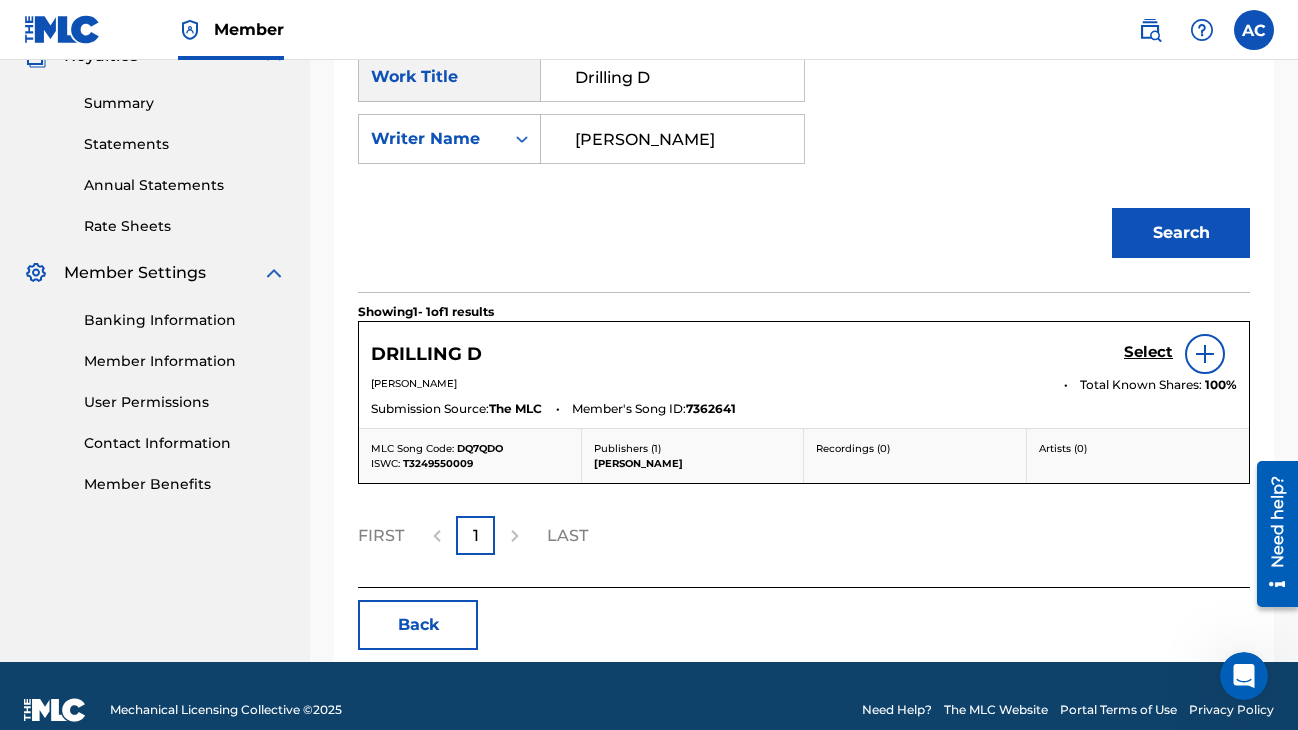 click on "Select" at bounding box center (1148, 352) 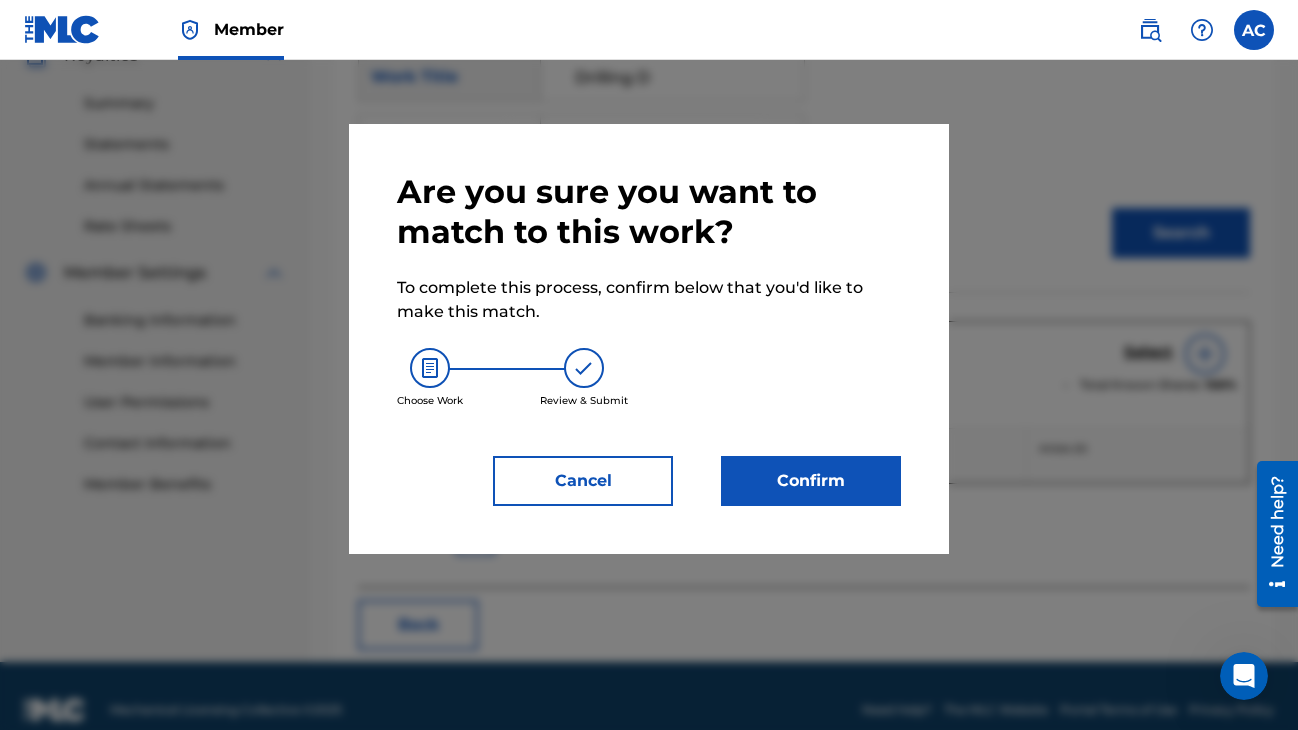 click on "Confirm" at bounding box center (811, 481) 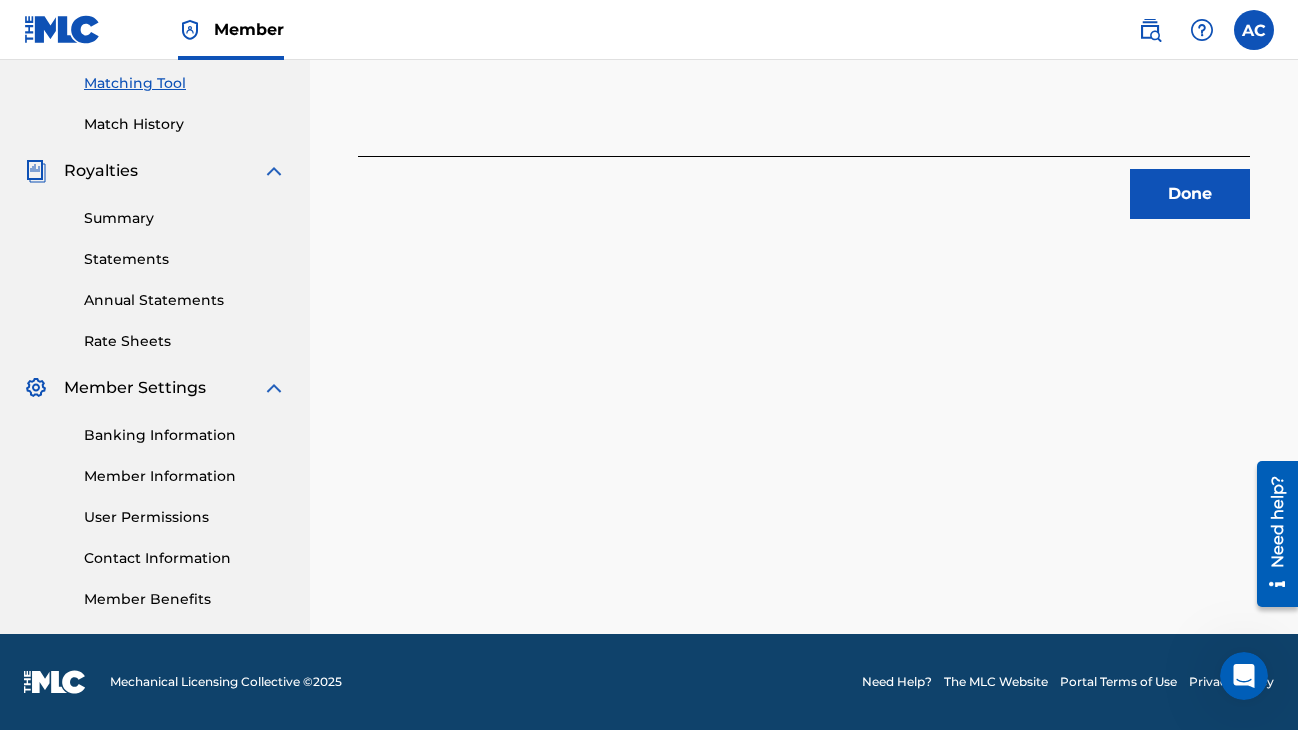 click on "Done" at bounding box center [1190, 194] 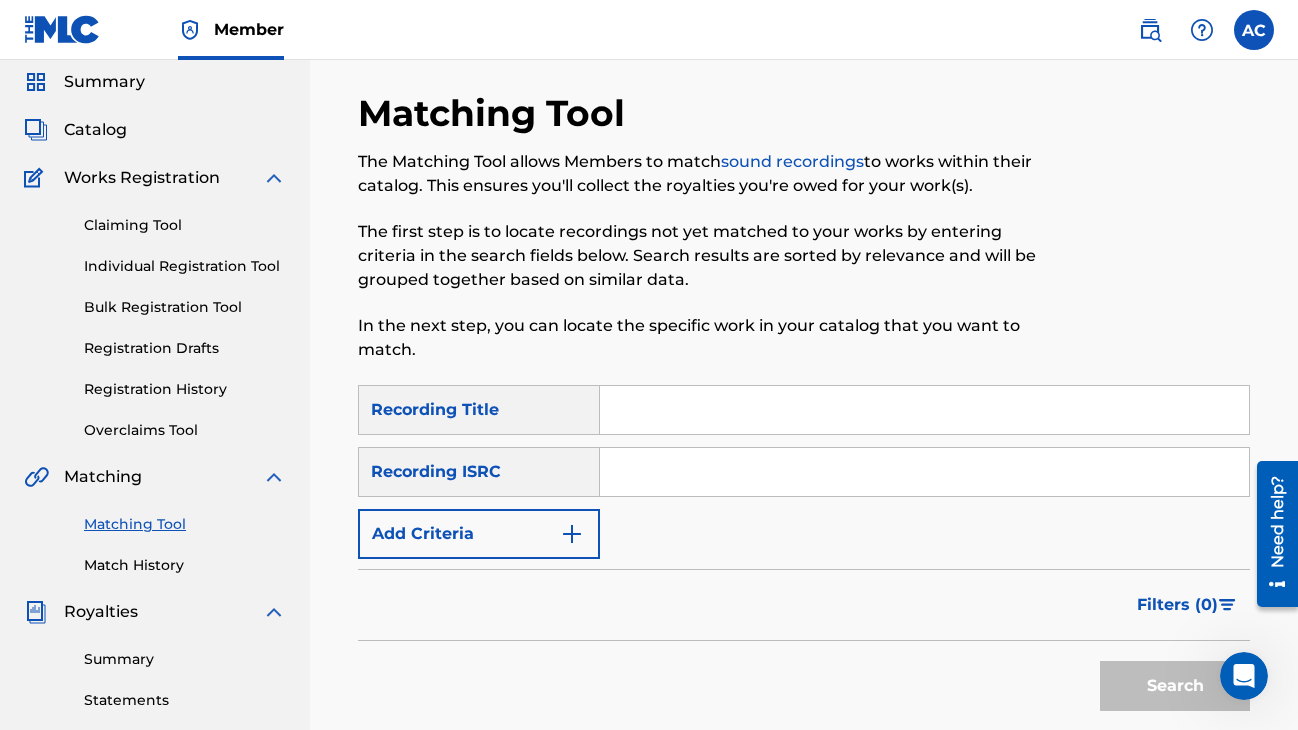 scroll, scrollTop: 134, scrollLeft: 0, axis: vertical 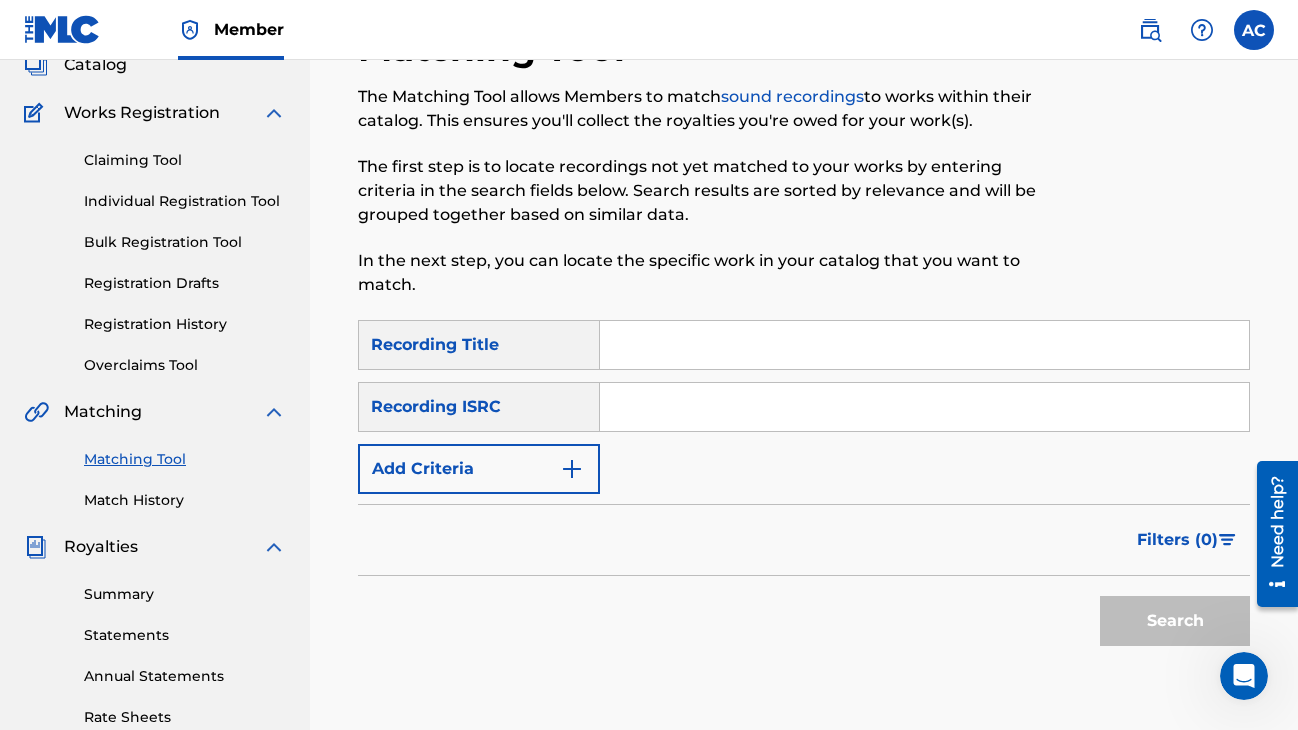 click on "Add Criteria" at bounding box center (479, 469) 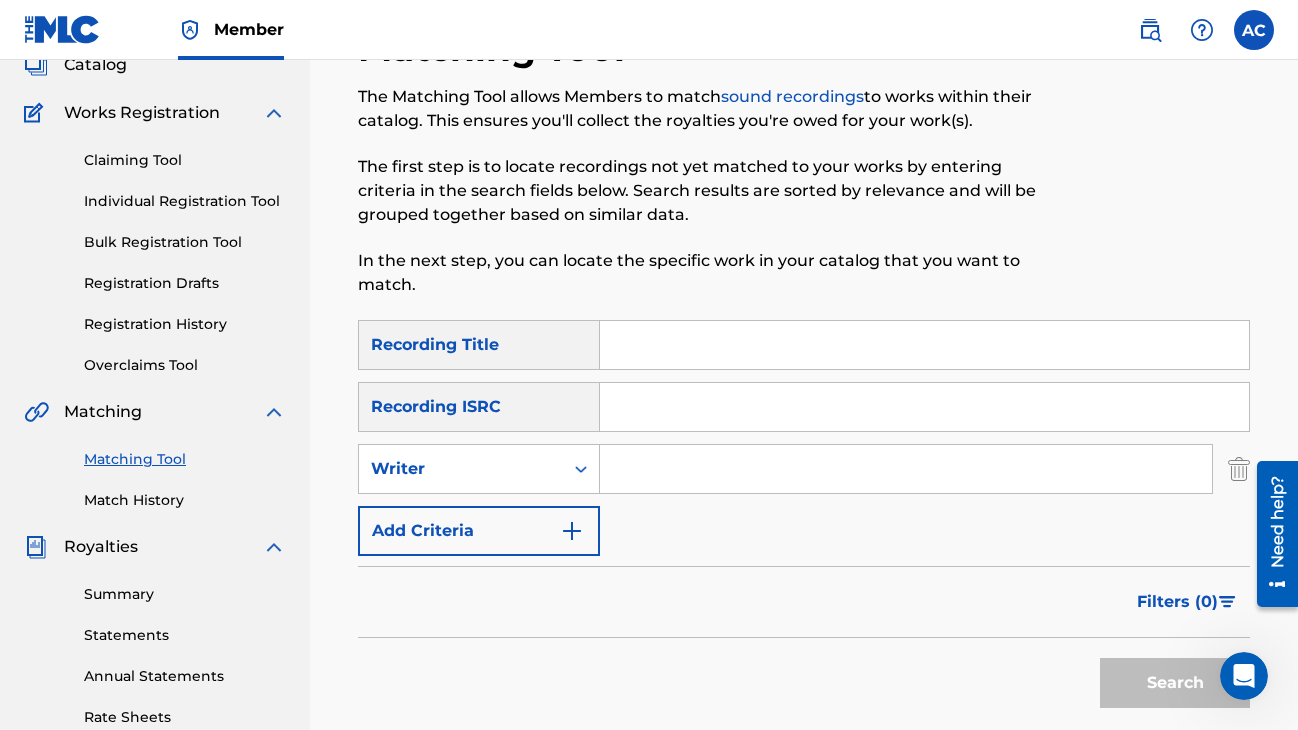 click at bounding box center [906, 469] 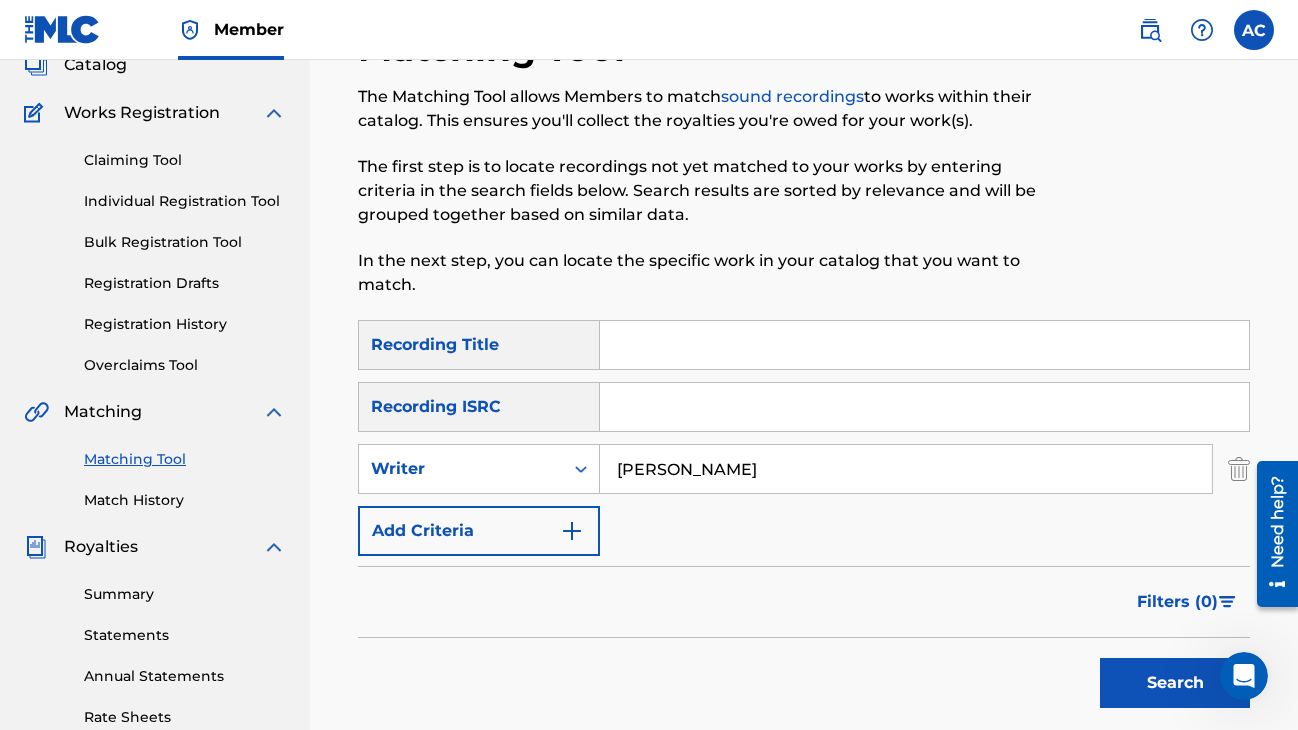 type on "[PERSON_NAME]" 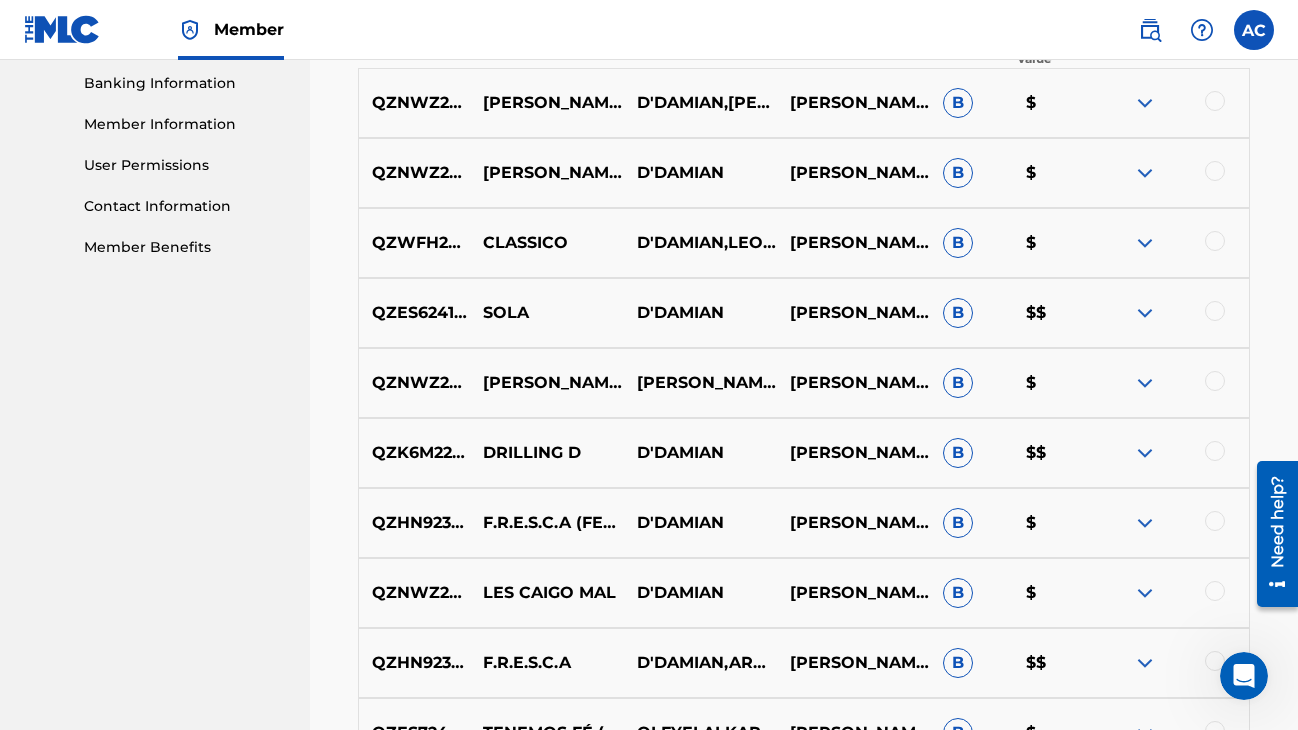 scroll, scrollTop: 856, scrollLeft: 0, axis: vertical 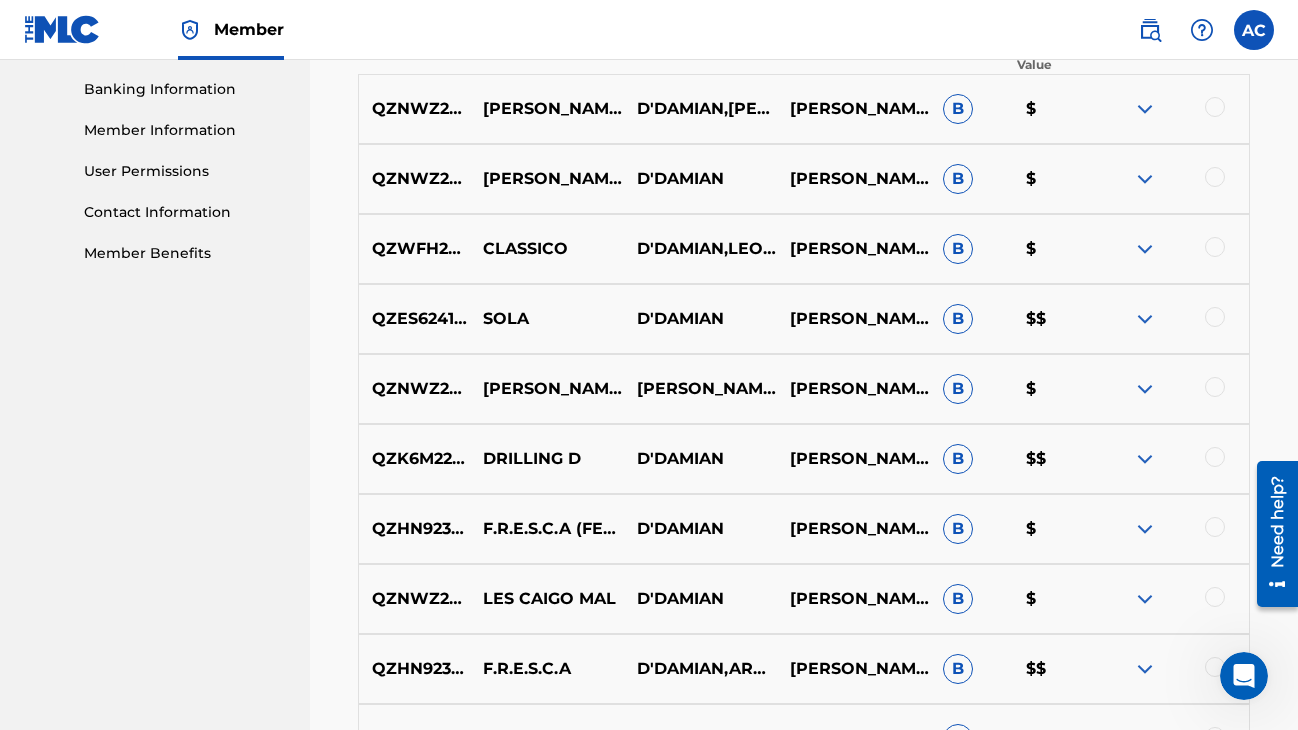 click on "QZNWZ2488527 [PERSON_NAME] [PERSON_NAME],D'[PERSON_NAME] [PERSON_NAME],[PERSON_NAME] [PERSON_NAME] B $" at bounding box center [804, 389] 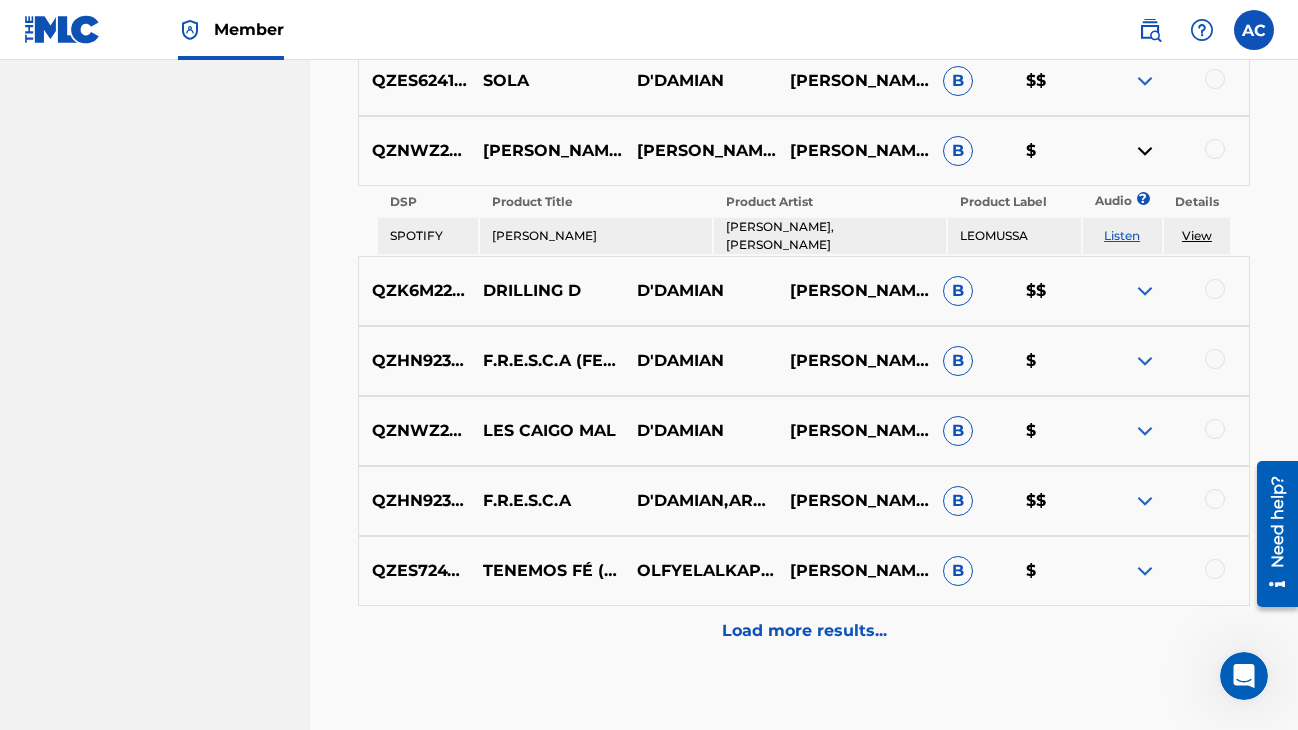 scroll, scrollTop: 1095, scrollLeft: 0, axis: vertical 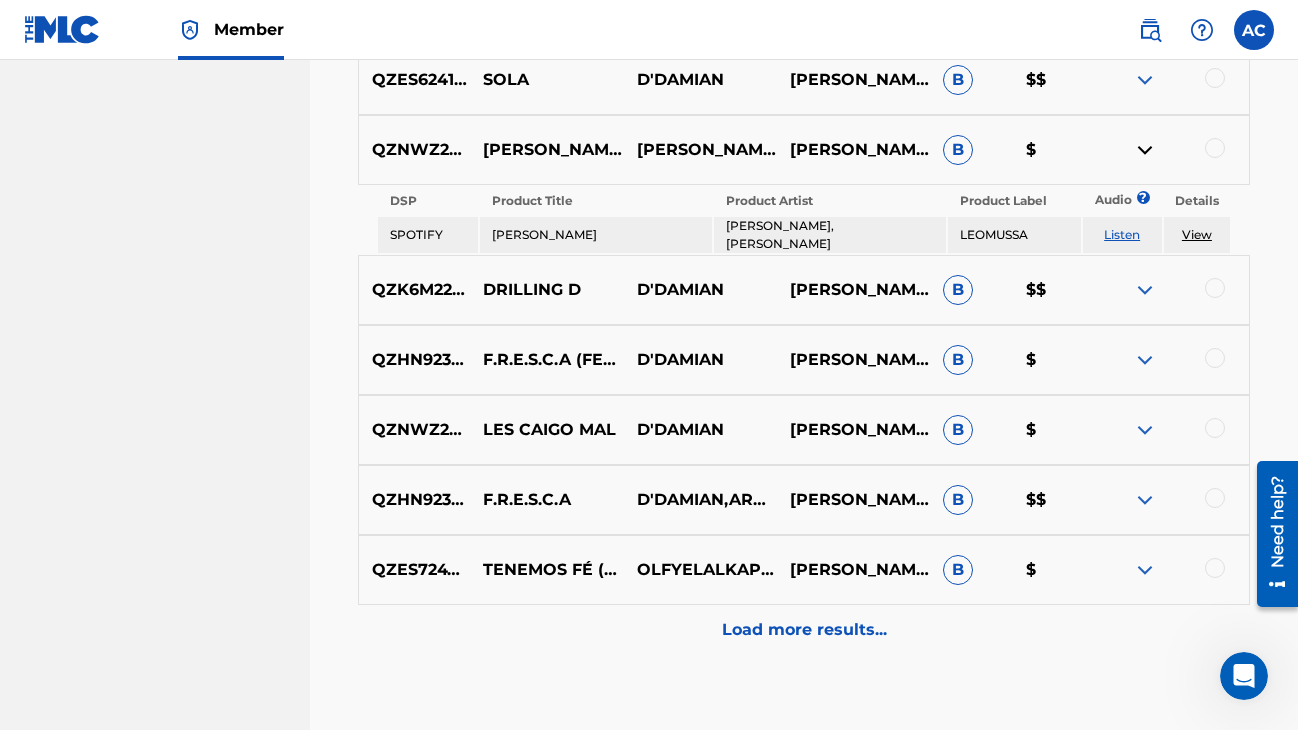 click at bounding box center (1145, 500) 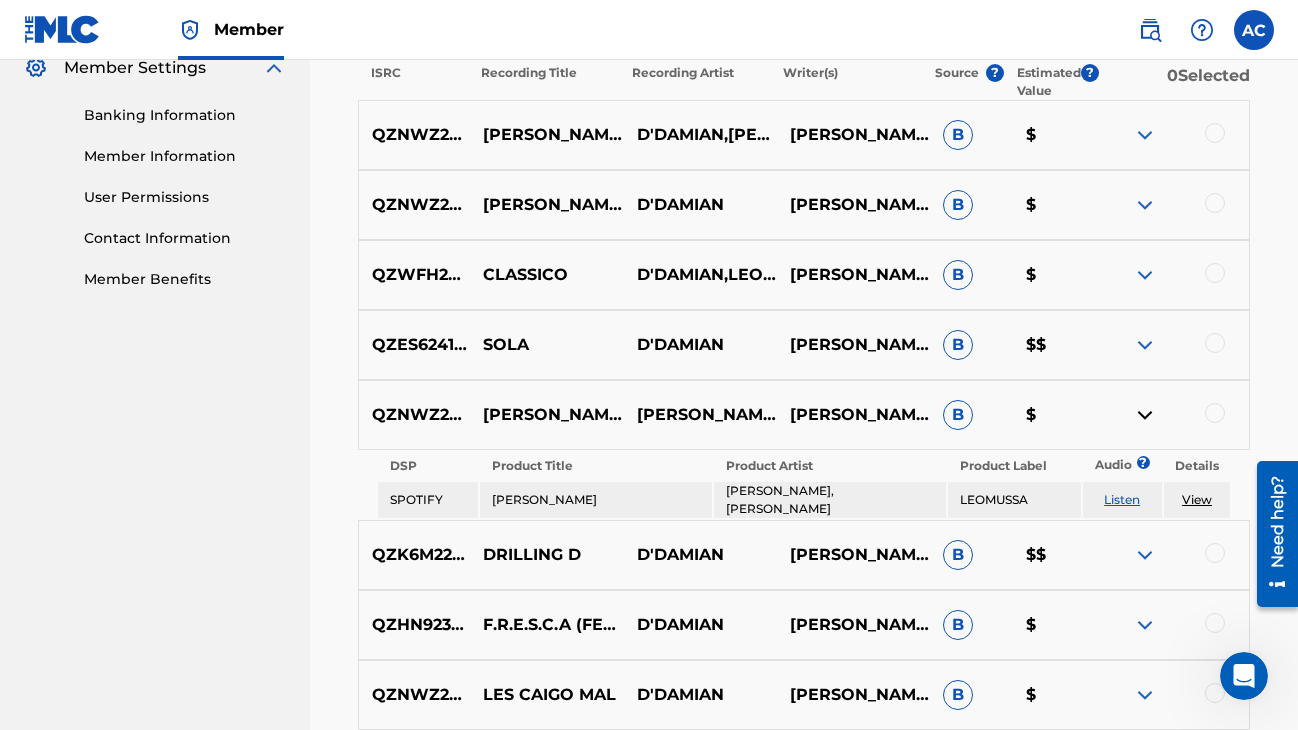 scroll, scrollTop: 663, scrollLeft: 0, axis: vertical 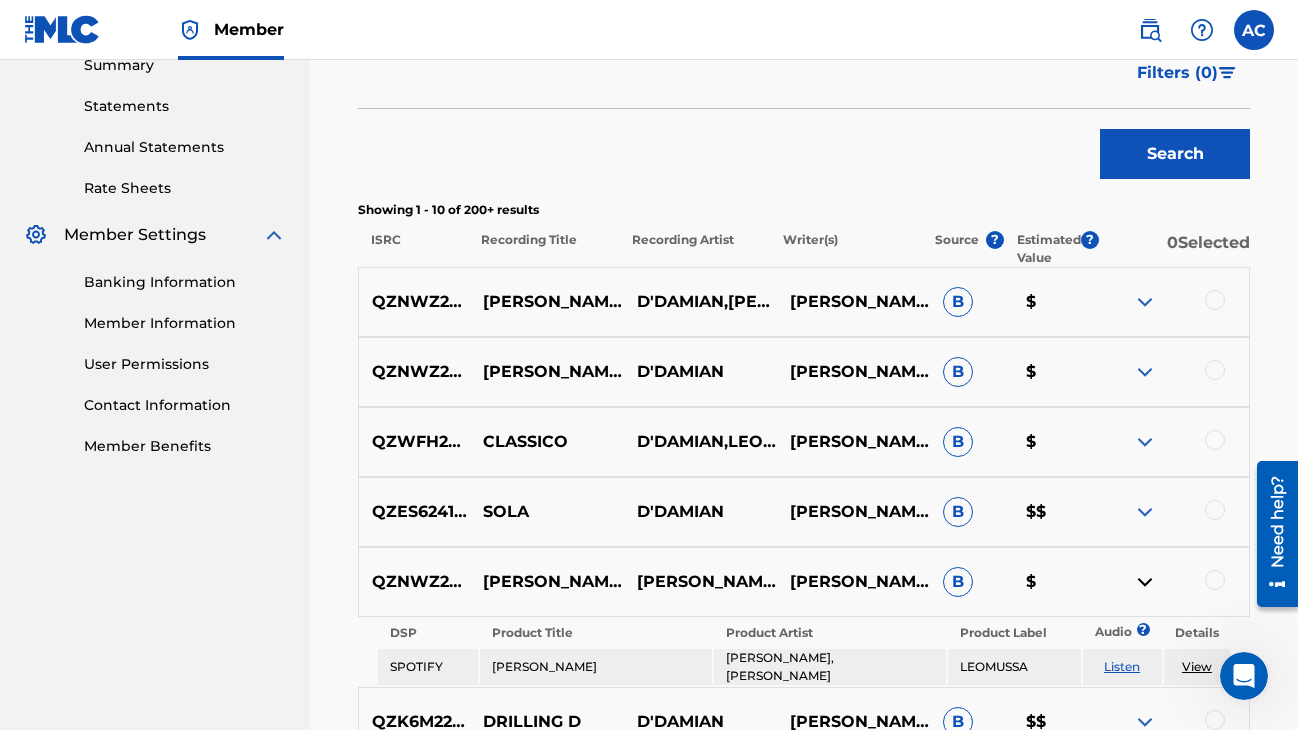 click on "[PERSON_NAME]" at bounding box center [852, 302] 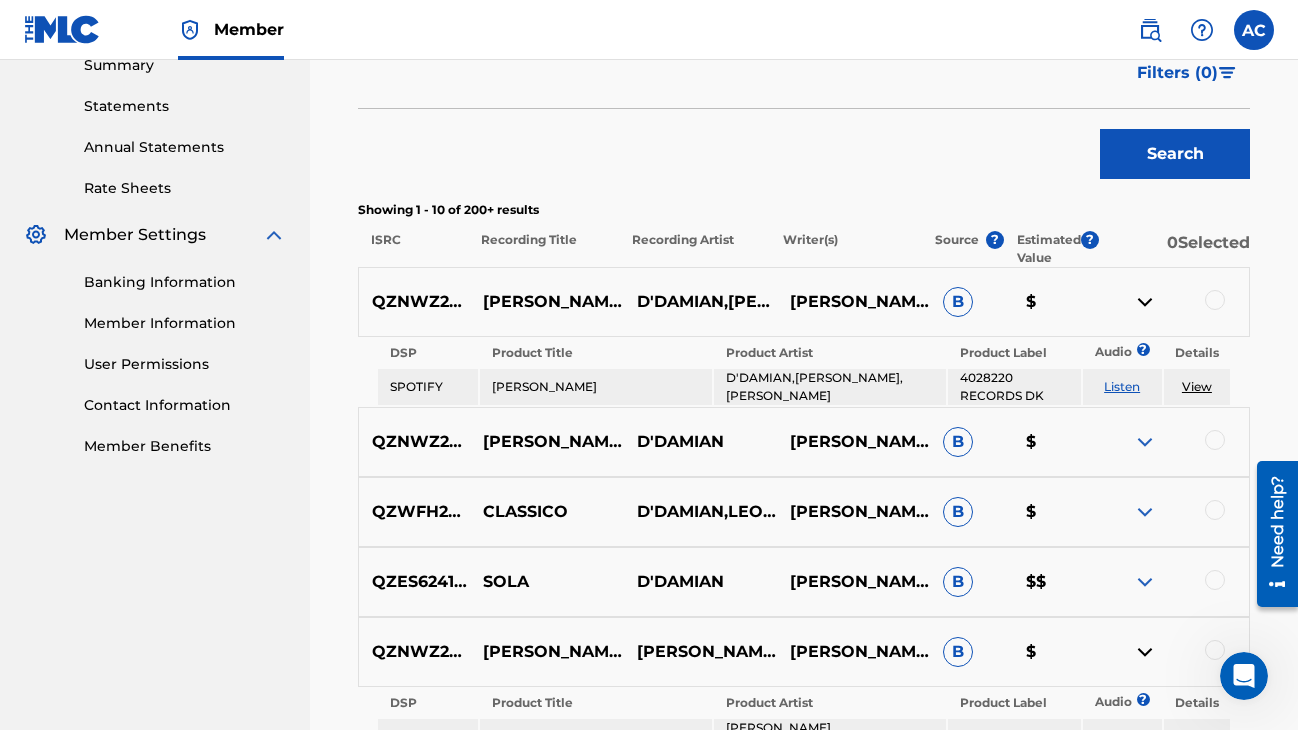 click on "QZNWZ2491085 [PERSON_NAME] (FEAT. [PERSON_NAME] & [PERSON_NAME]) D'[PERSON_NAME] [PERSON_NAME] B $" at bounding box center [804, 442] 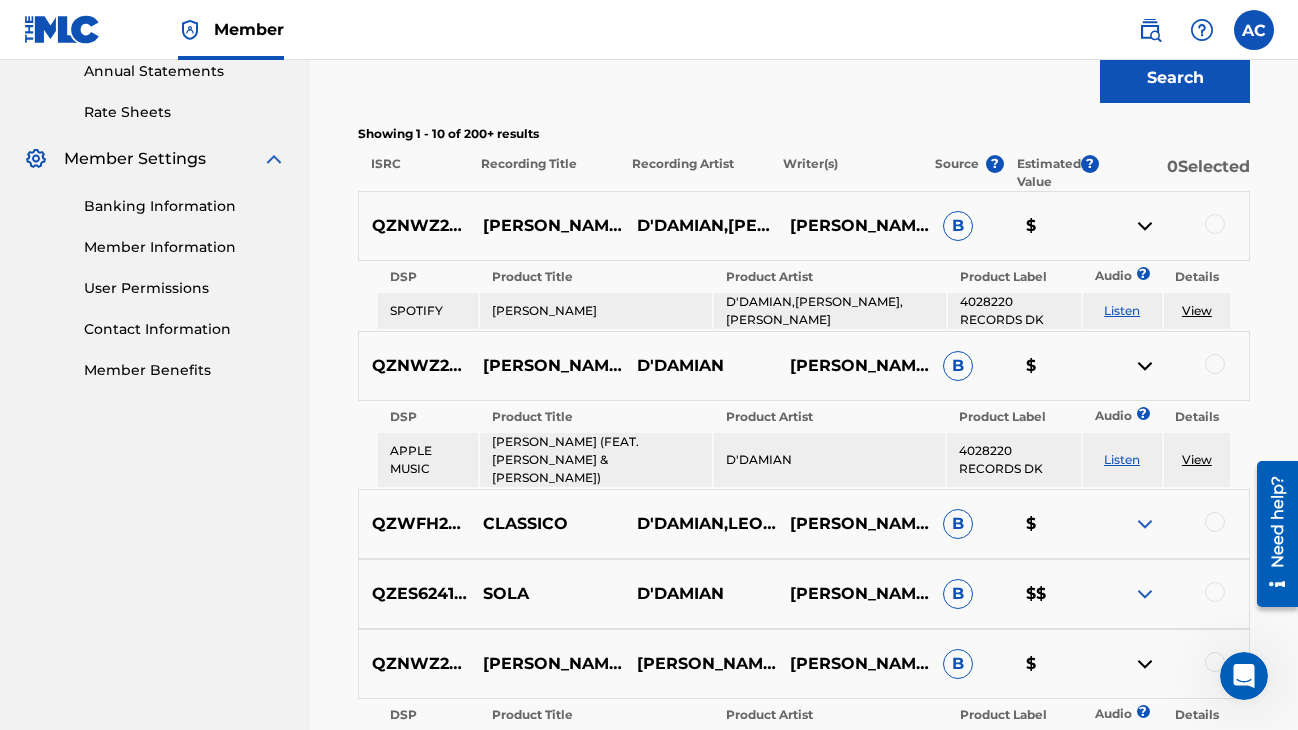 scroll, scrollTop: 738, scrollLeft: 0, axis: vertical 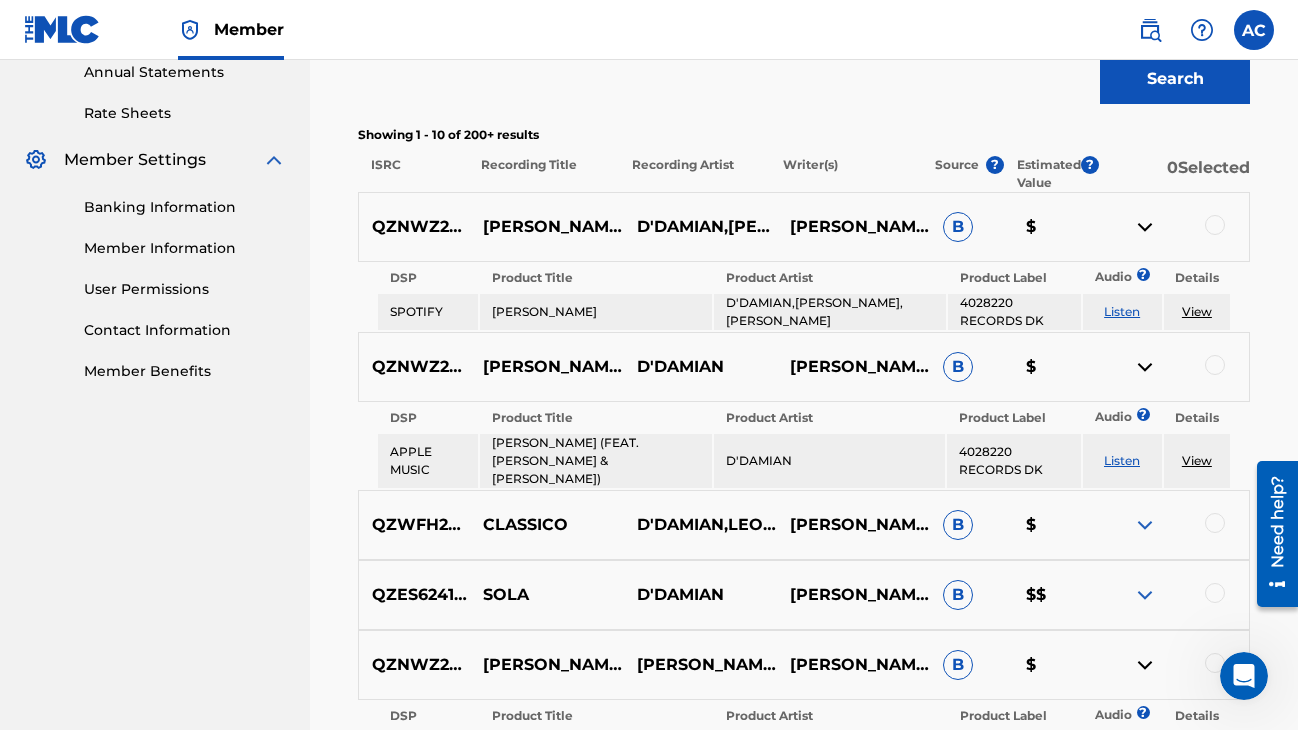 click at bounding box center [1215, 225] 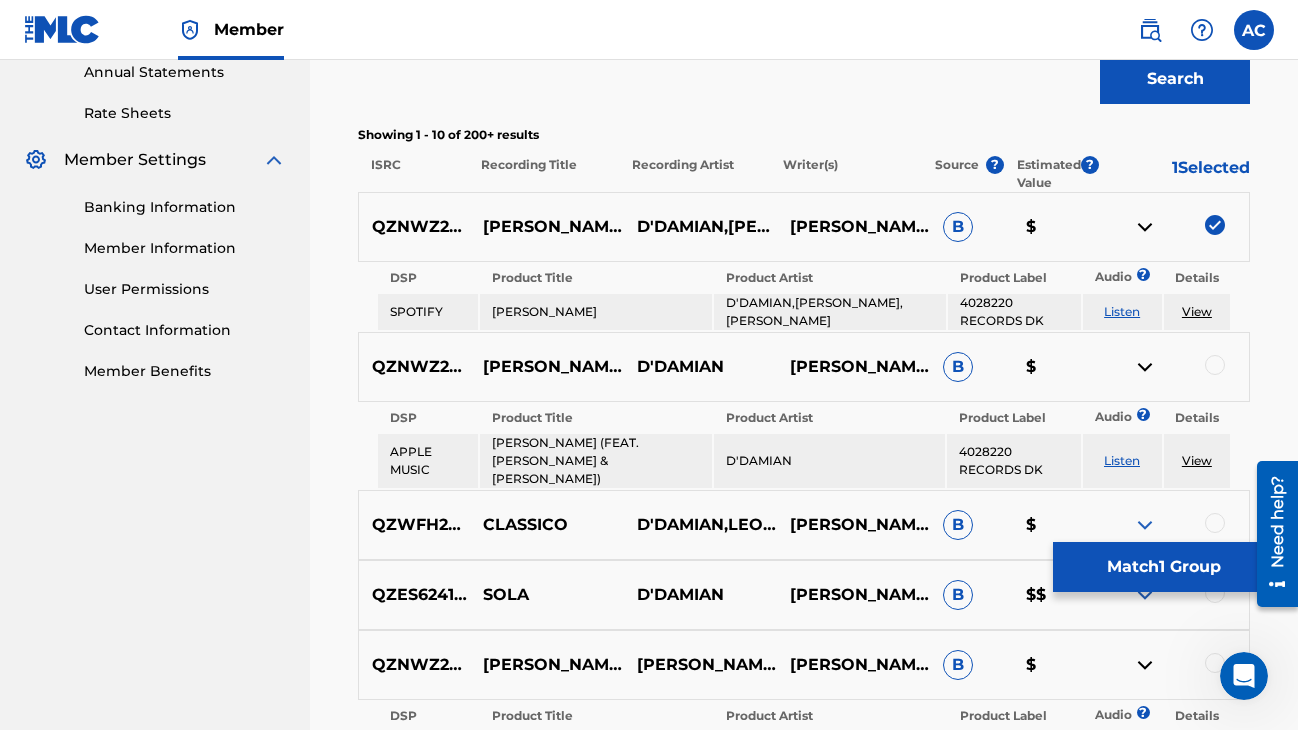click at bounding box center [1215, 365] 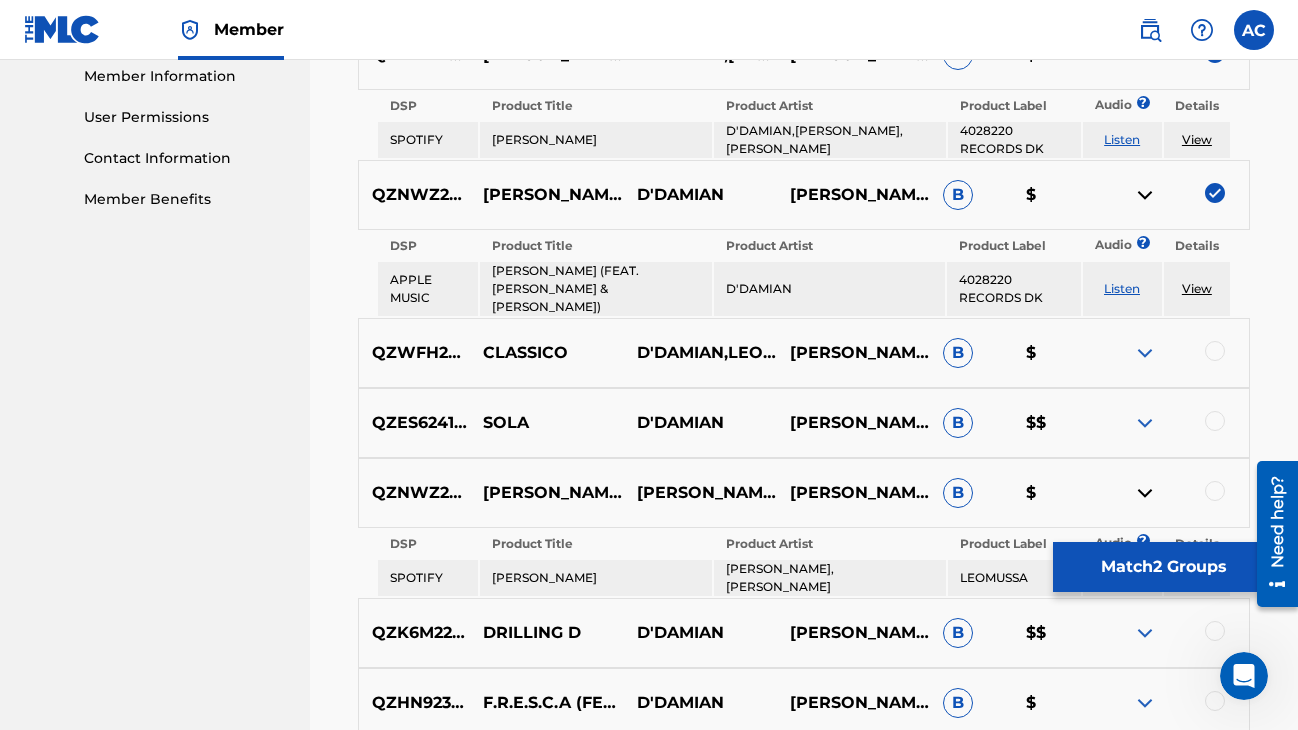 scroll, scrollTop: 878, scrollLeft: 0, axis: vertical 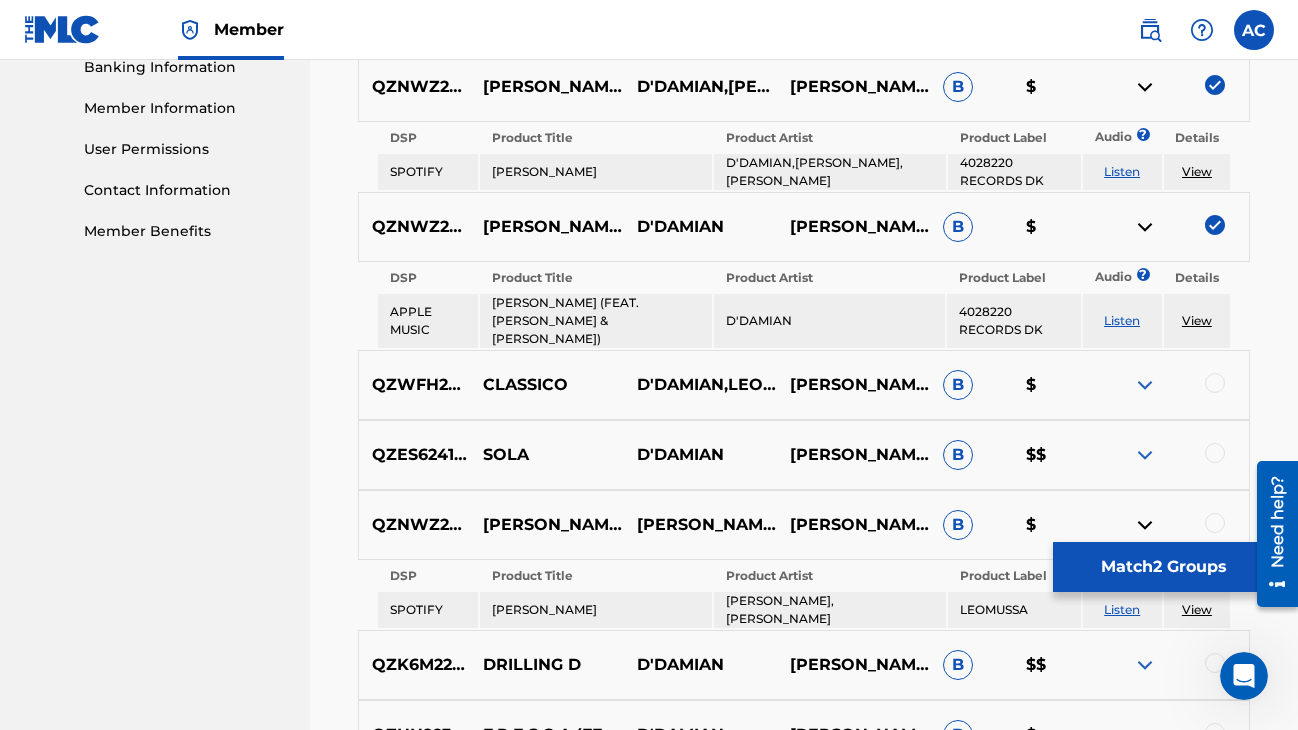 click on "Match  2 Groups" at bounding box center (1163, 567) 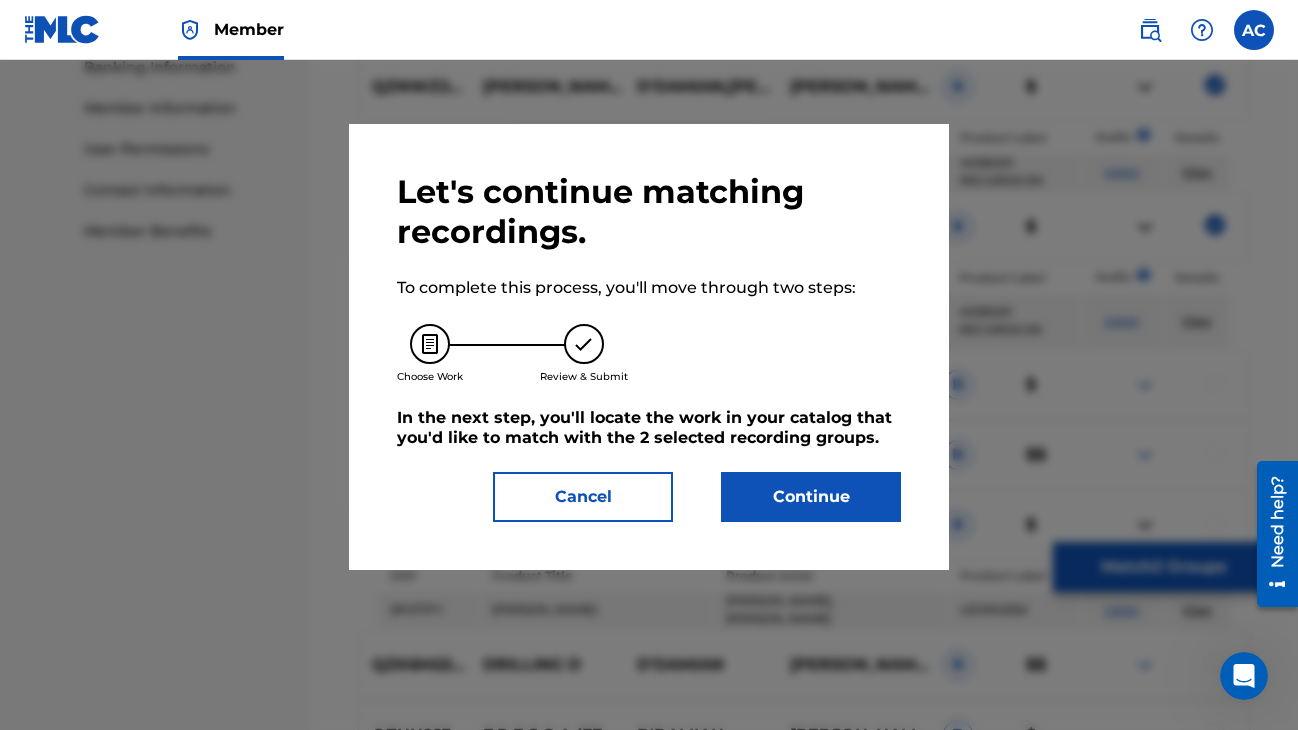 click on "Continue" at bounding box center (811, 497) 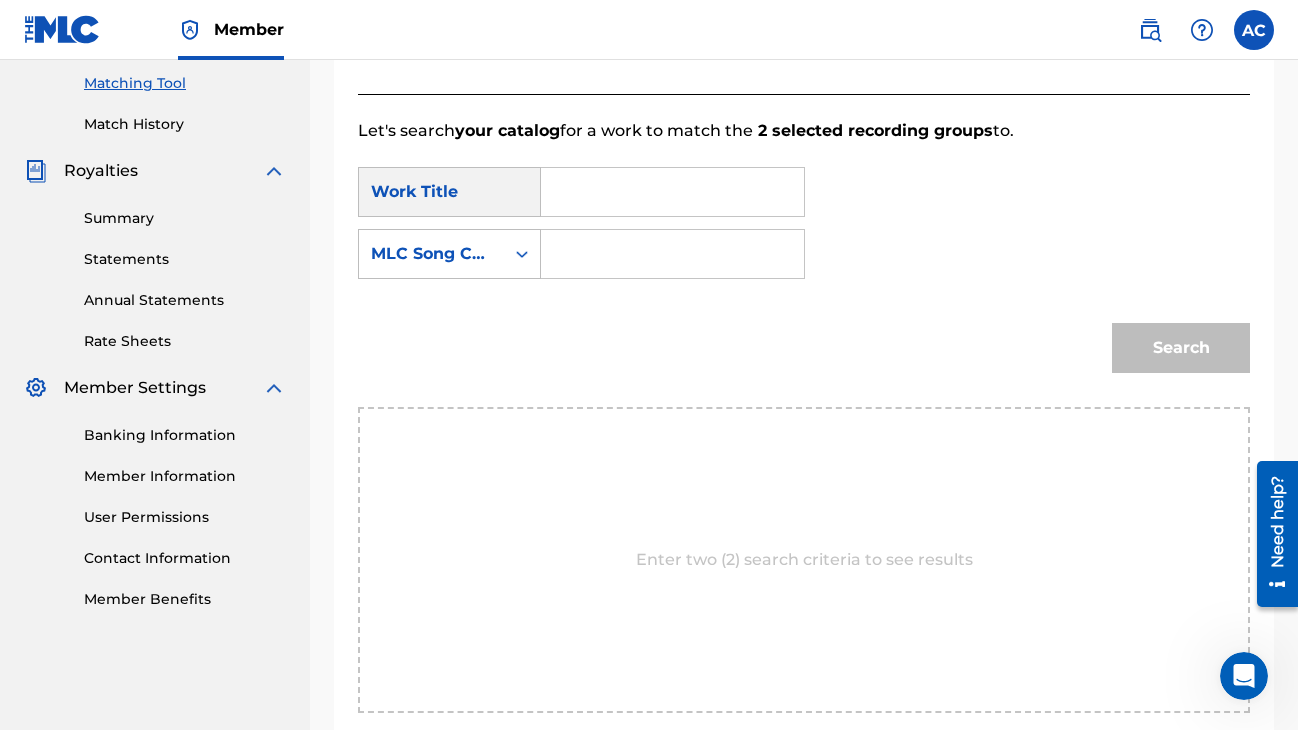 click at bounding box center (672, 192) 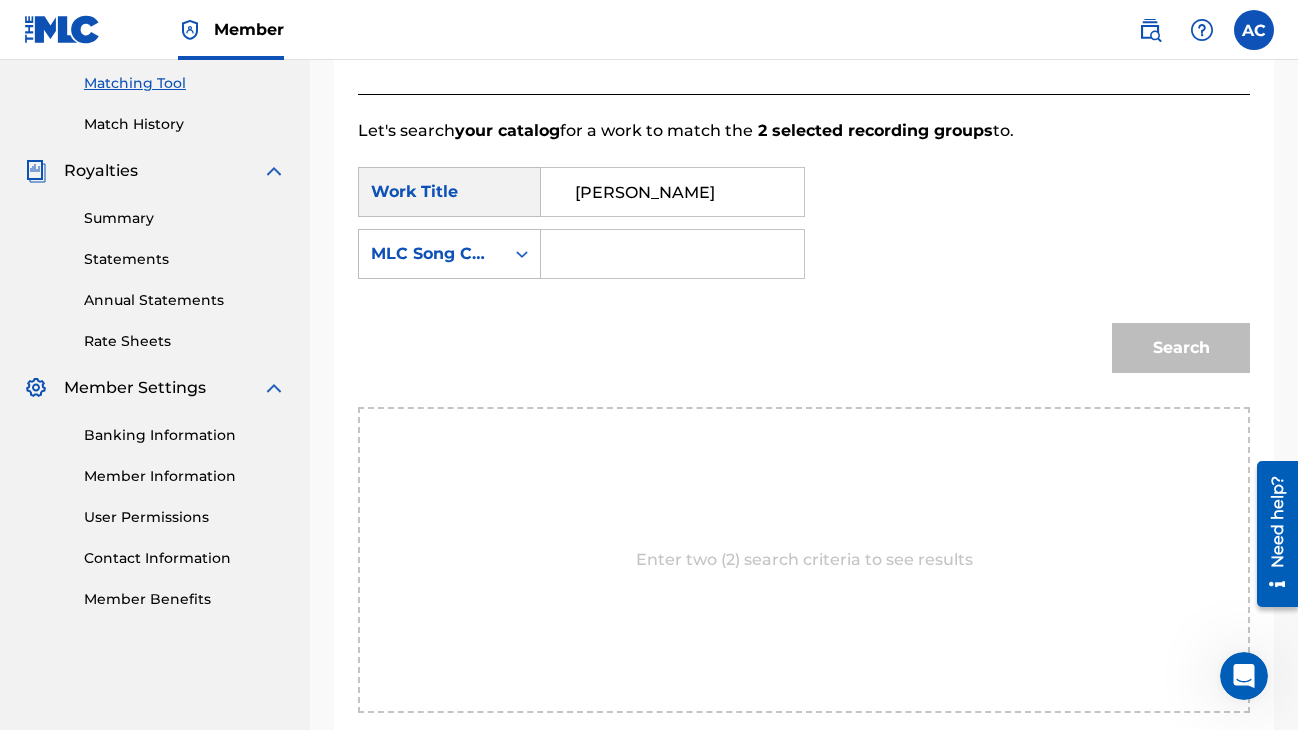 type on "[PERSON_NAME]" 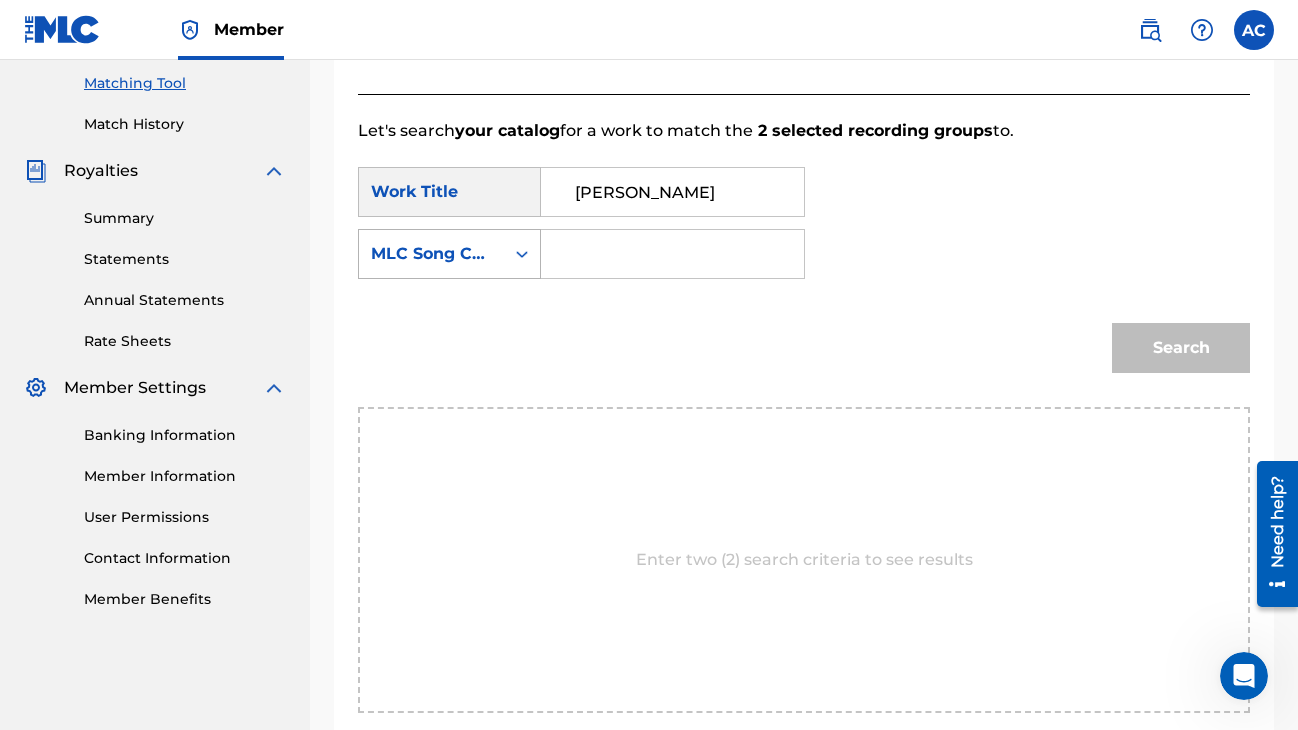 click on "MLC Song Code" at bounding box center (431, 254) 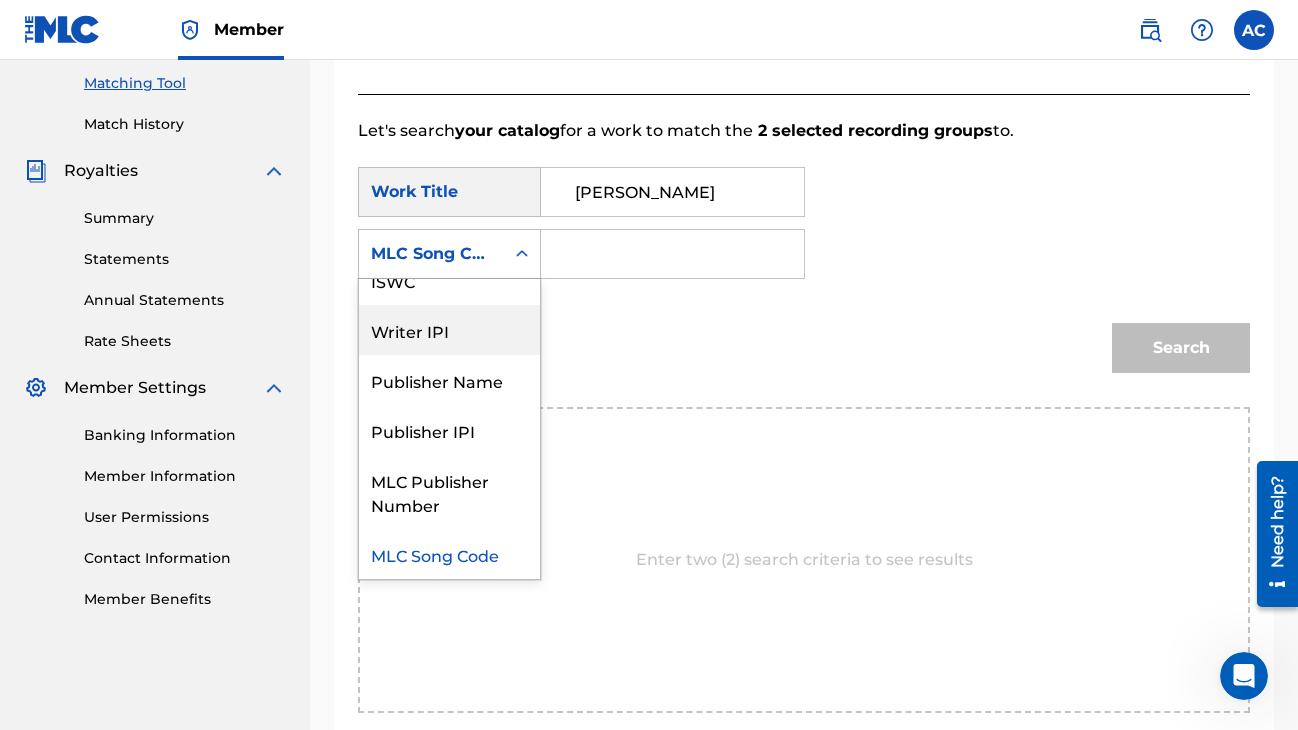 scroll, scrollTop: 0, scrollLeft: 0, axis: both 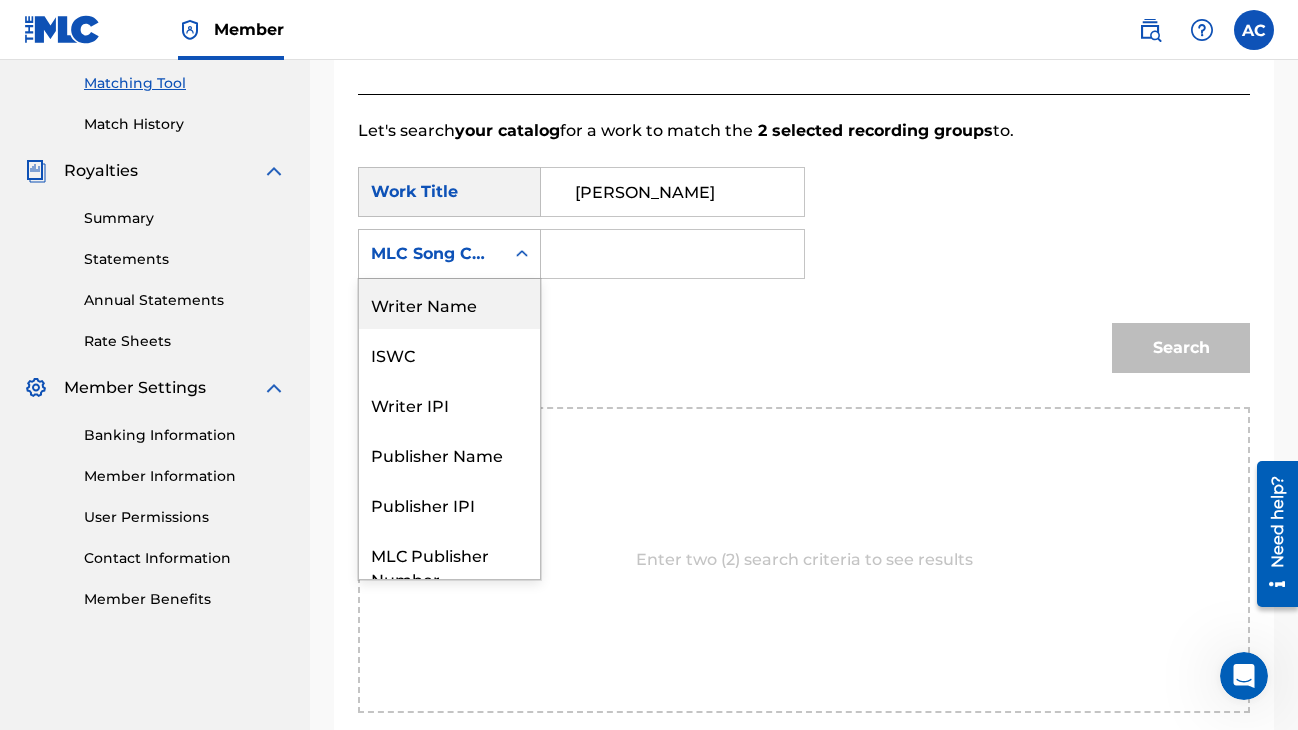 click on "Writer Name" at bounding box center [449, 304] 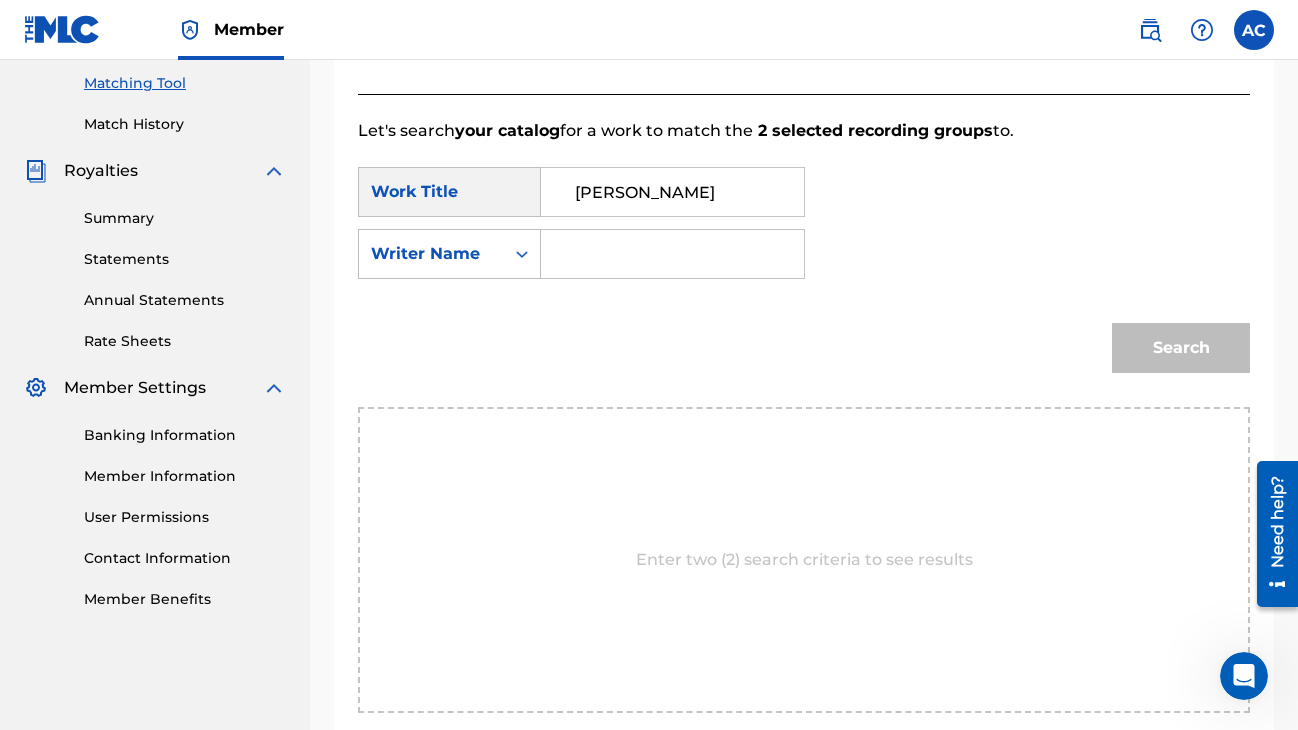 click at bounding box center (672, 254) 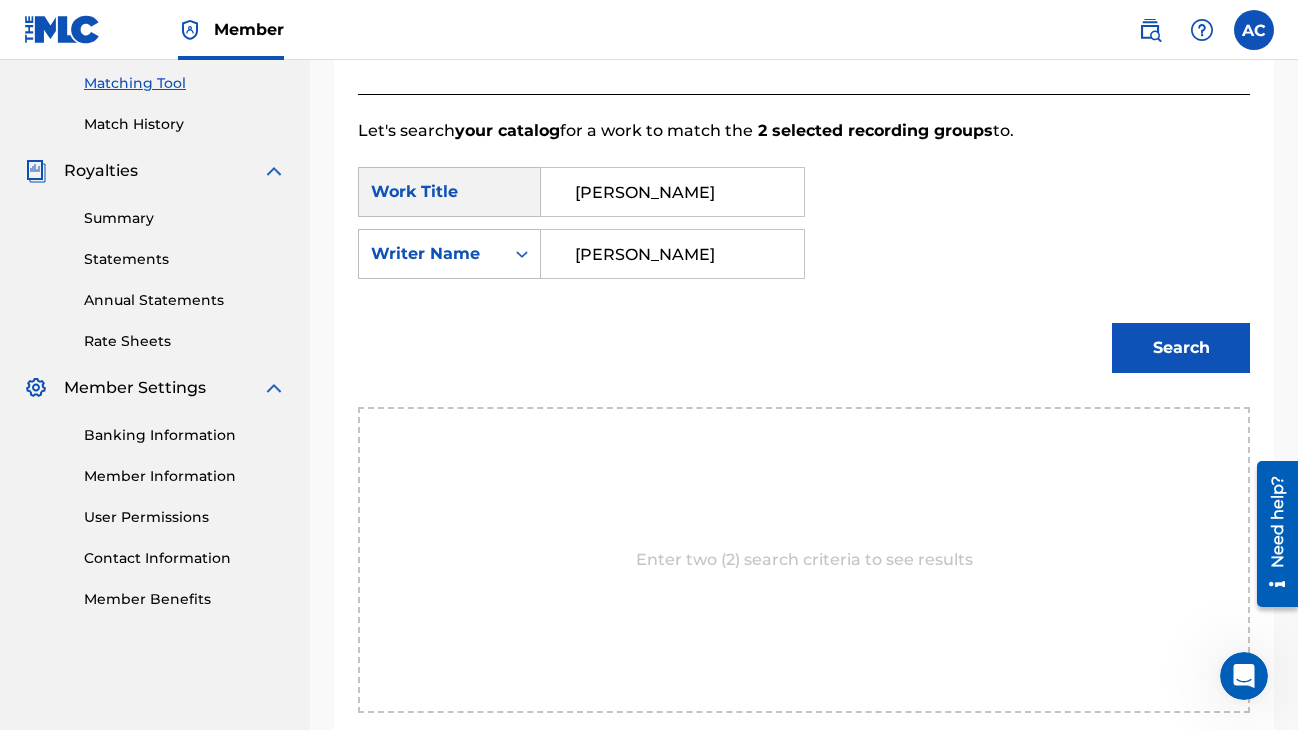 click on "[PERSON_NAME]" at bounding box center (672, 254) 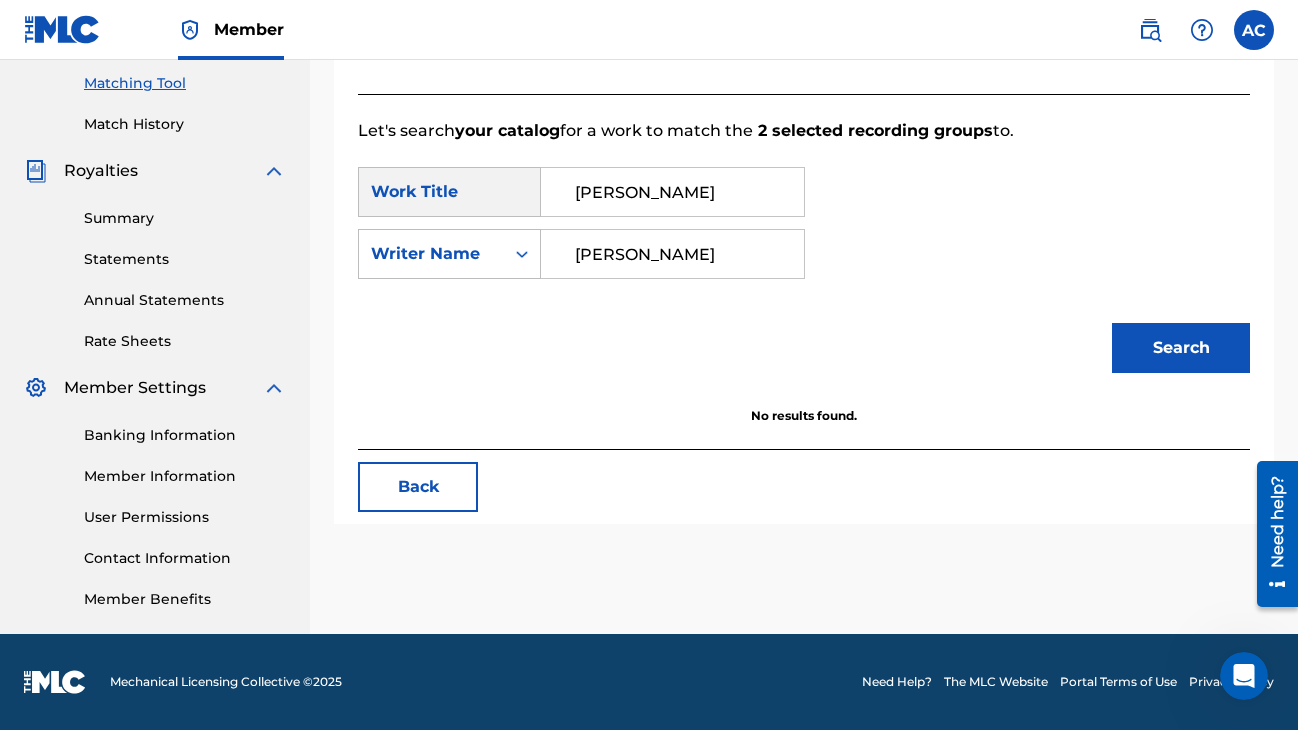 drag, startPoint x: 641, startPoint y: 189, endPoint x: 484, endPoint y: 189, distance: 157 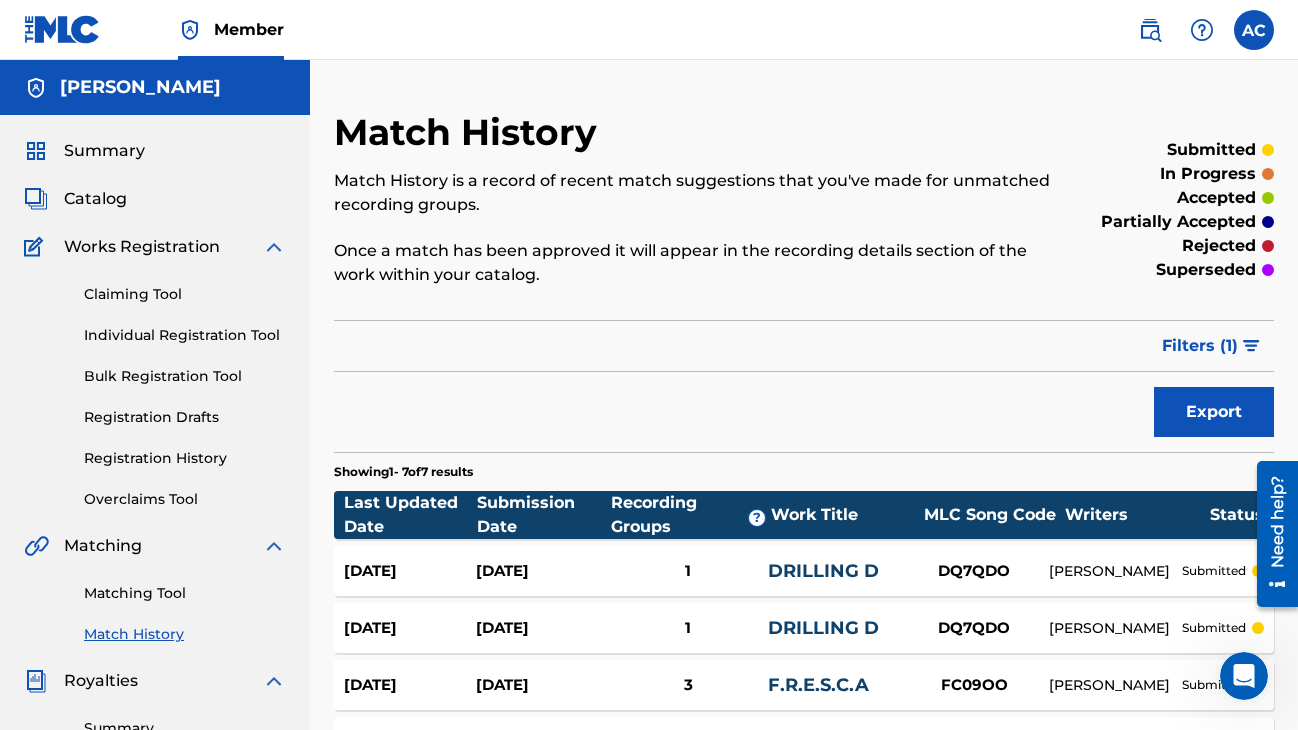 scroll, scrollTop: 0, scrollLeft: 0, axis: both 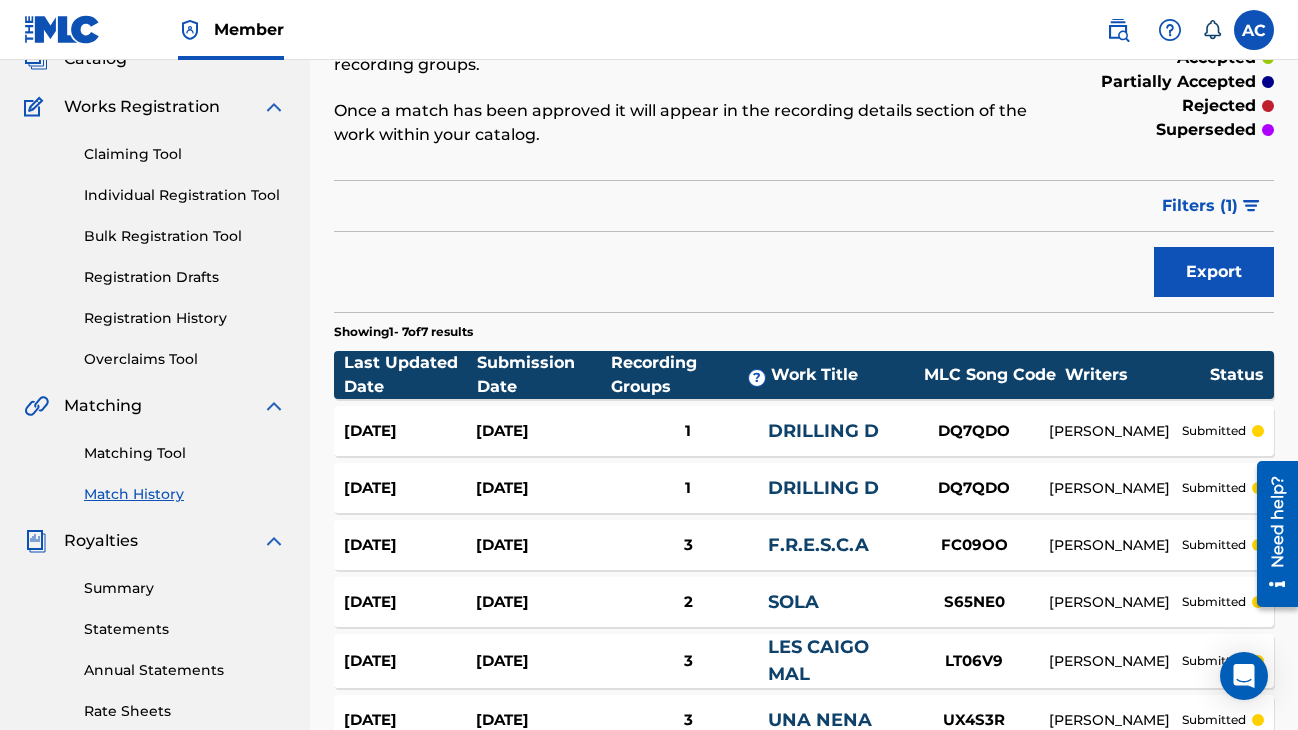 click on "Export" at bounding box center (1214, 272) 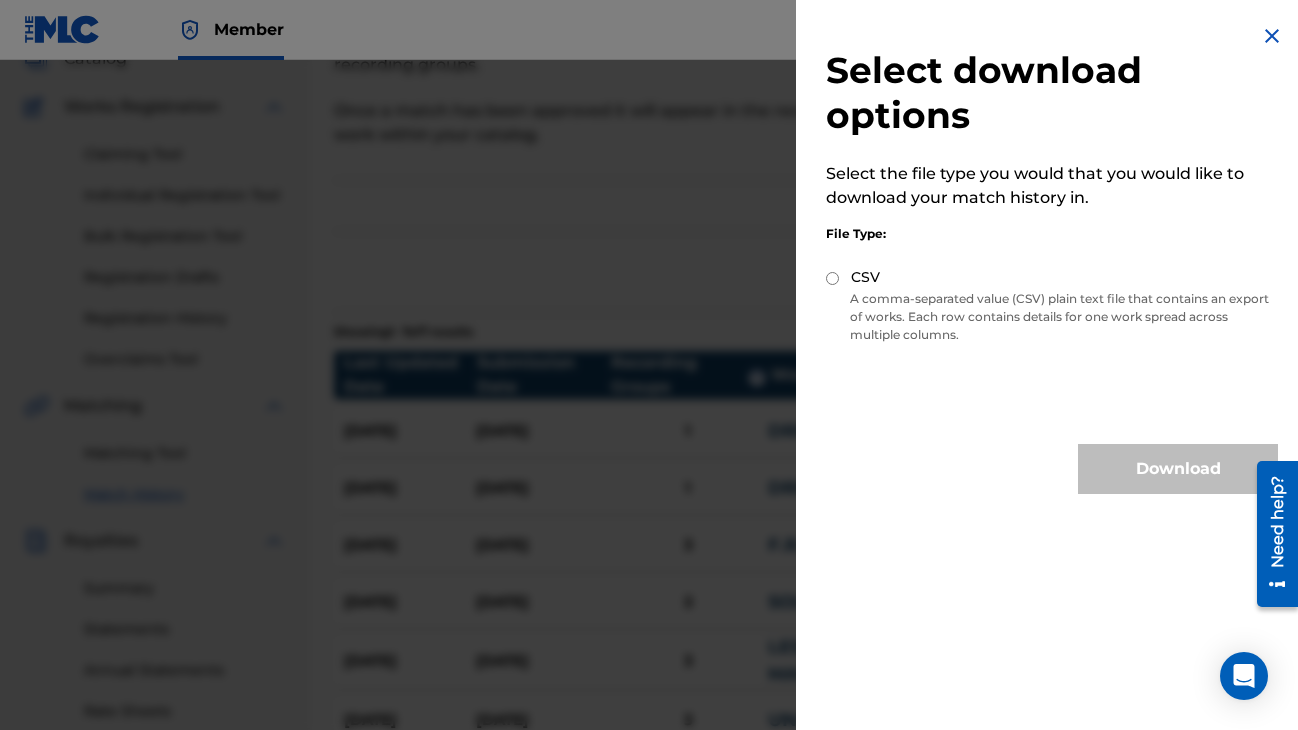 click on "CSV" at bounding box center [1052, 278] 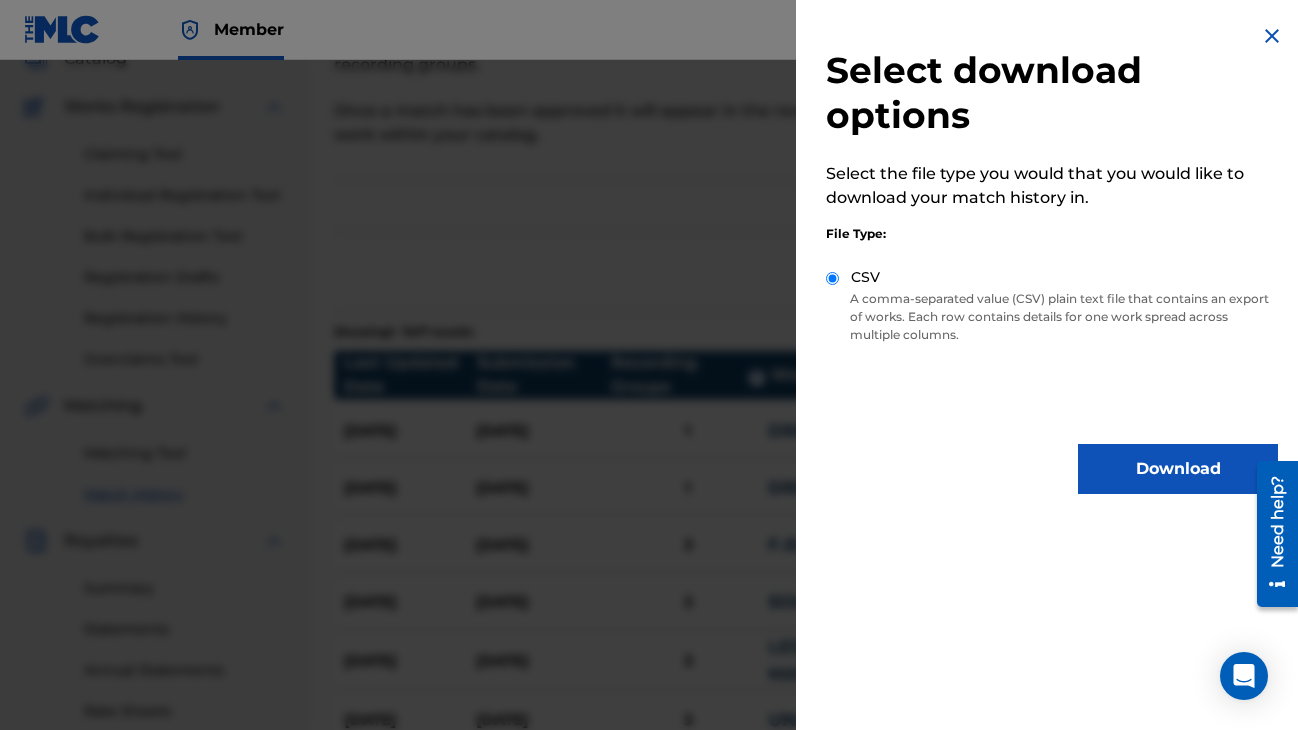 click on "Download" at bounding box center [1178, 469] 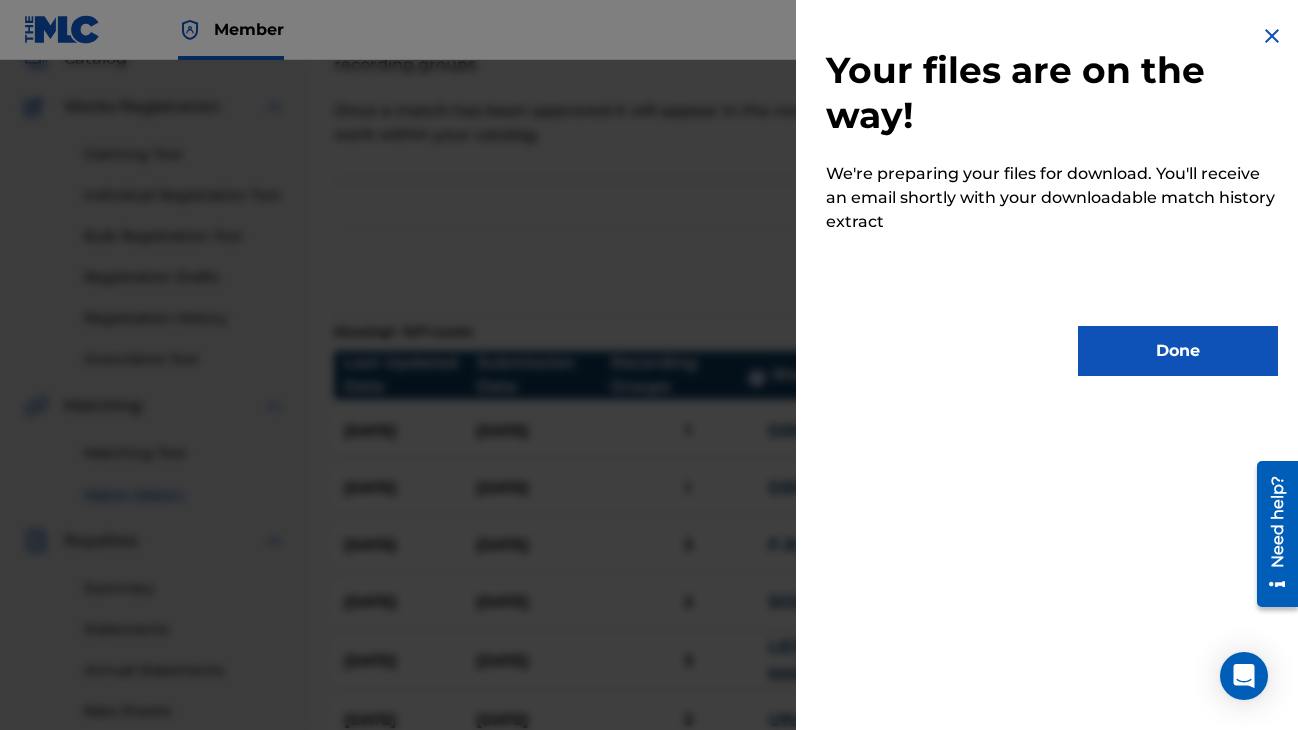 click on "Done" at bounding box center [1178, 351] 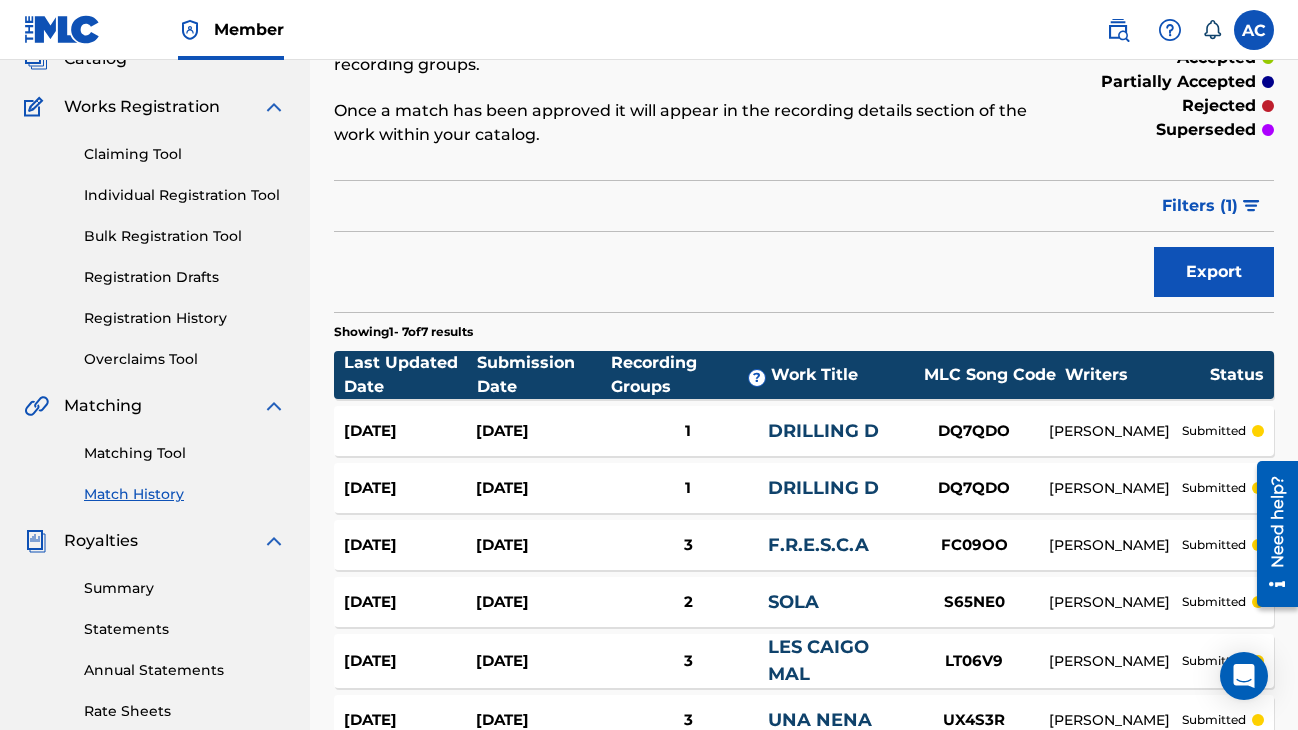 click on "Filter Submission Status Filter   submitted     accepted     partially accepted     rejected     in progress     superseded   Sort Submission Date Last Updated Remove Filters Apply Filters Filters ( 1 )" at bounding box center (804, 206) 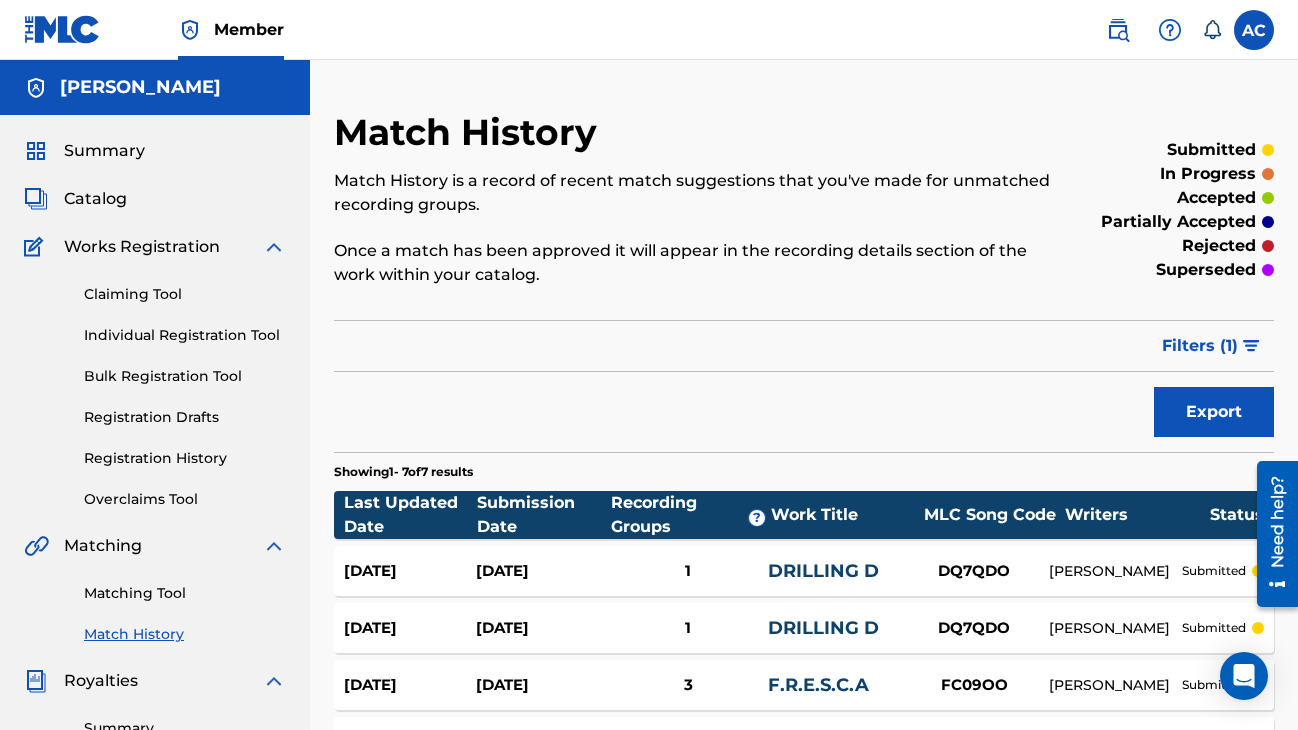 scroll, scrollTop: 0, scrollLeft: 0, axis: both 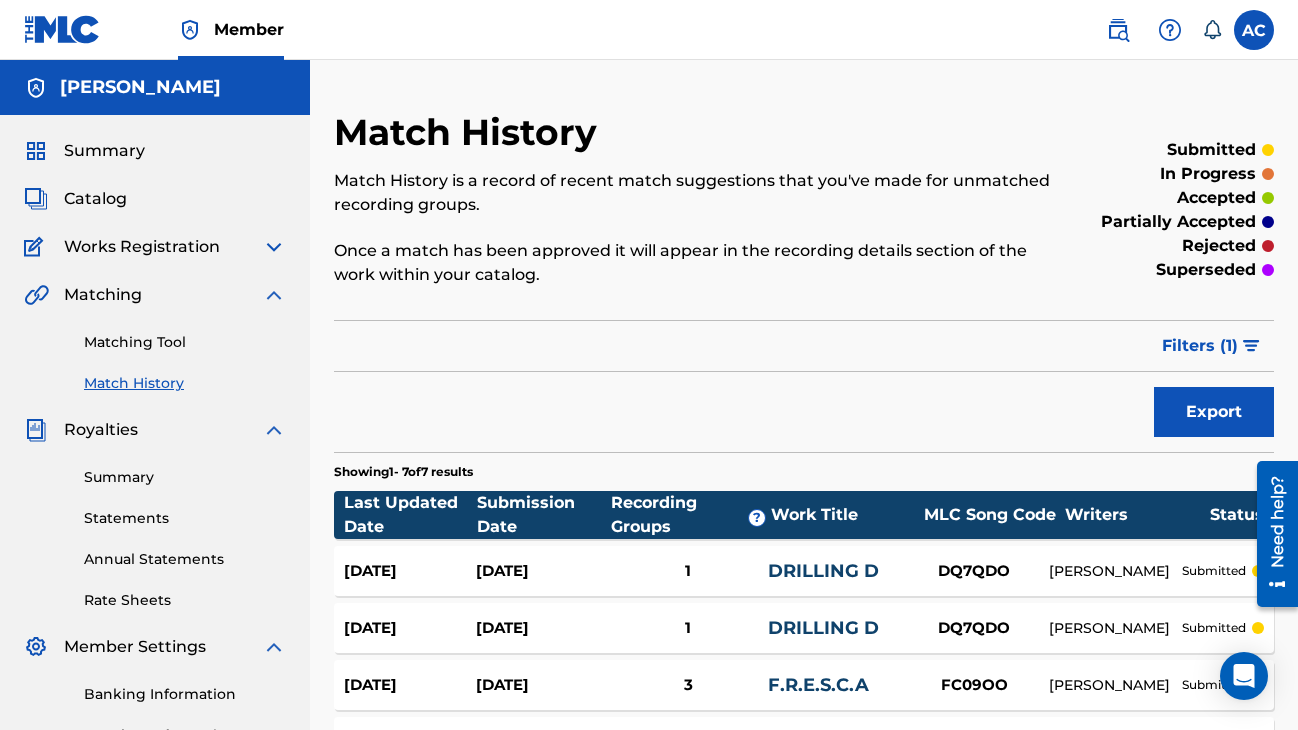click at bounding box center [274, 295] 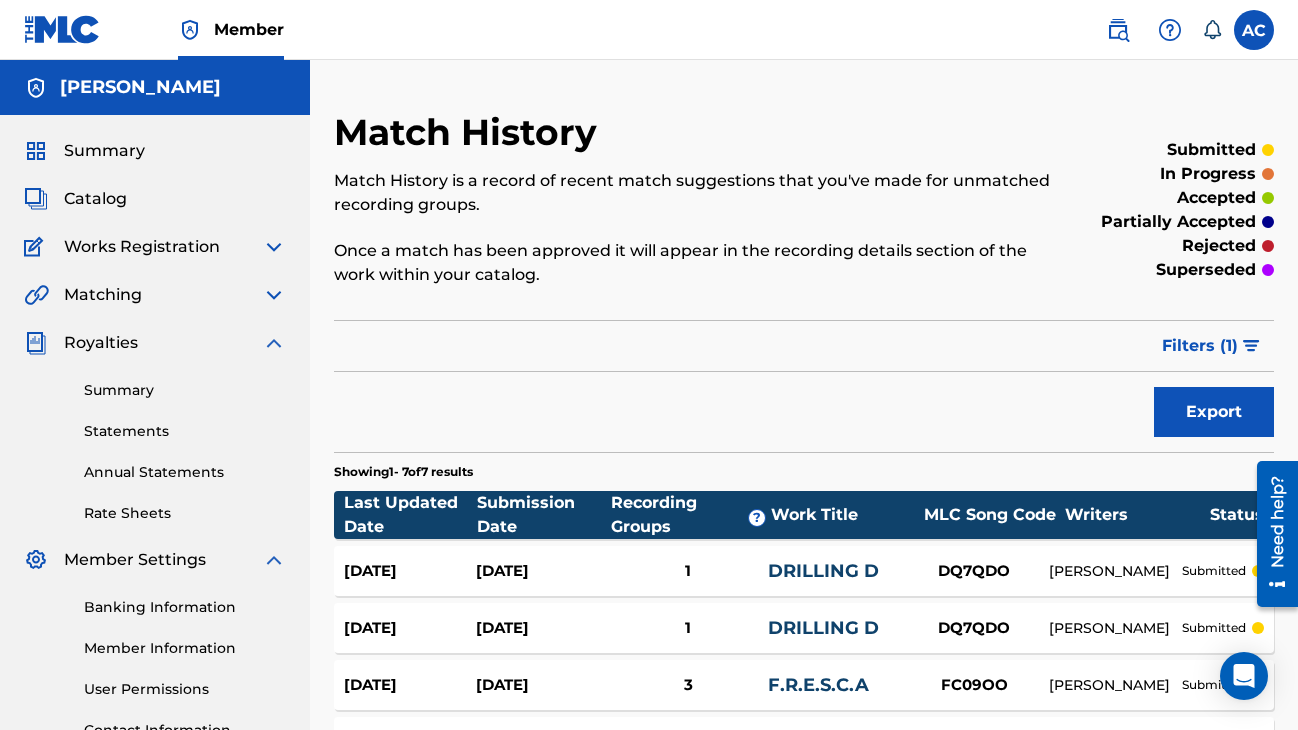 click at bounding box center [274, 343] 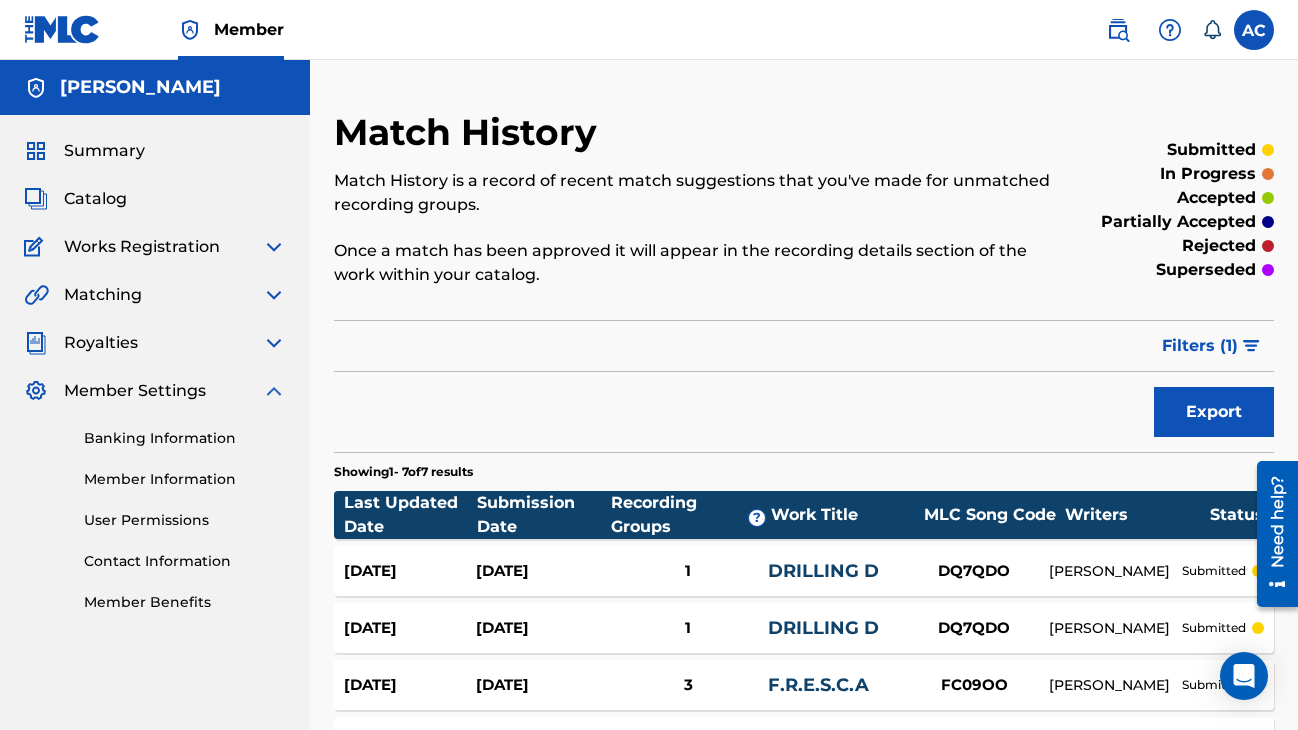 click at bounding box center (274, 391) 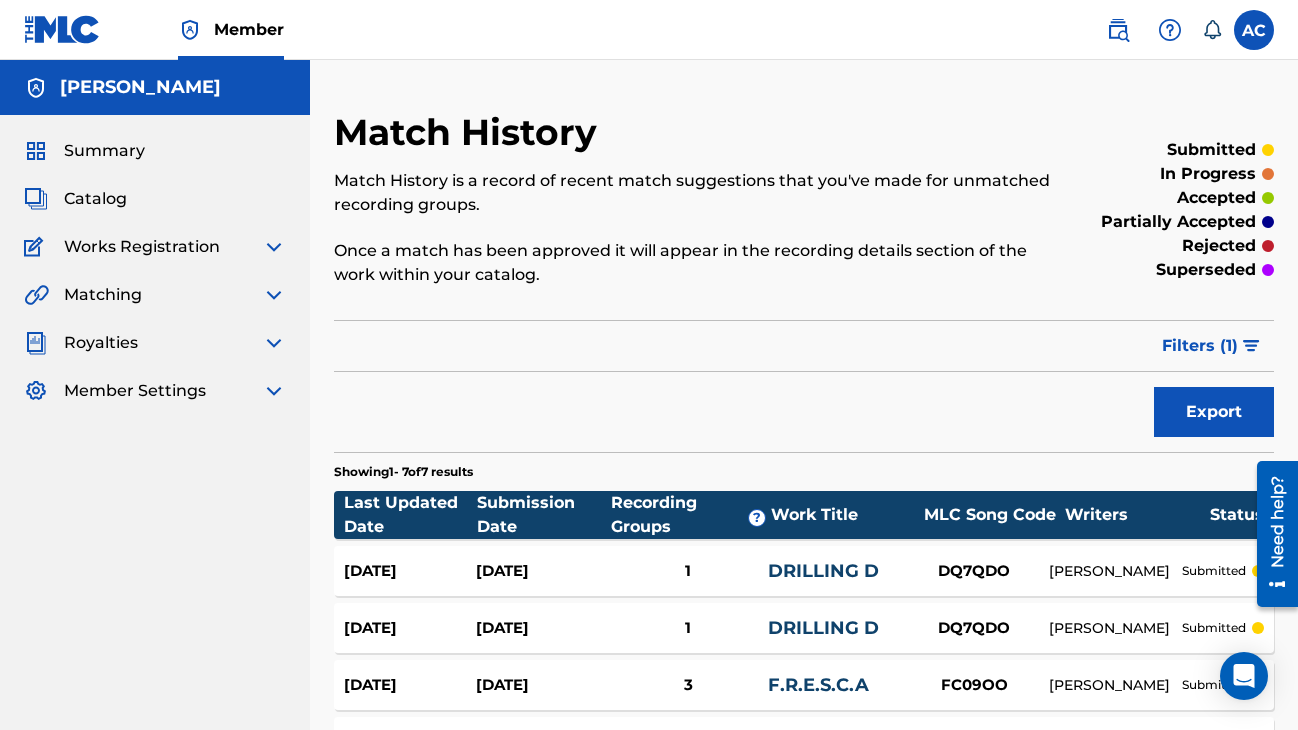 click at bounding box center [1118, 30] 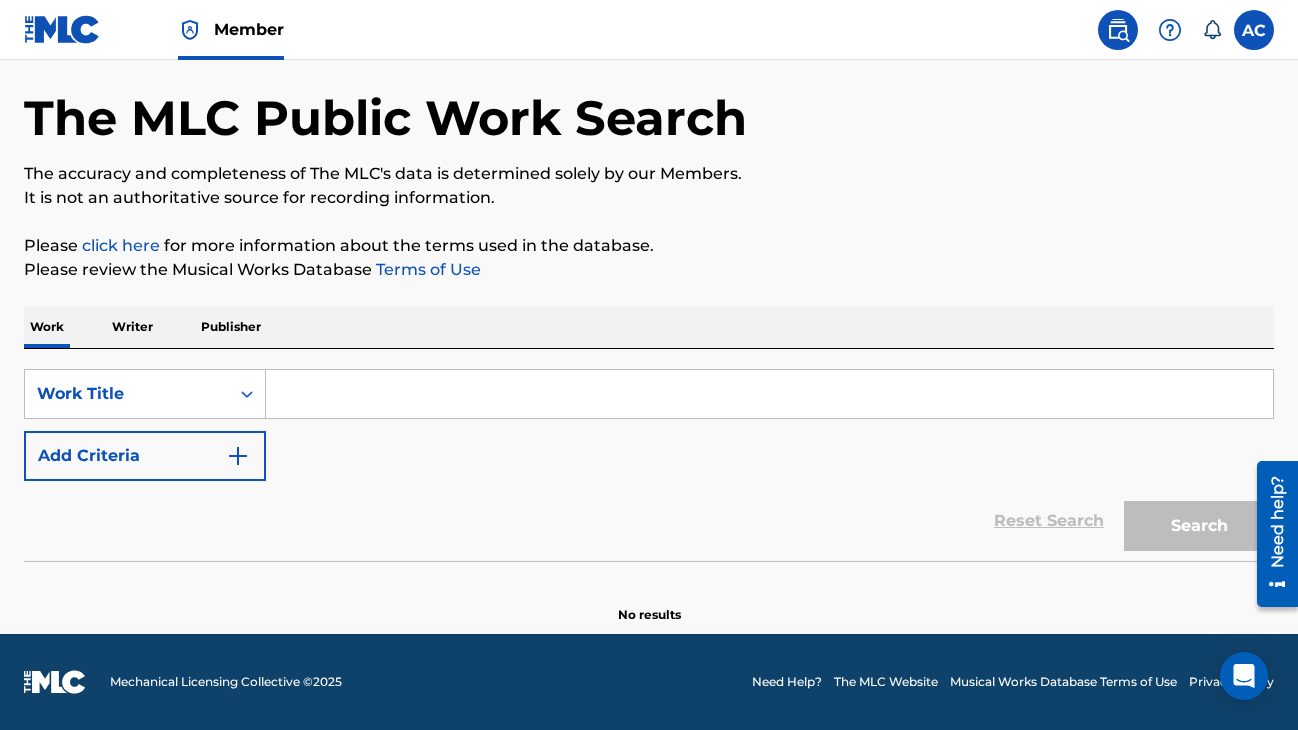 scroll, scrollTop: 76, scrollLeft: 0, axis: vertical 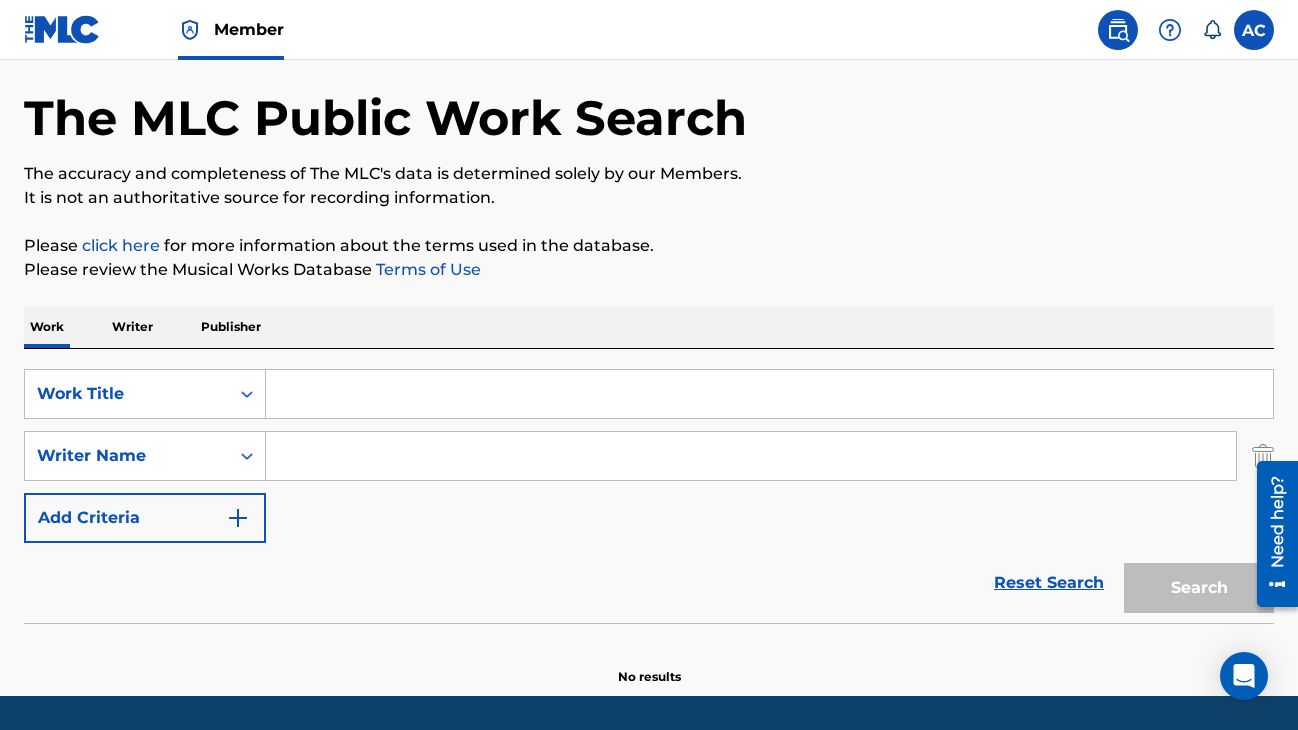 click at bounding box center (751, 456) 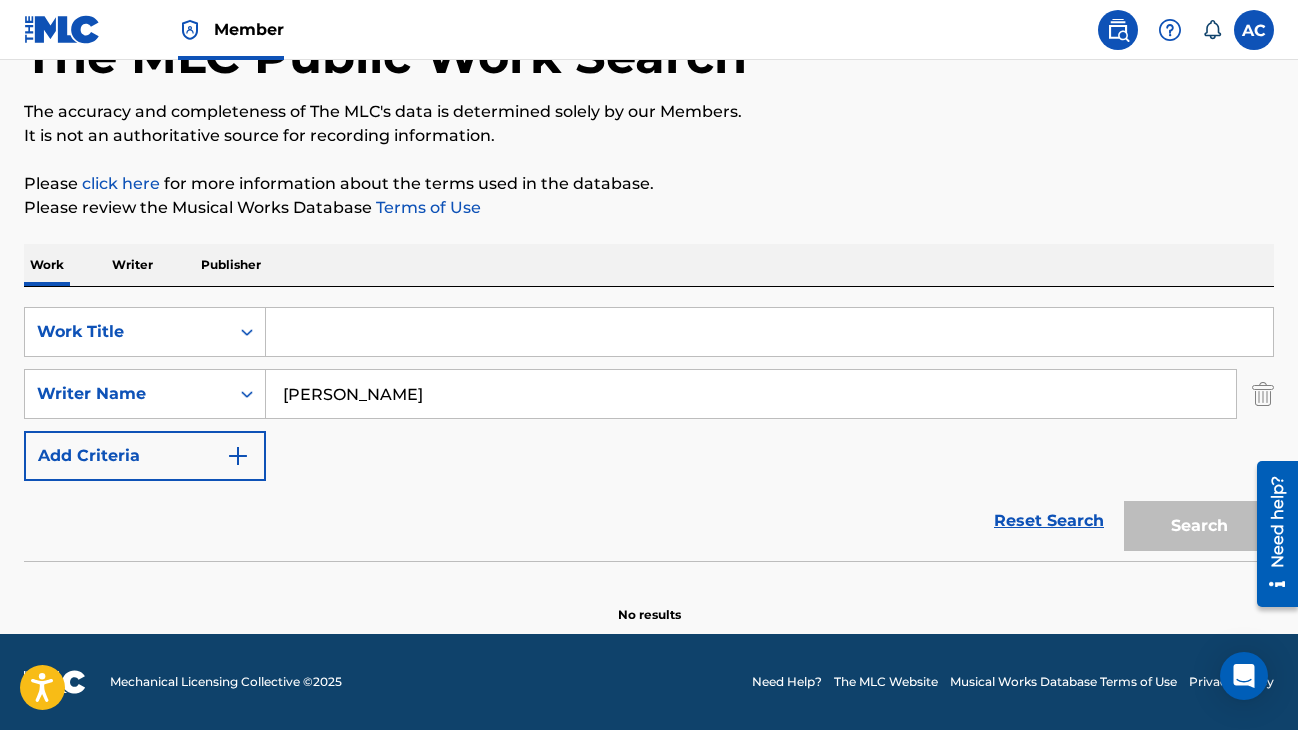 scroll, scrollTop: 138, scrollLeft: 0, axis: vertical 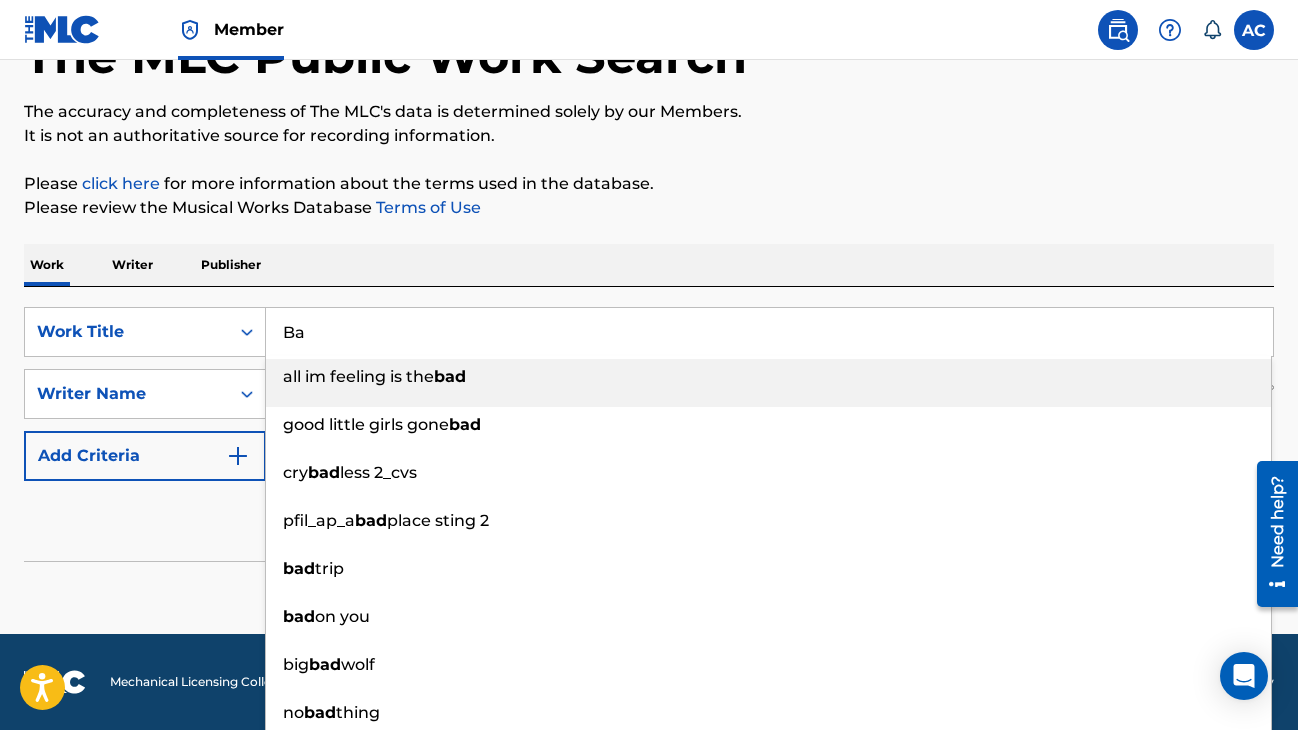 type on "B" 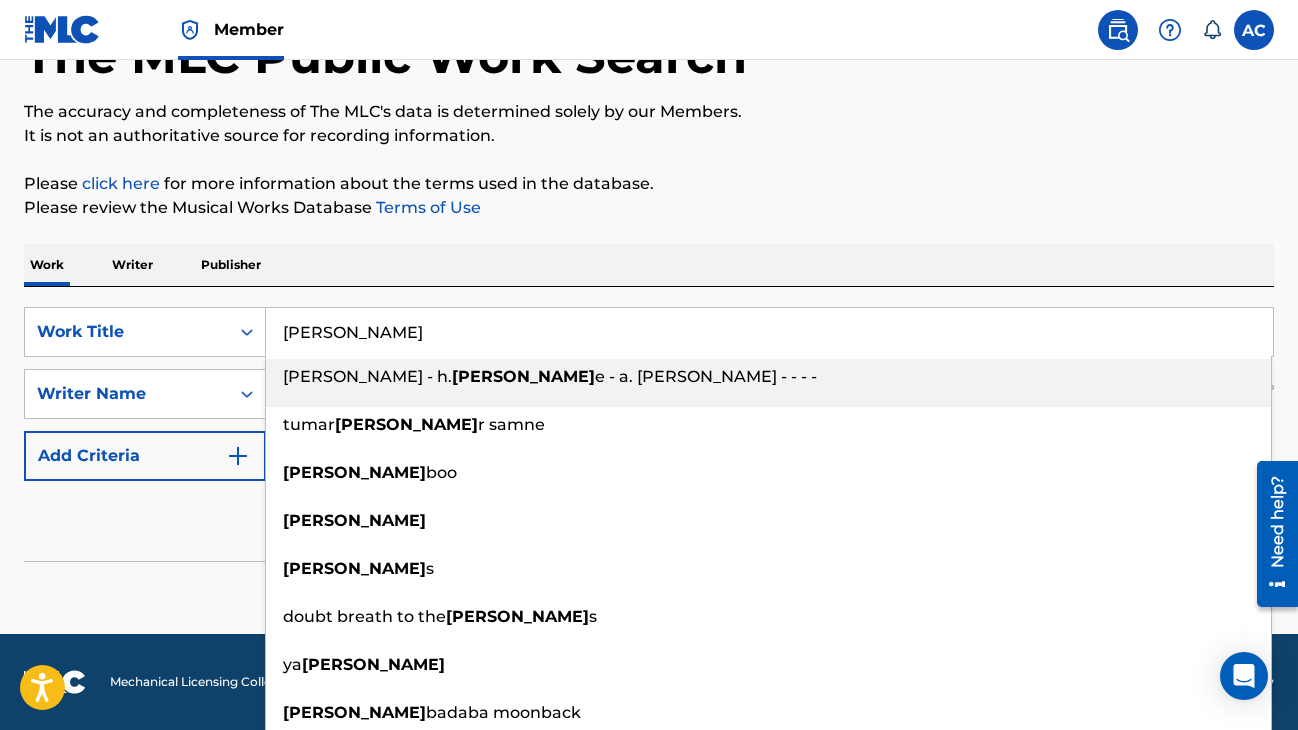 type on "[PERSON_NAME]" 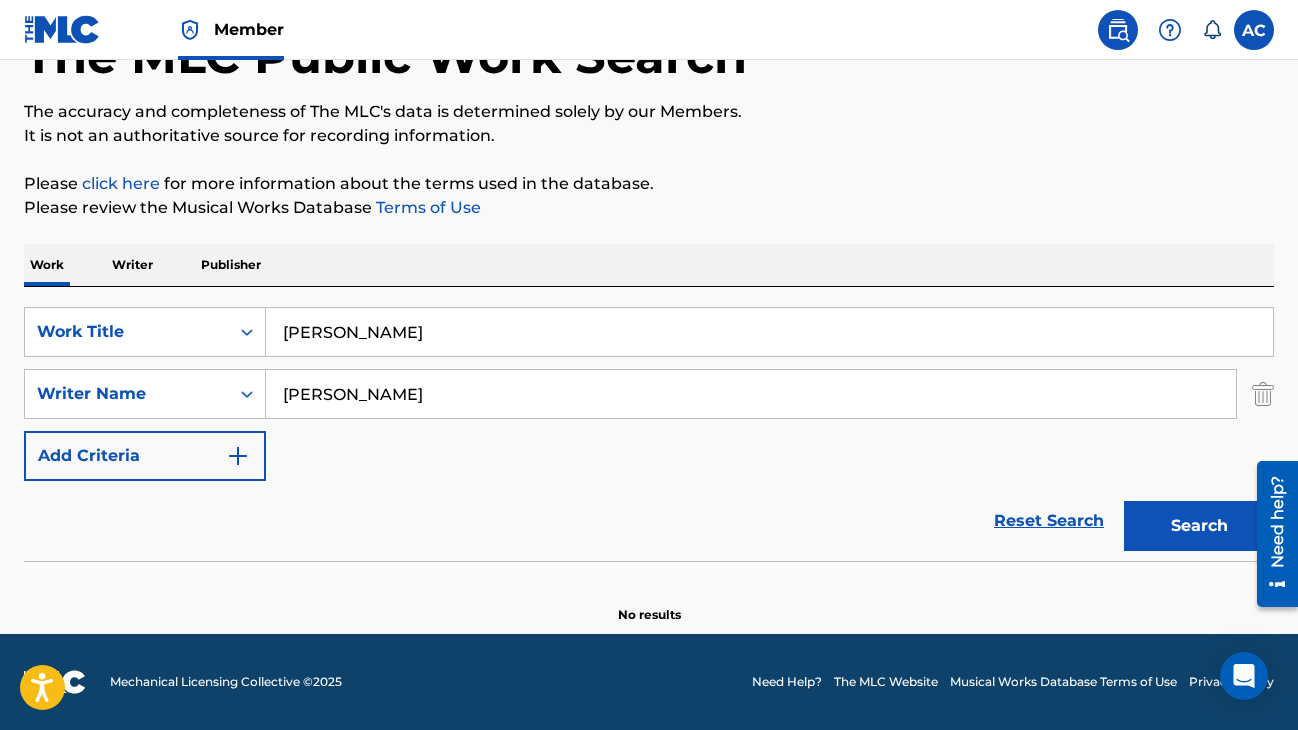 click on "Search" at bounding box center [1199, 526] 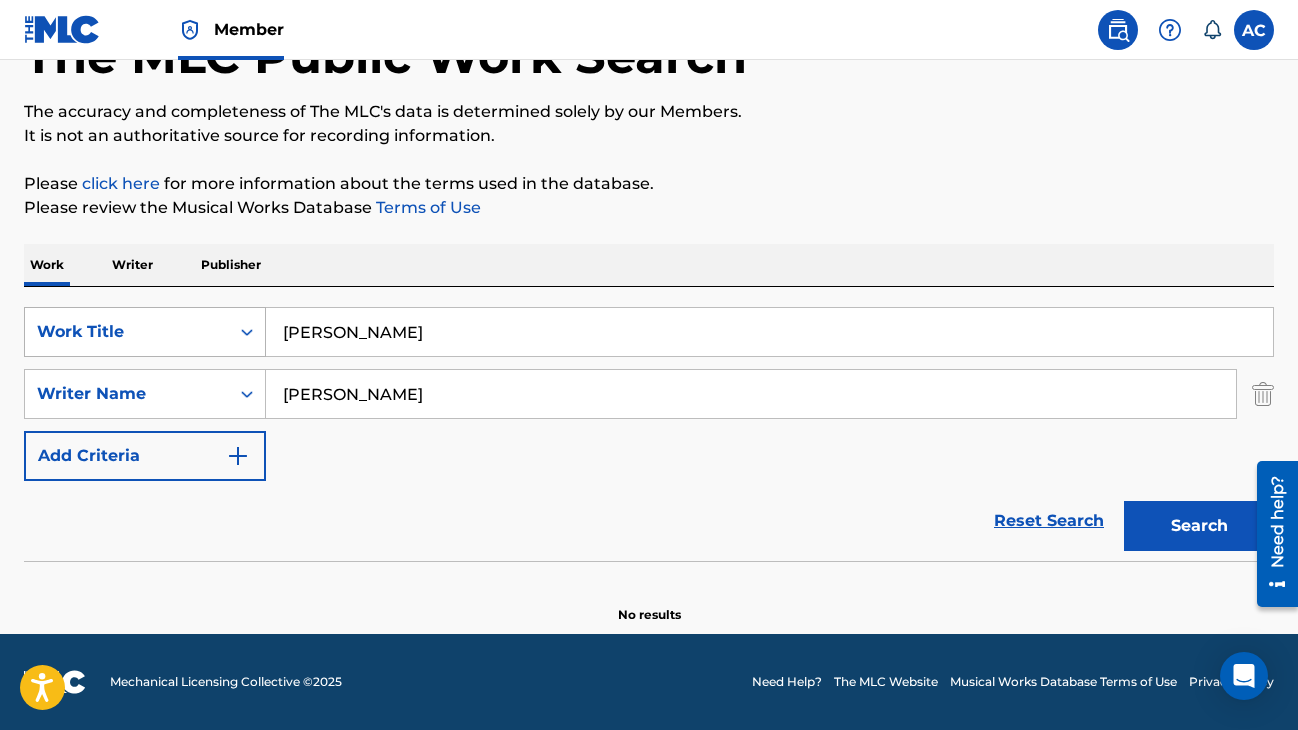 drag, startPoint x: 351, startPoint y: 325, endPoint x: 153, endPoint y: 325, distance: 198 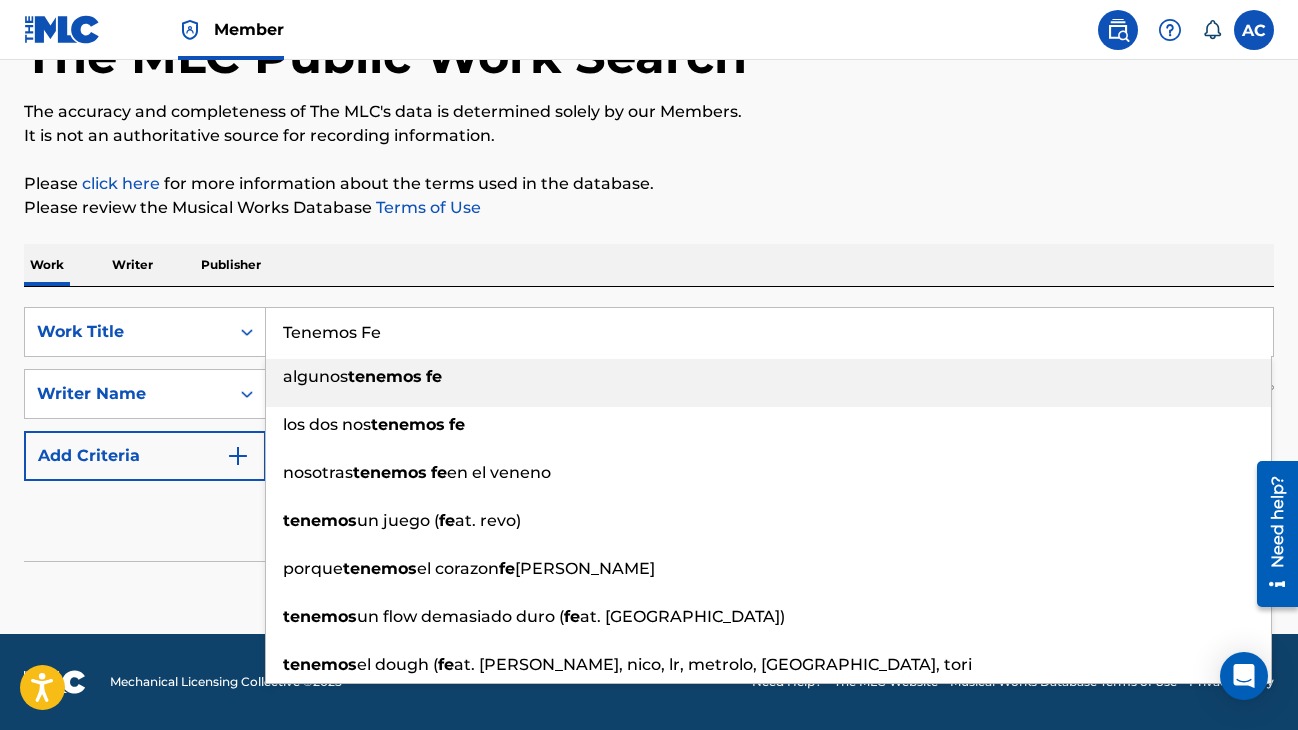 type on "Tenemos Fe" 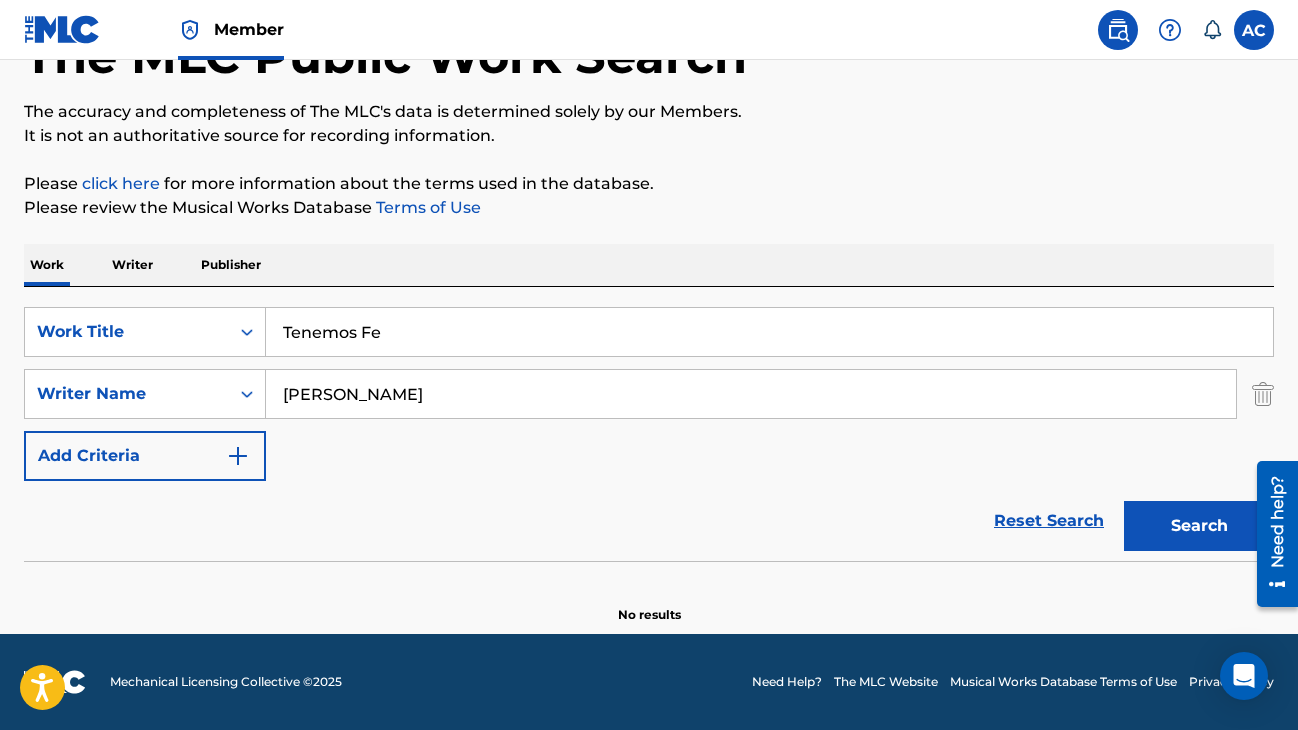click on "Search" at bounding box center (1199, 526) 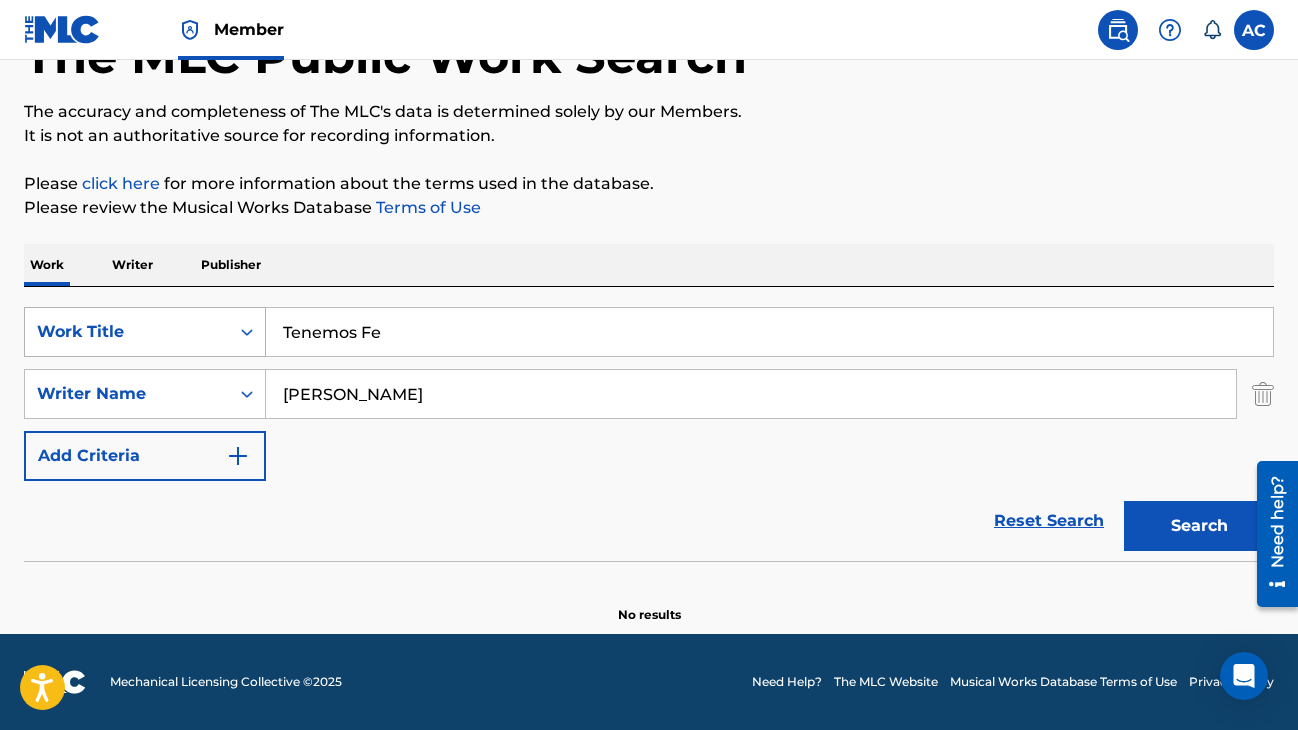 drag, startPoint x: 396, startPoint y: 349, endPoint x: 214, endPoint y: 345, distance: 182.04395 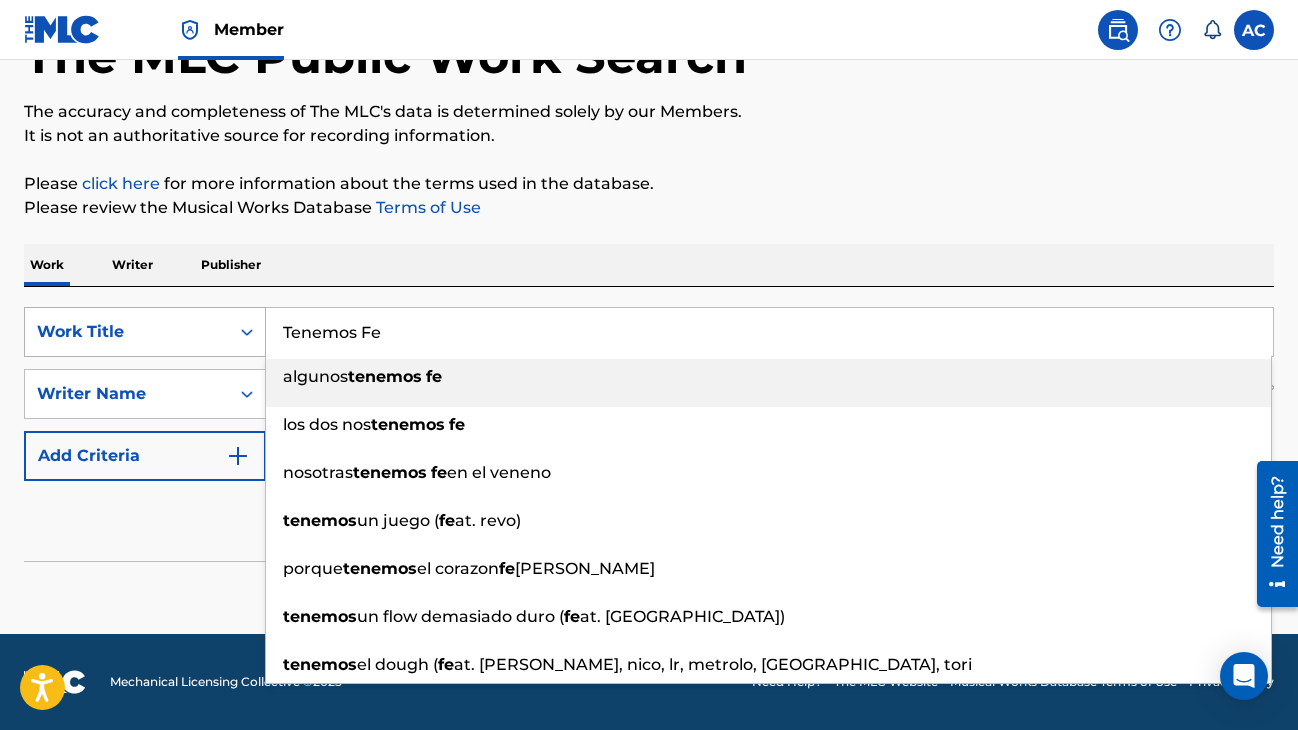 drag, startPoint x: 415, startPoint y: 323, endPoint x: 249, endPoint y: 321, distance: 166.01205 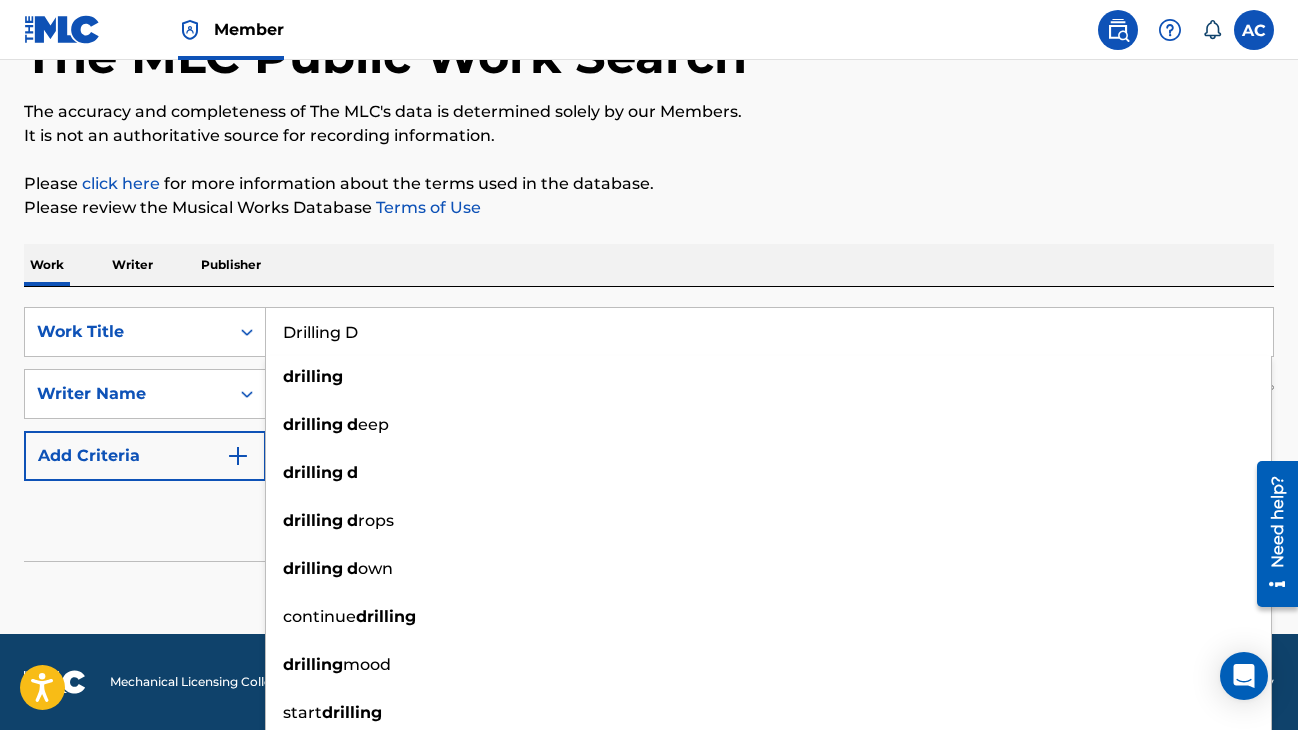 type on "Drilling D" 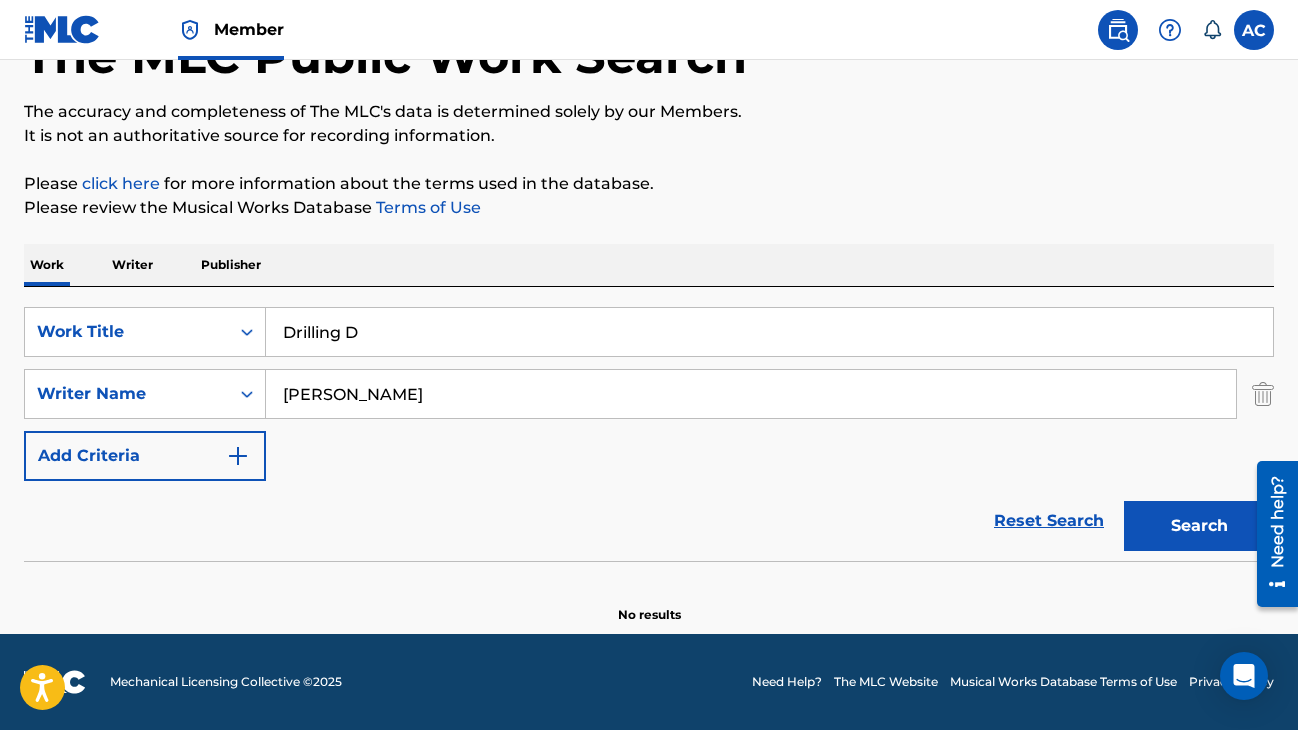 click on "Search" at bounding box center (1199, 526) 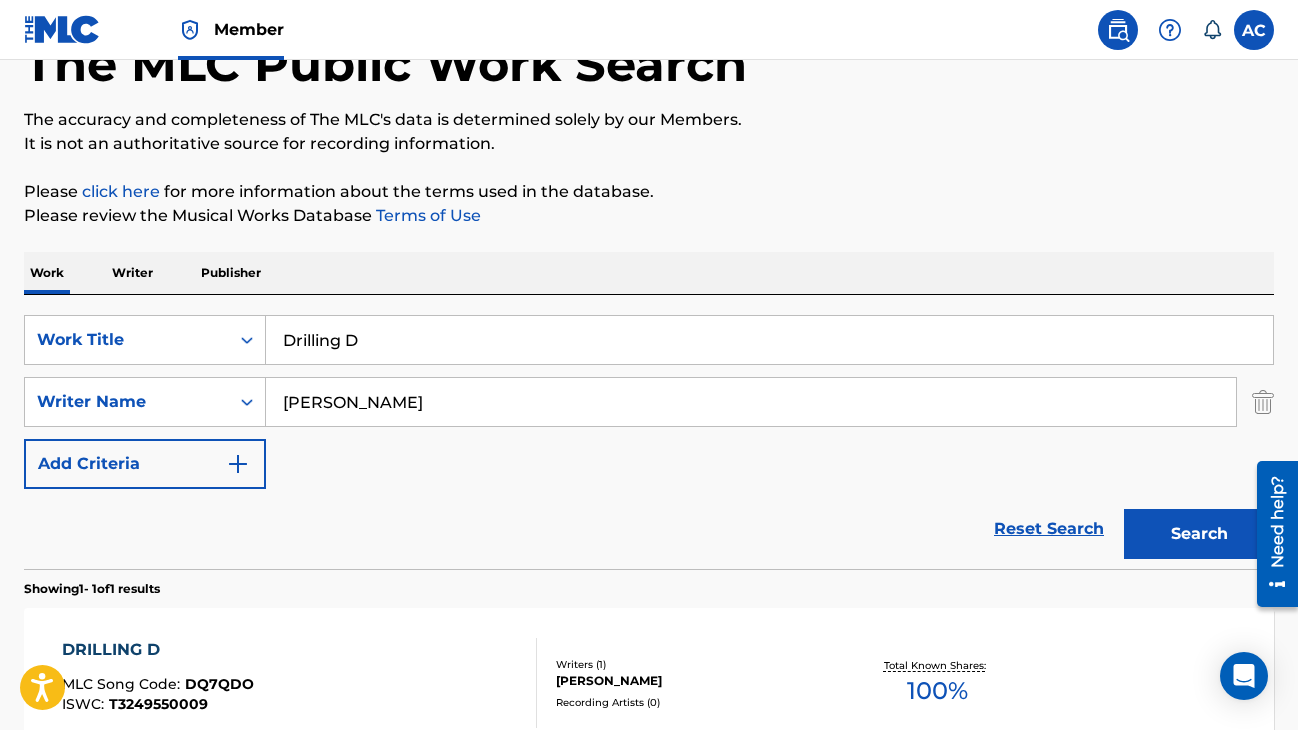 scroll, scrollTop: 128, scrollLeft: 0, axis: vertical 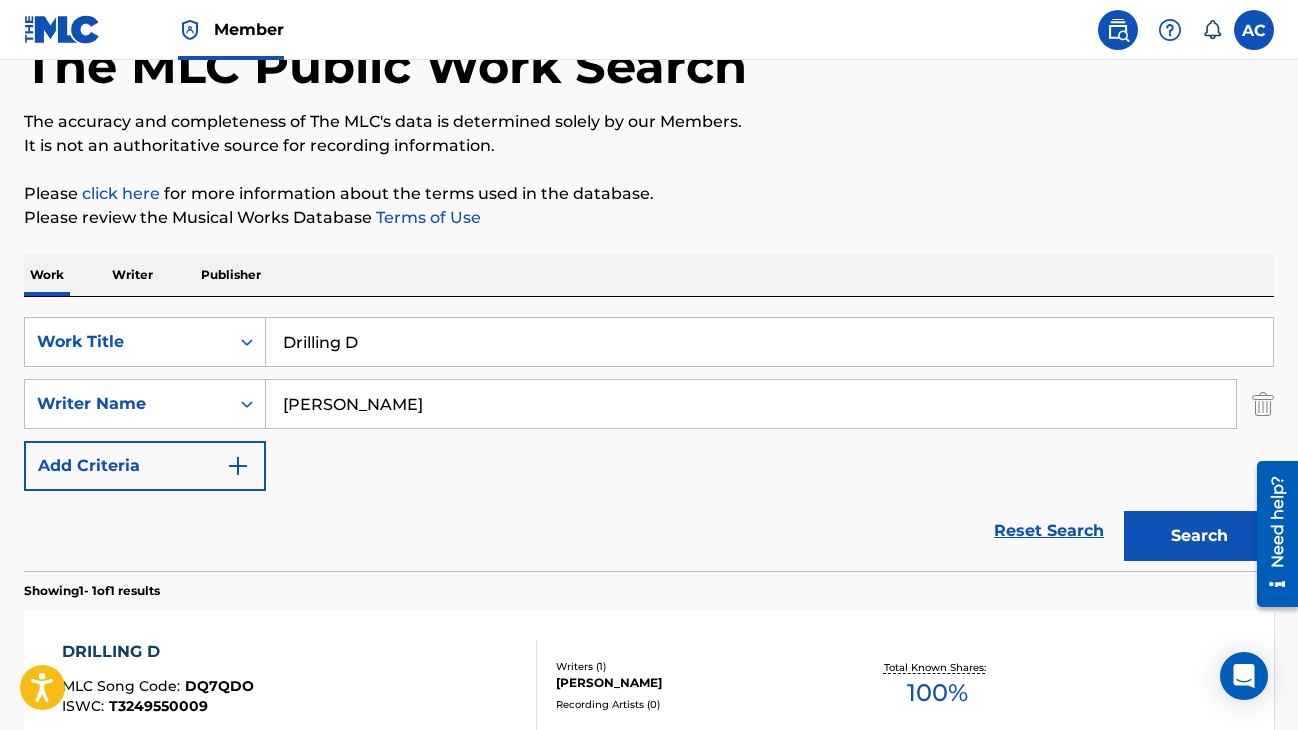 click on "Writer" at bounding box center (132, 275) 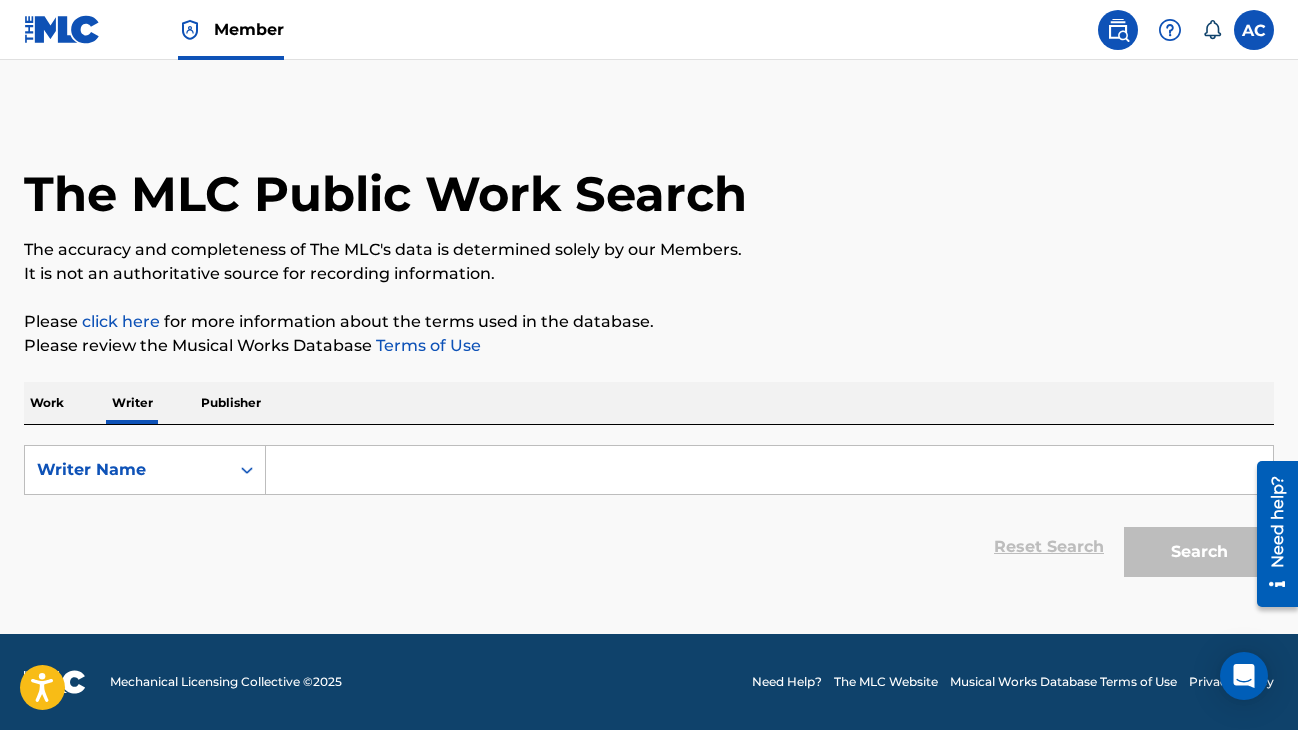 click at bounding box center (769, 470) 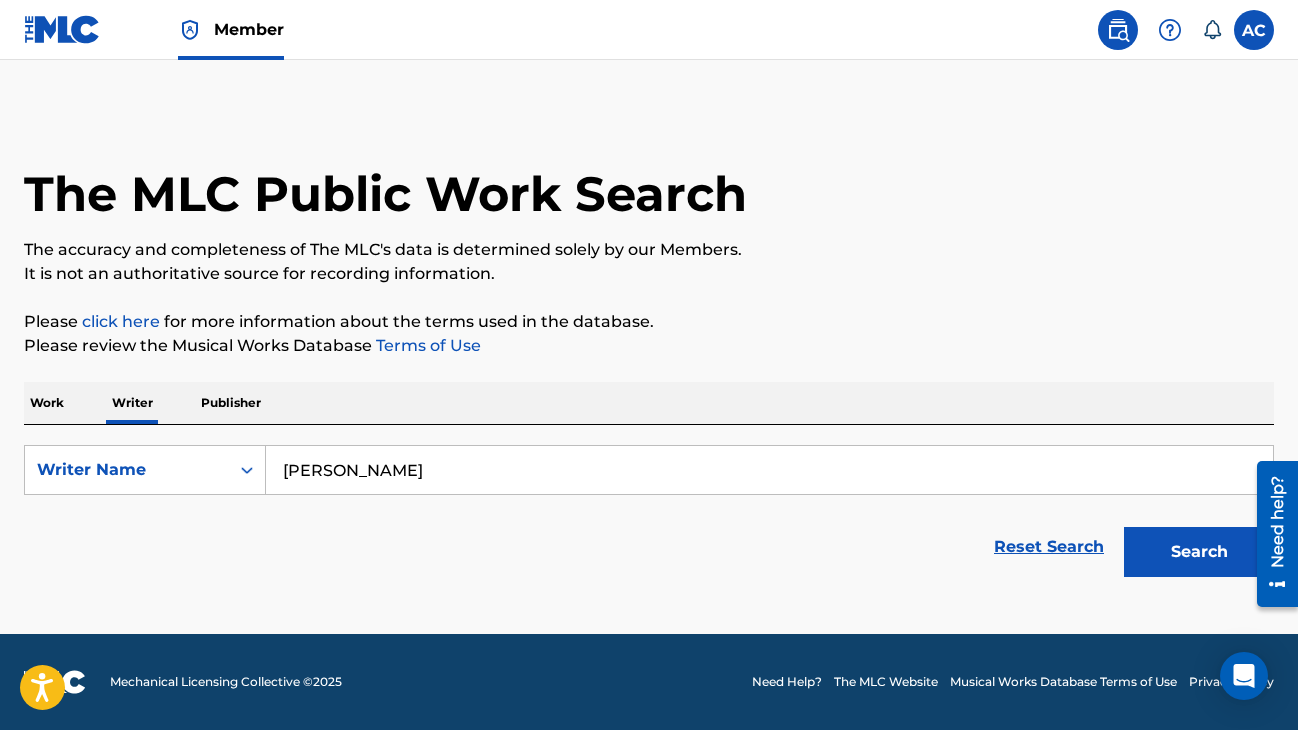 type on "[PERSON_NAME]" 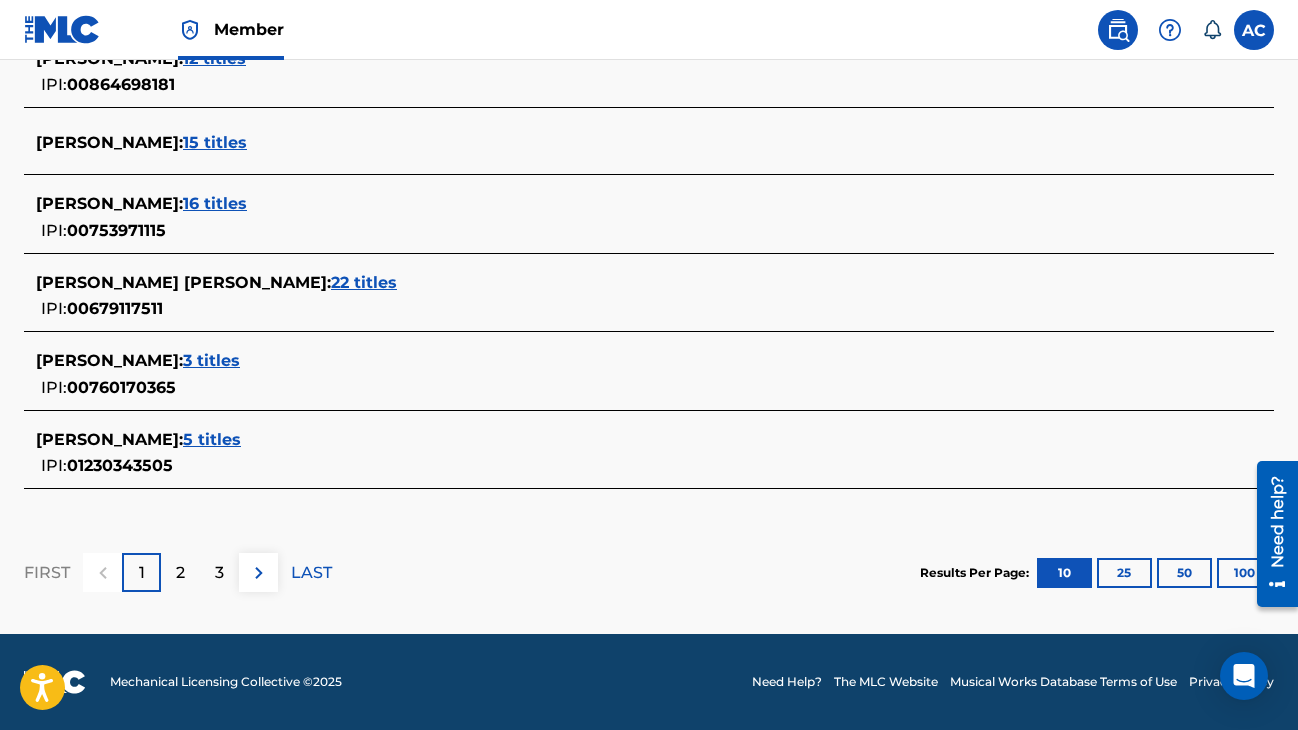 scroll, scrollTop: 941, scrollLeft: 0, axis: vertical 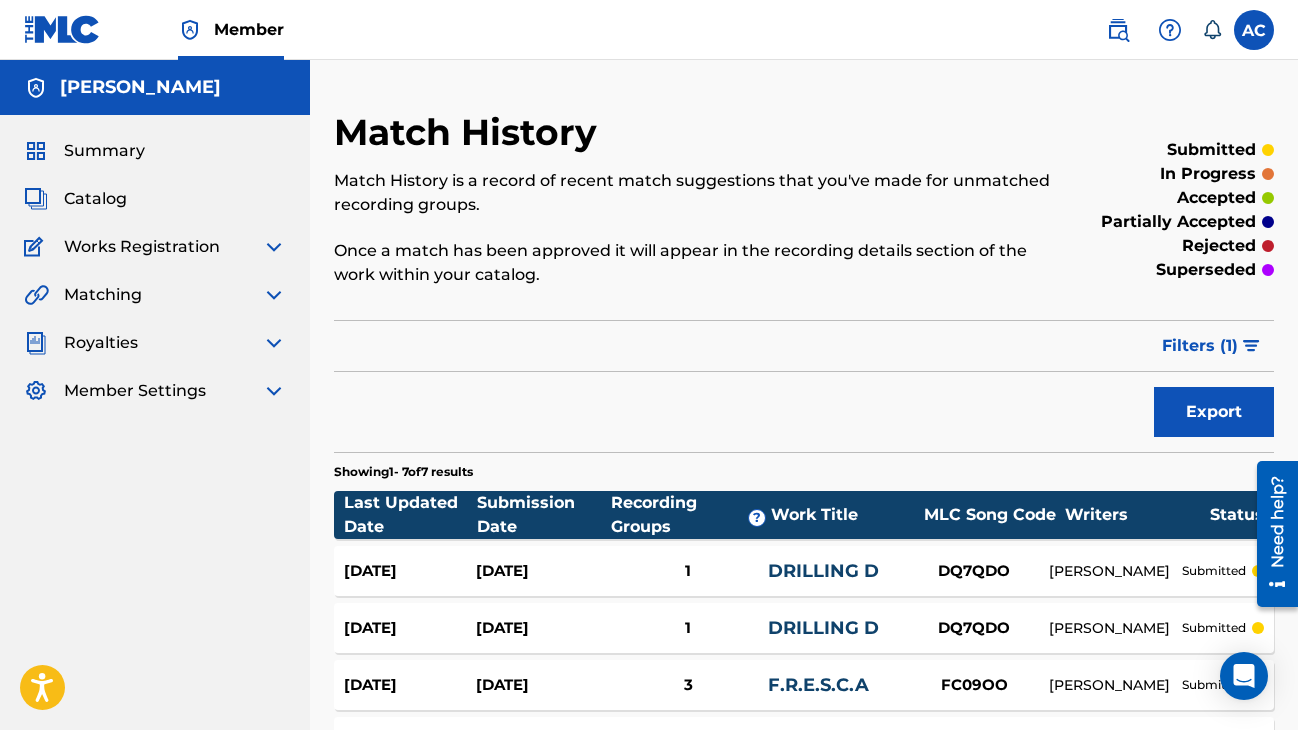 click on "Summary" at bounding box center [104, 151] 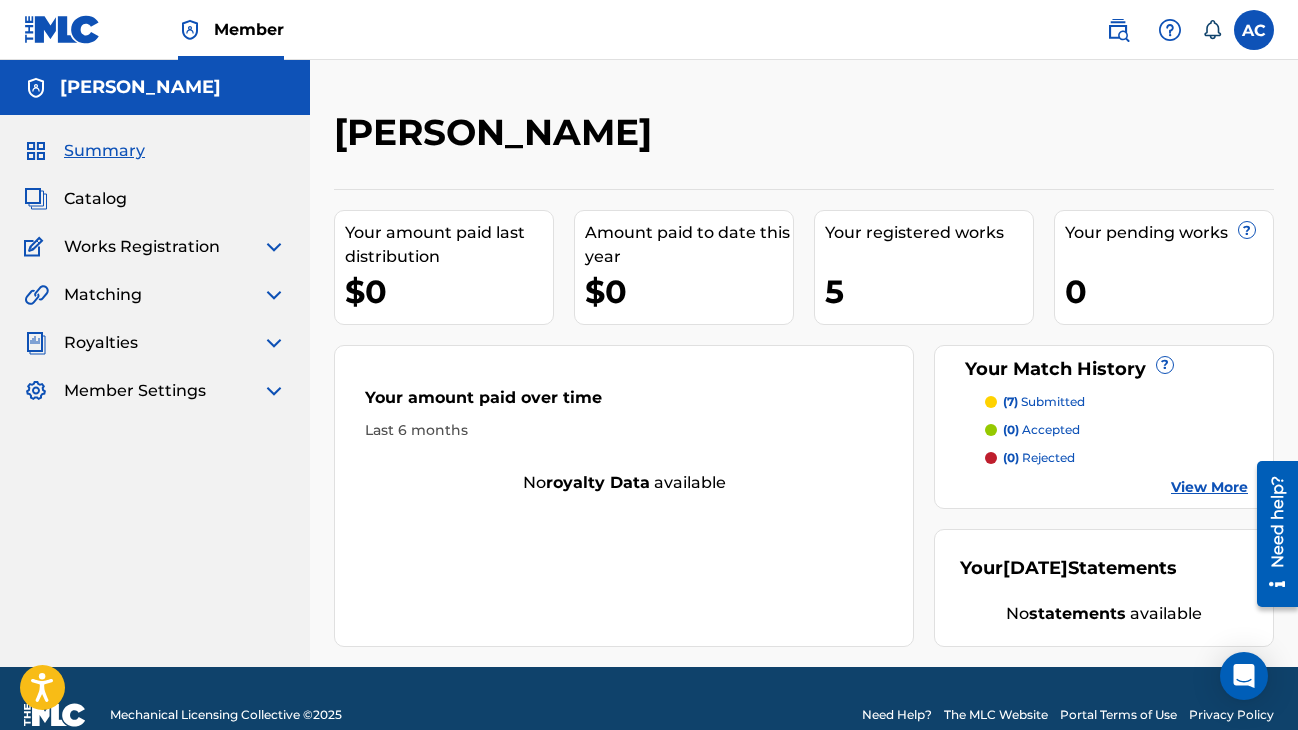 click on "Works Registration" at bounding box center [142, 247] 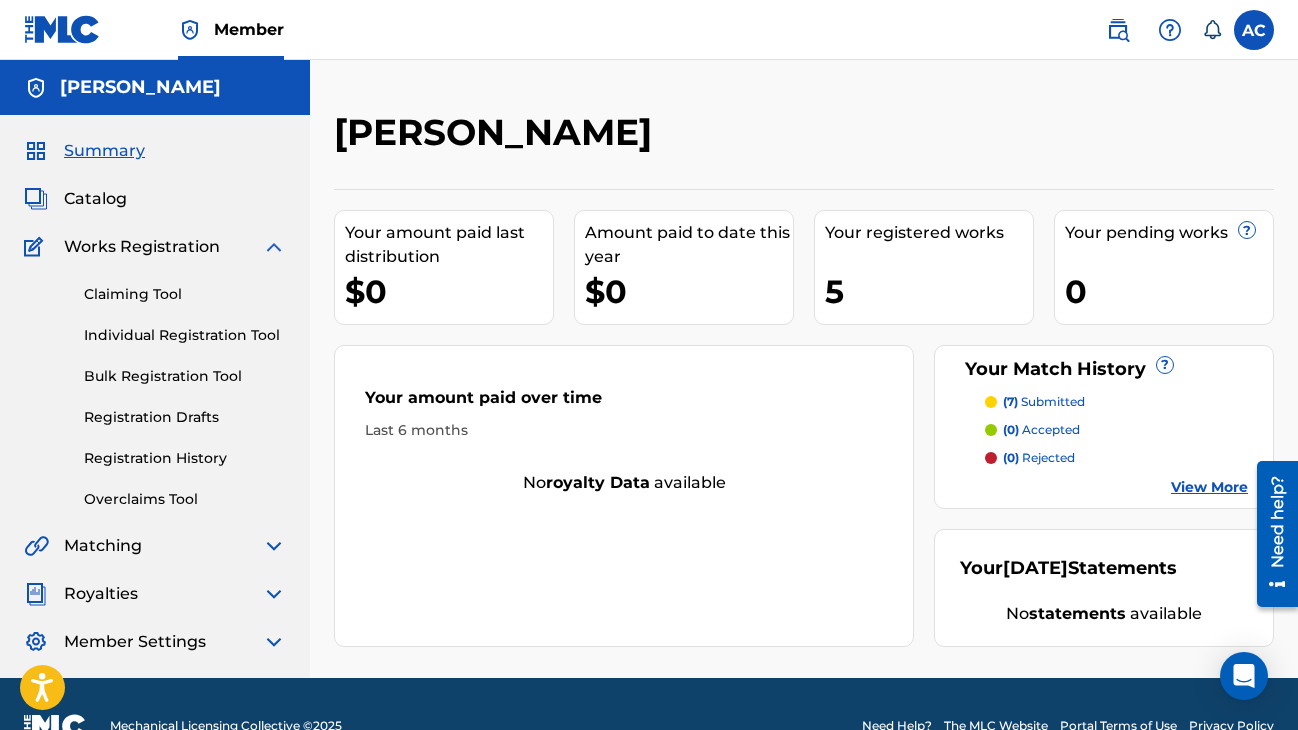 click at bounding box center (1118, 30) 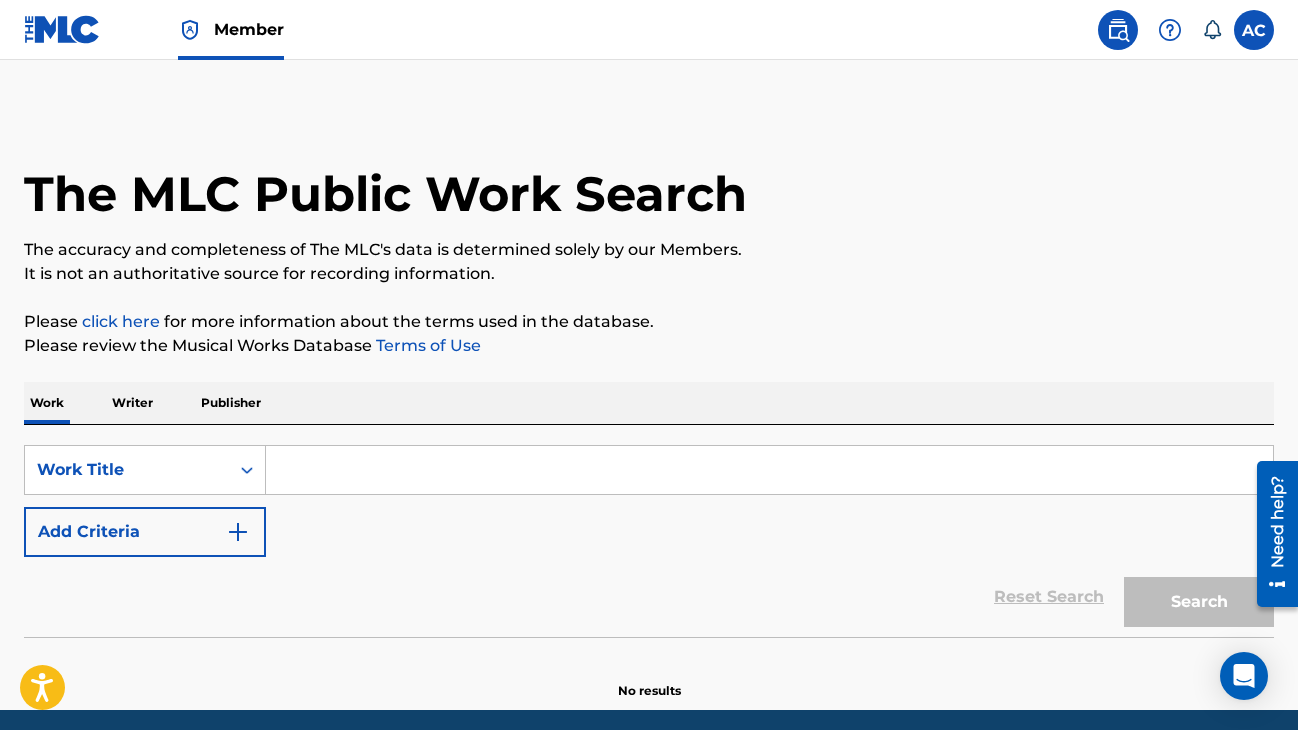 click on "Writer" at bounding box center (132, 403) 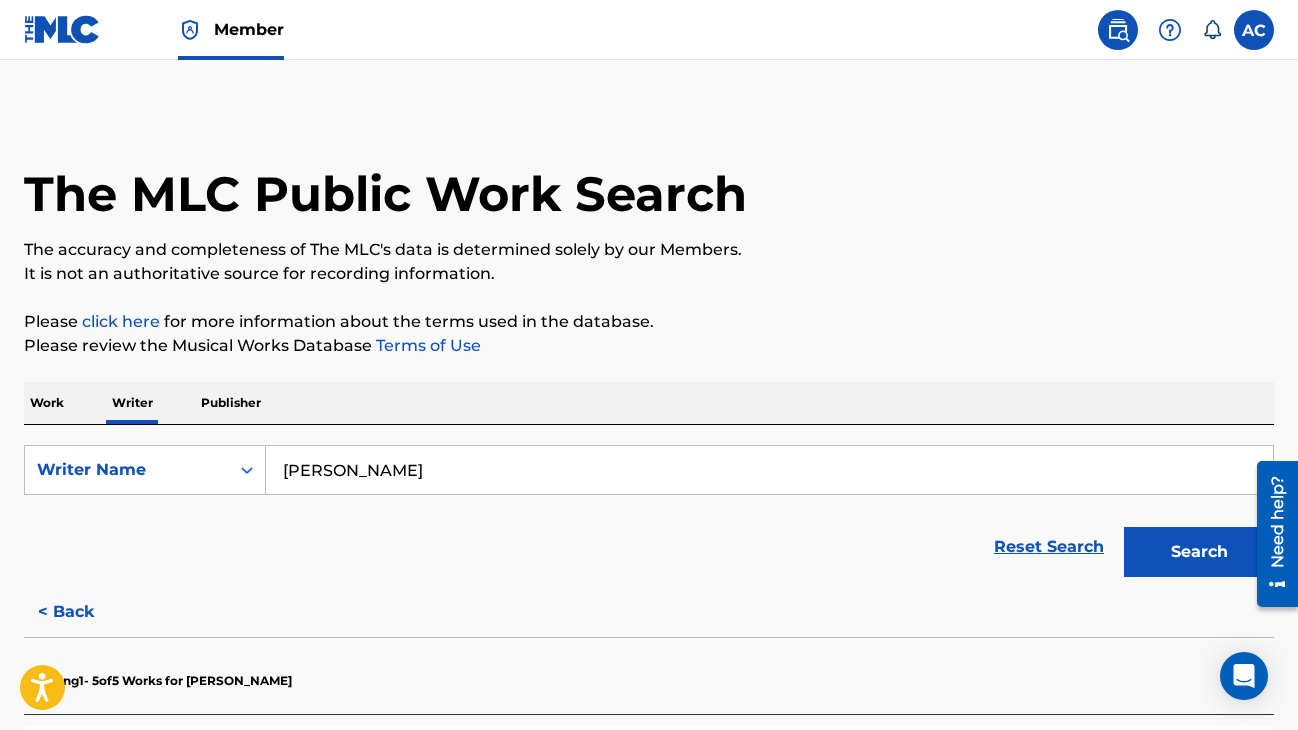 click on "Search" at bounding box center [1199, 552] 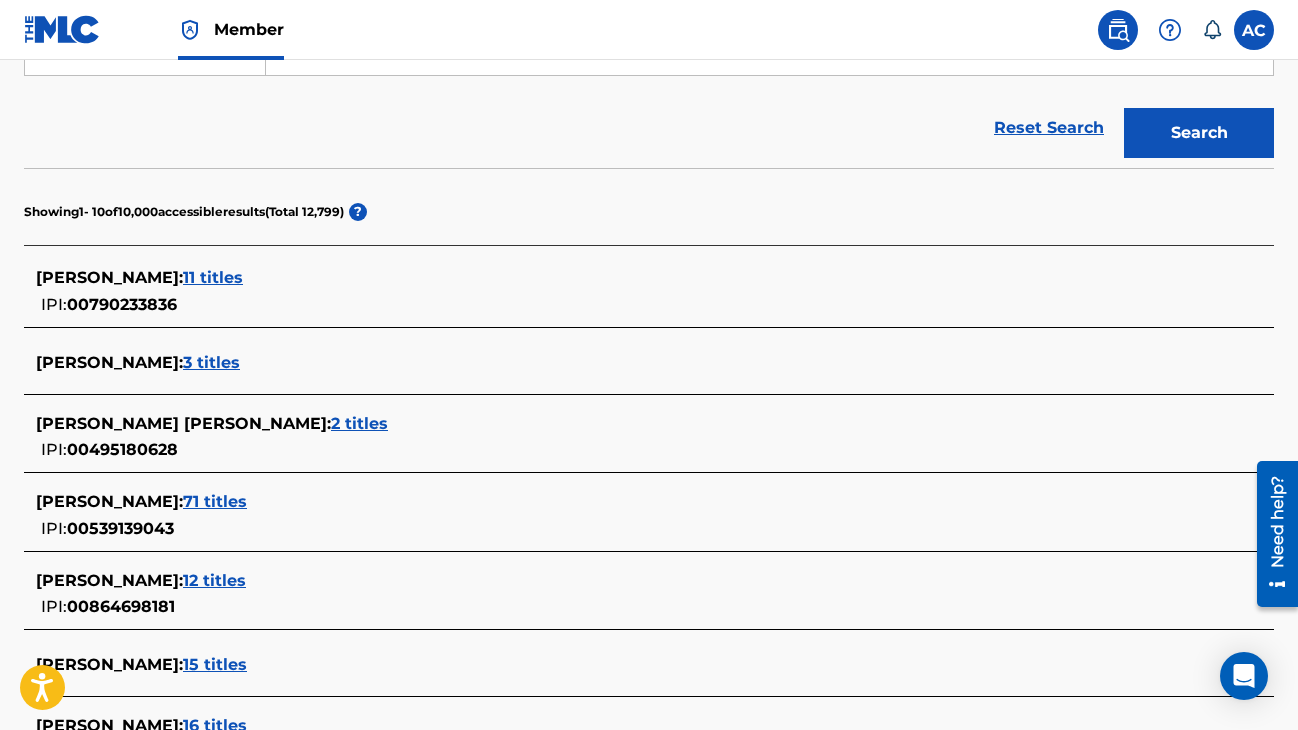 scroll, scrollTop: 423, scrollLeft: 0, axis: vertical 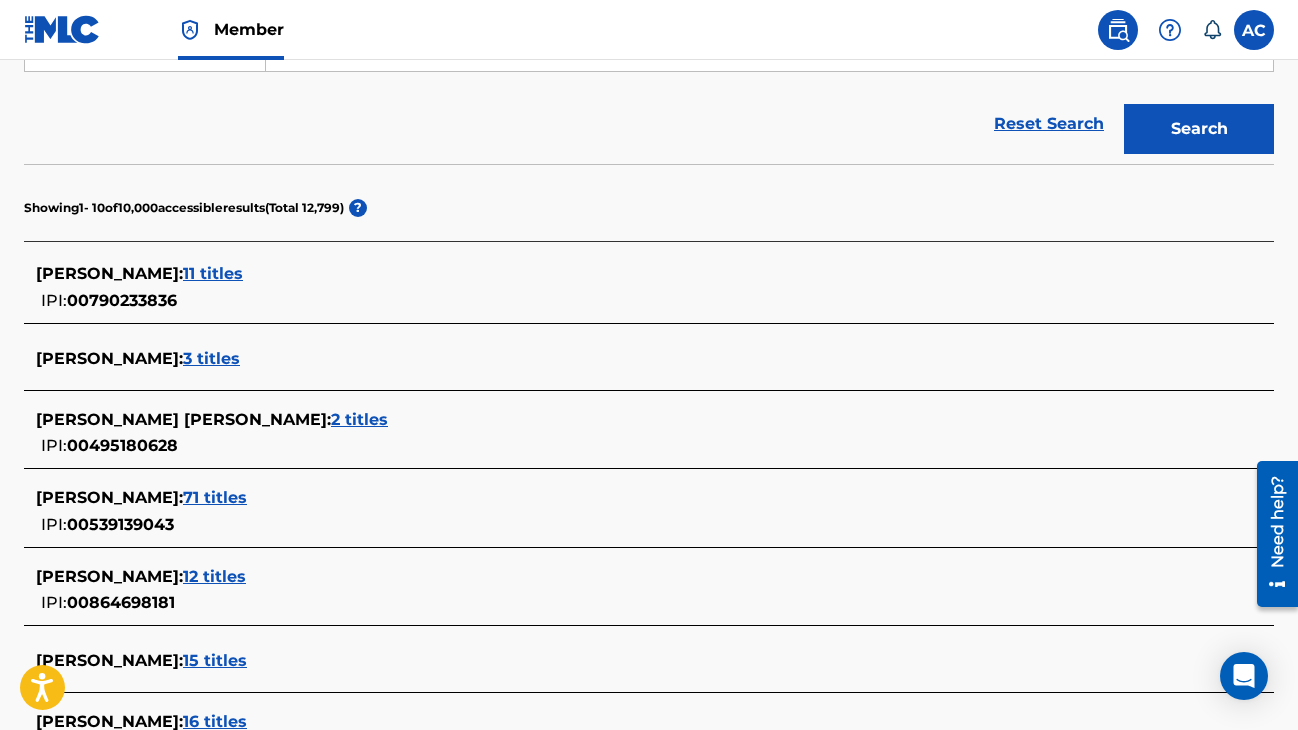 click on "11 titles" at bounding box center [213, 273] 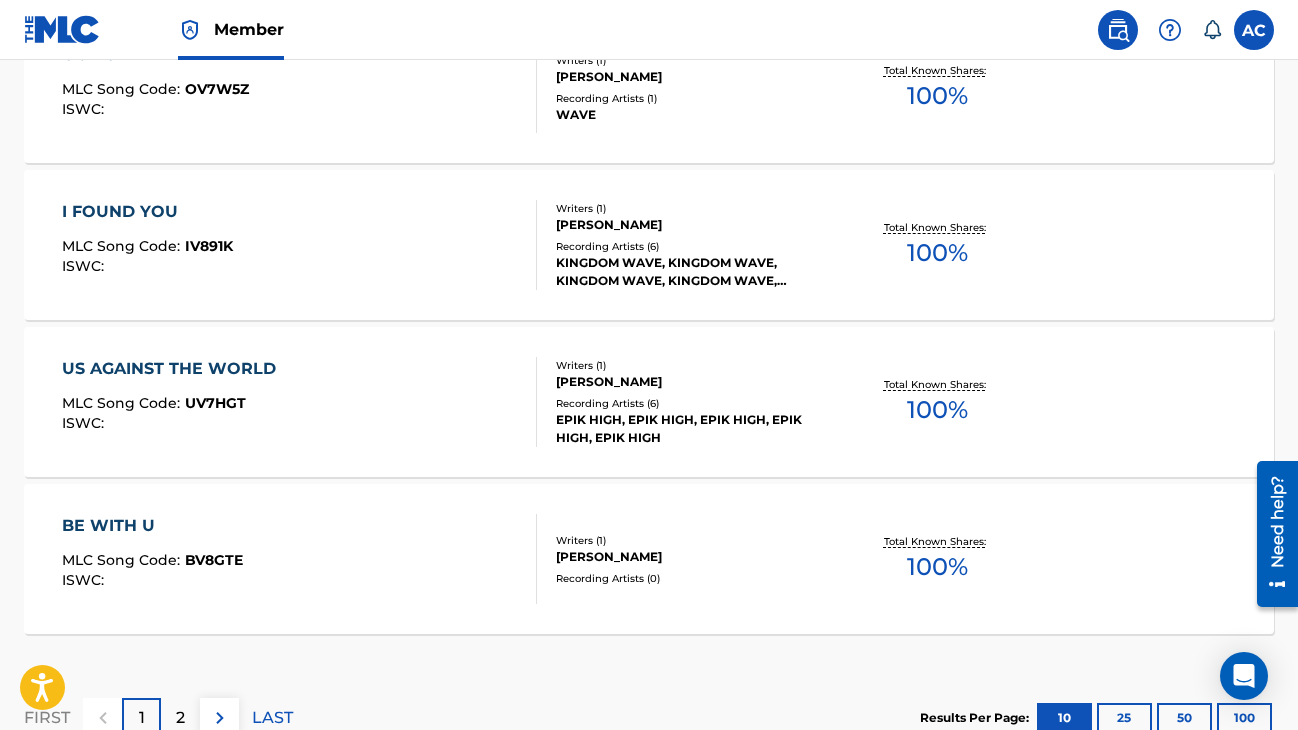 scroll, scrollTop: 1660, scrollLeft: 0, axis: vertical 